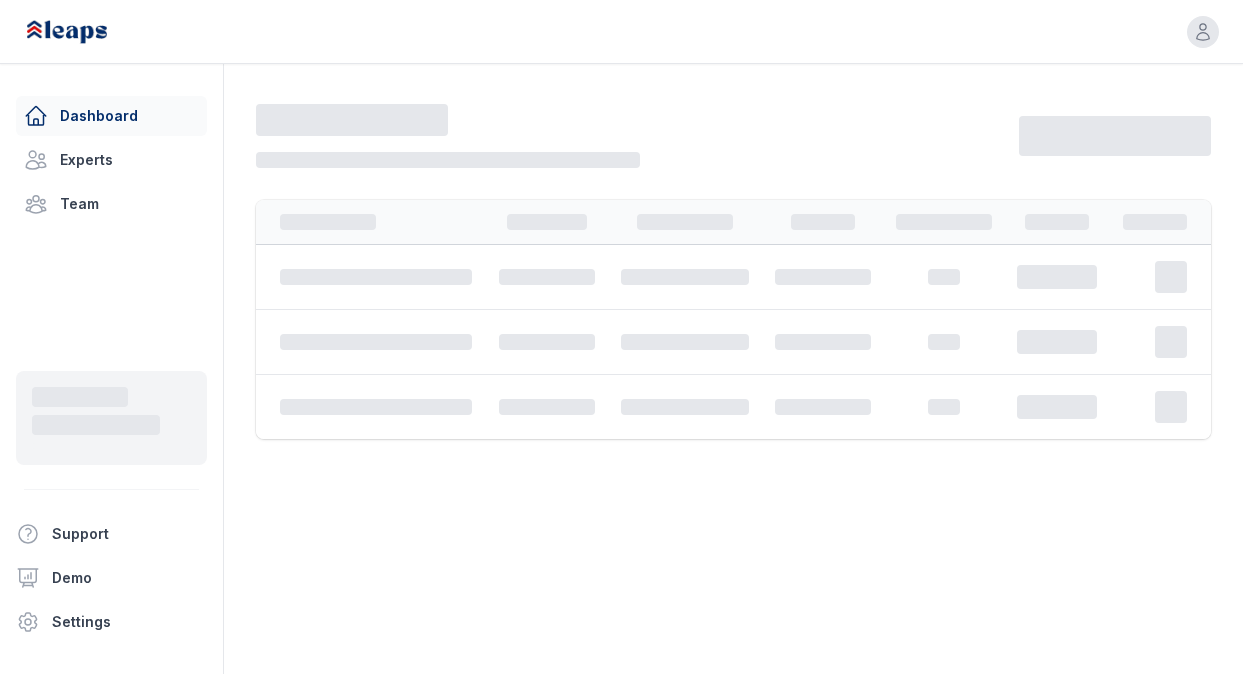 scroll, scrollTop: 0, scrollLeft: 0, axis: both 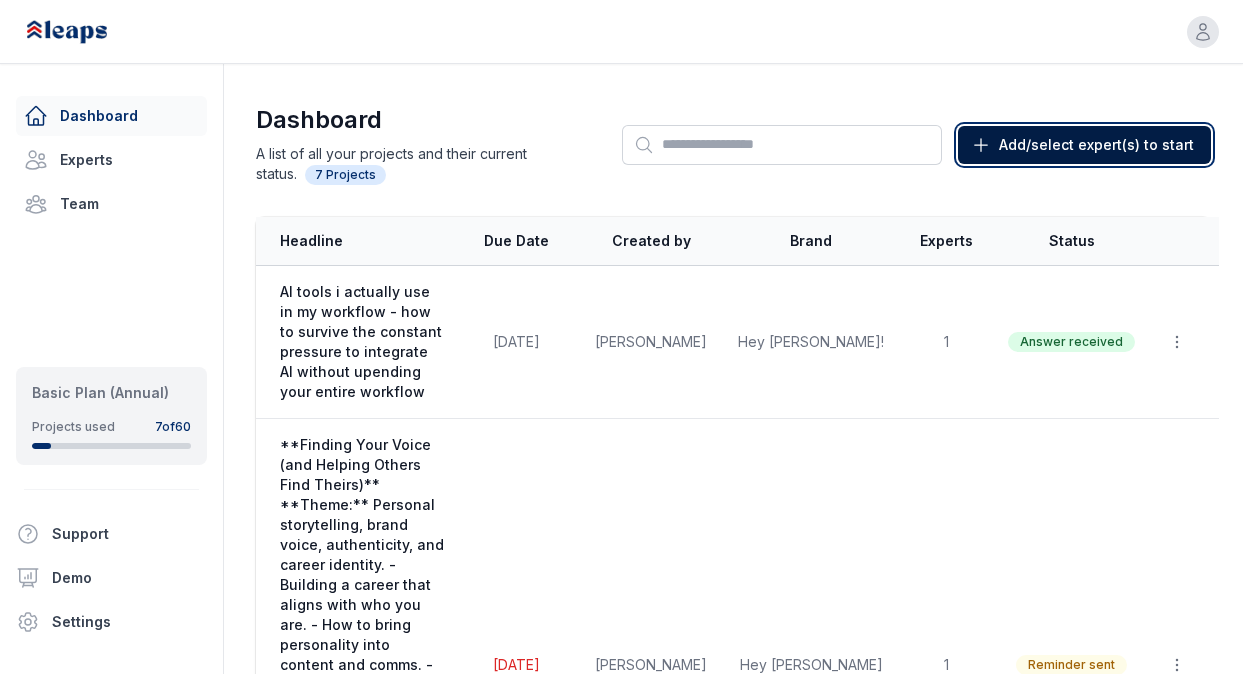 click on "Add/select expert(s) to start" at bounding box center (1096, 145) 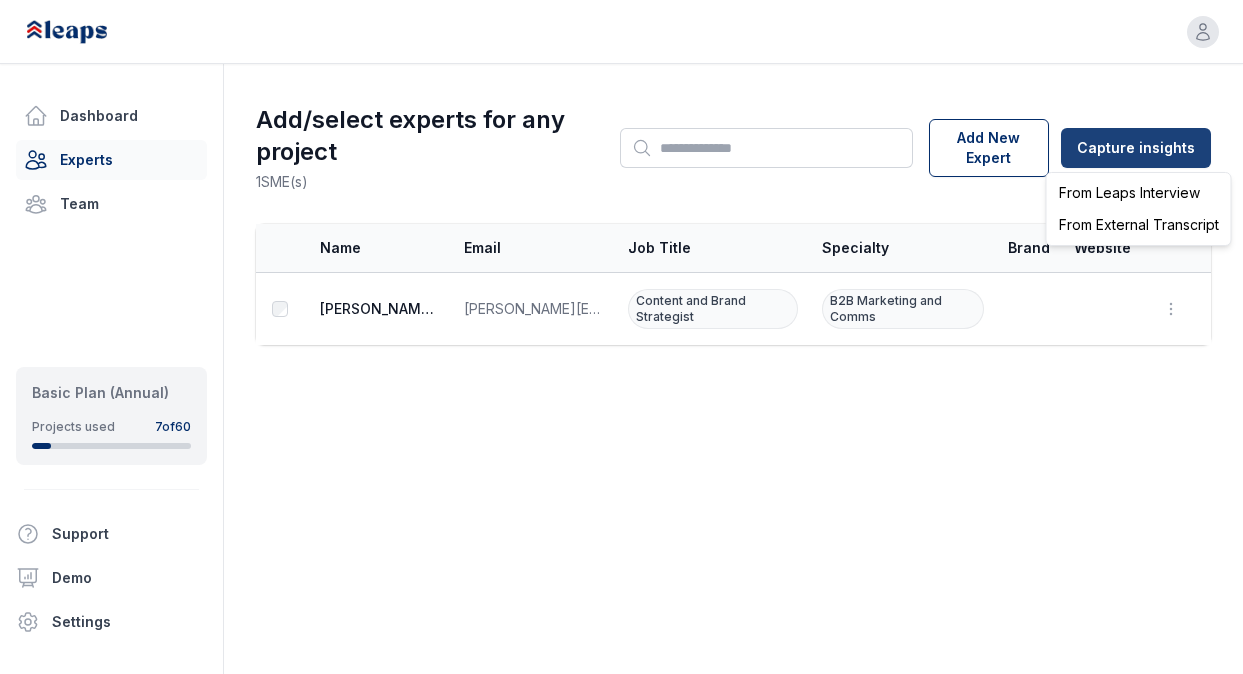 click on "Open user menu Dashboard Experts Team Basic Plan (Annual) Projects used 7  of  60 Support Demo Settings Open sidebar Open user menu Add/select experts for any project 1  SME(s) Search Add New Expert Capture insights Select Name Email Job Title Specialty Brand Website Actions Brenna   McCarthy brenna@brennamccarthy.com Content and Brand Strategist B2B Marketing and Comms Open options Edit Delete   From Leaps Interview From External Transcript" at bounding box center (621, 337) 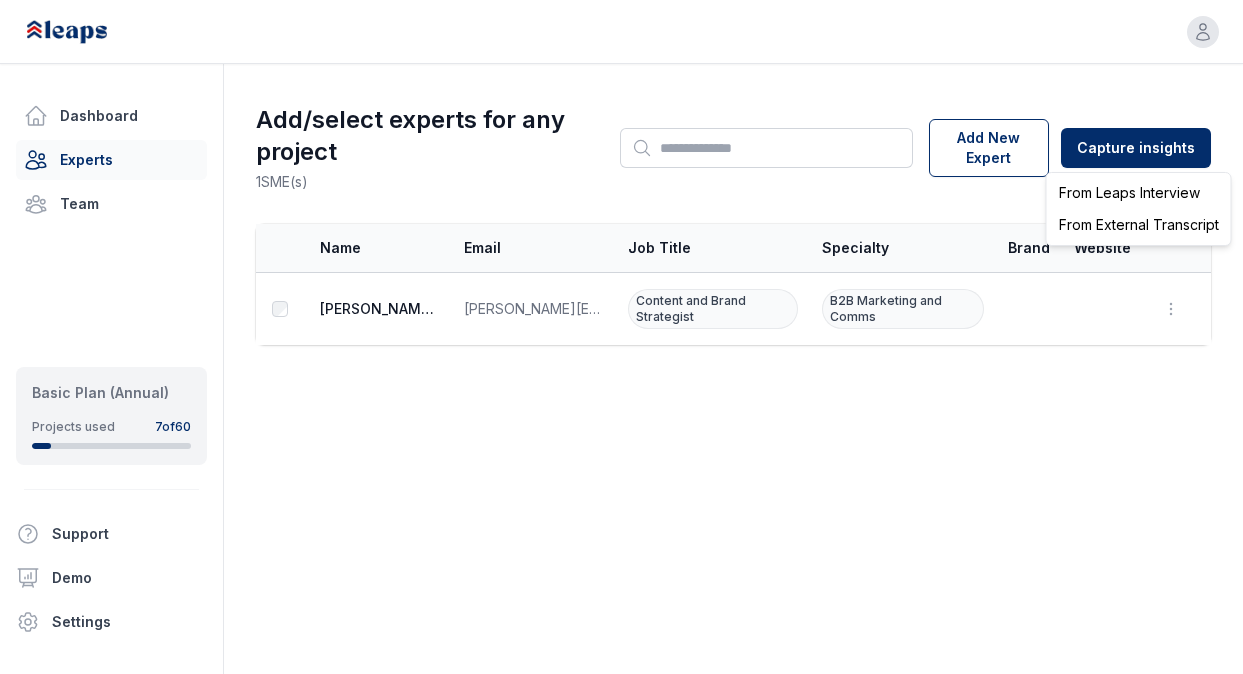 click on "From Leaps Interview" at bounding box center (1139, 193) 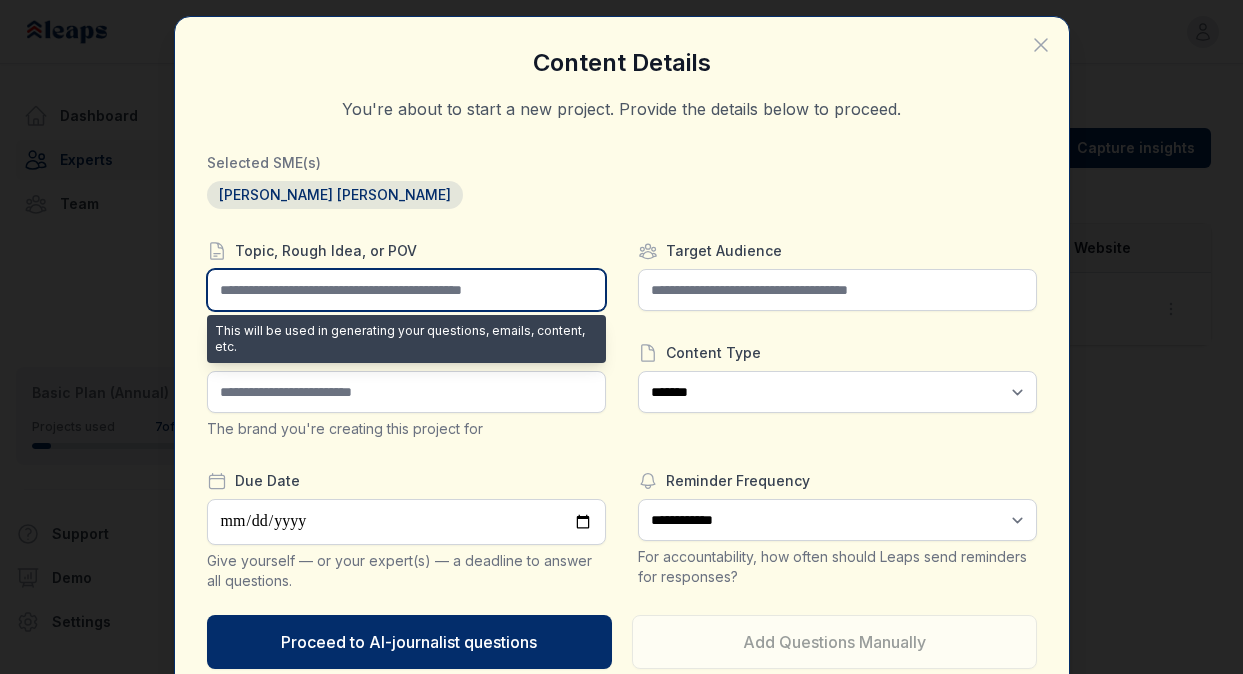 click at bounding box center [406, 290] 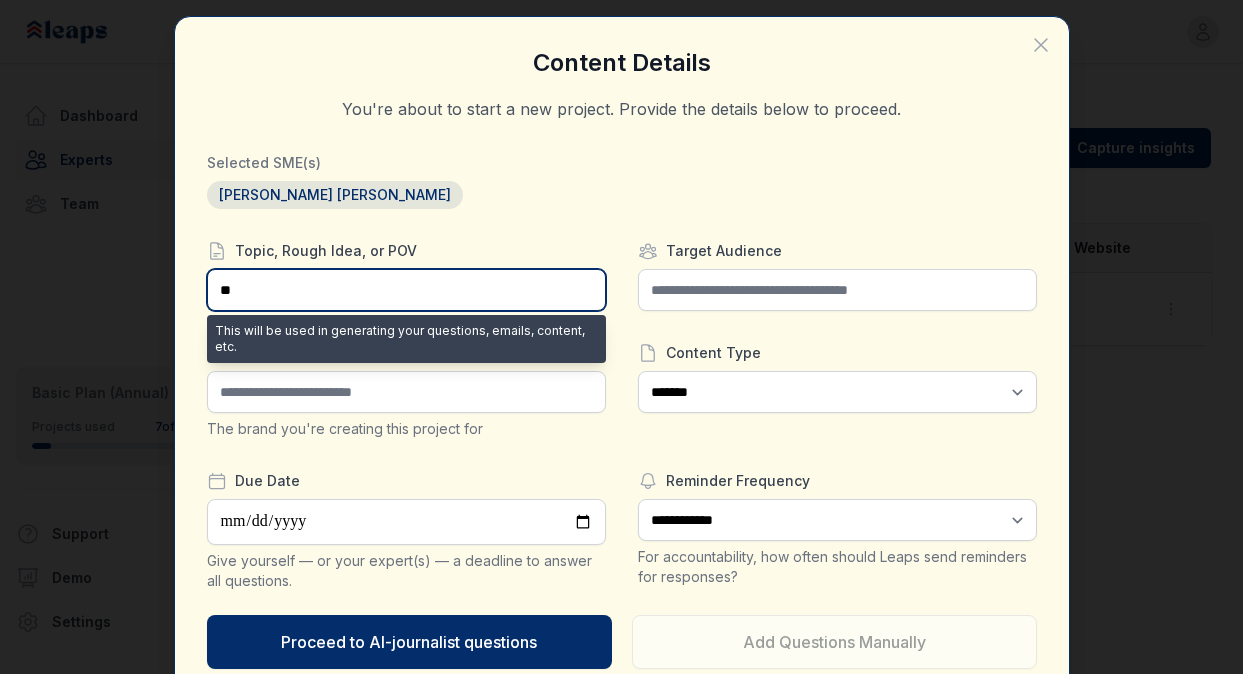 type on "*" 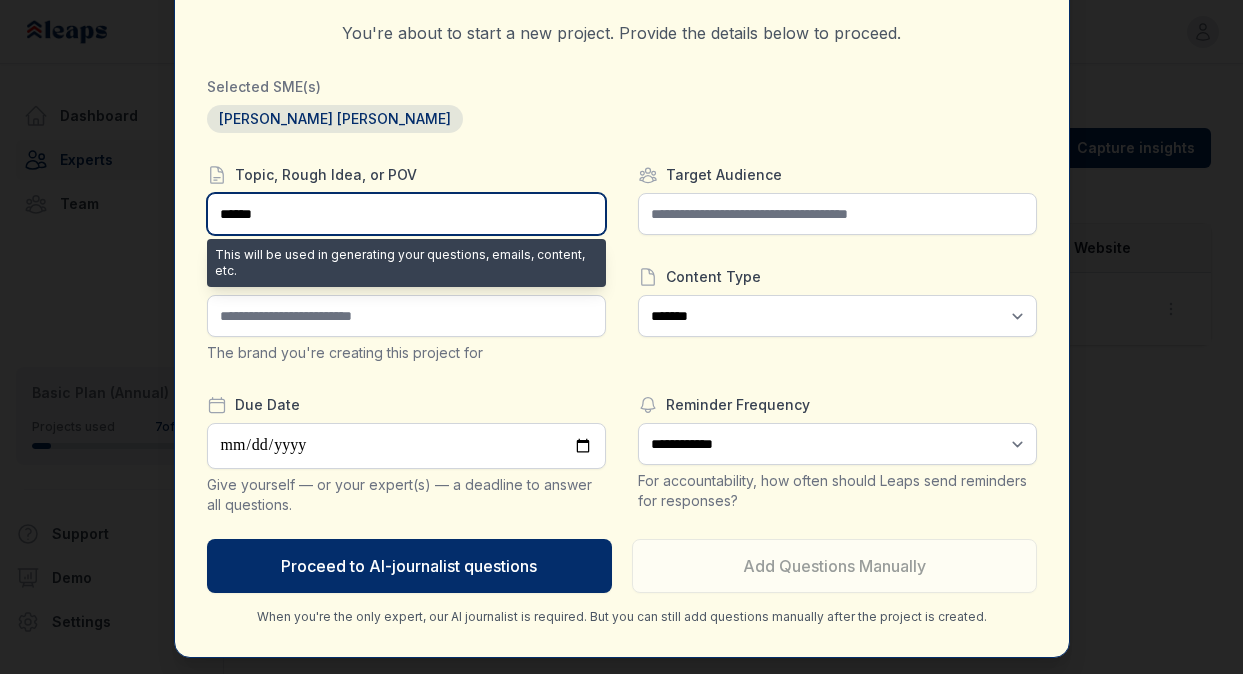 scroll, scrollTop: 0, scrollLeft: 0, axis: both 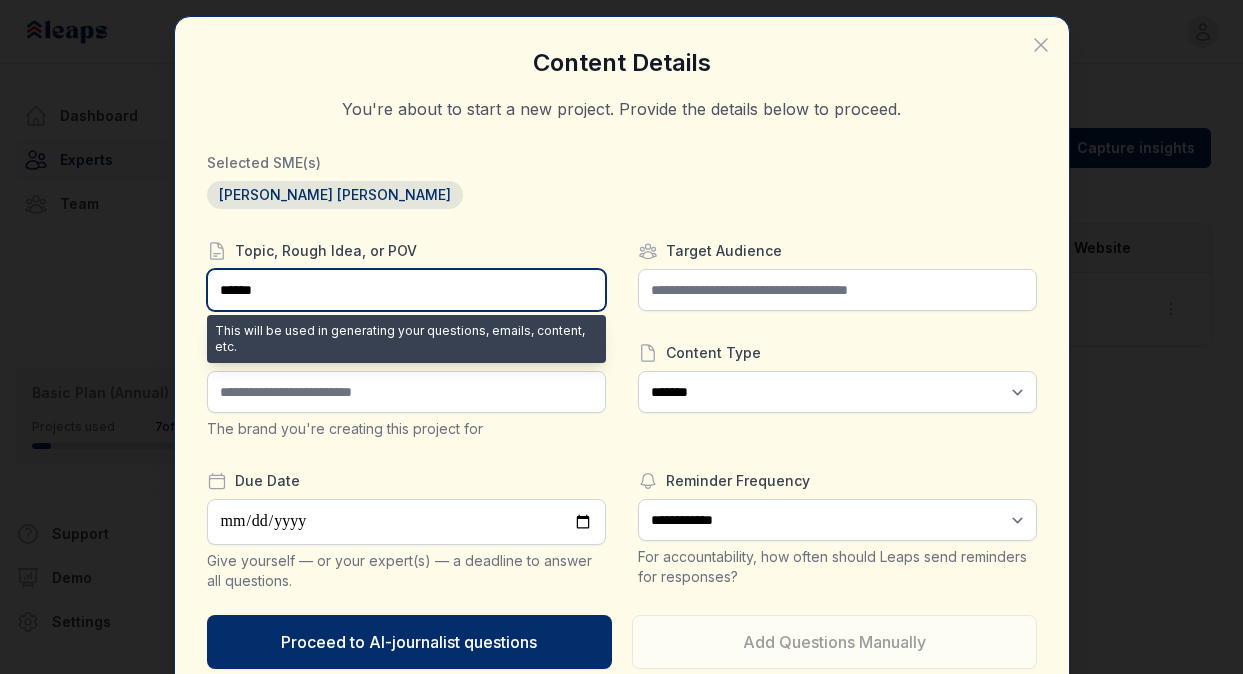 drag, startPoint x: 338, startPoint y: 291, endPoint x: 104, endPoint y: 284, distance: 234.10468 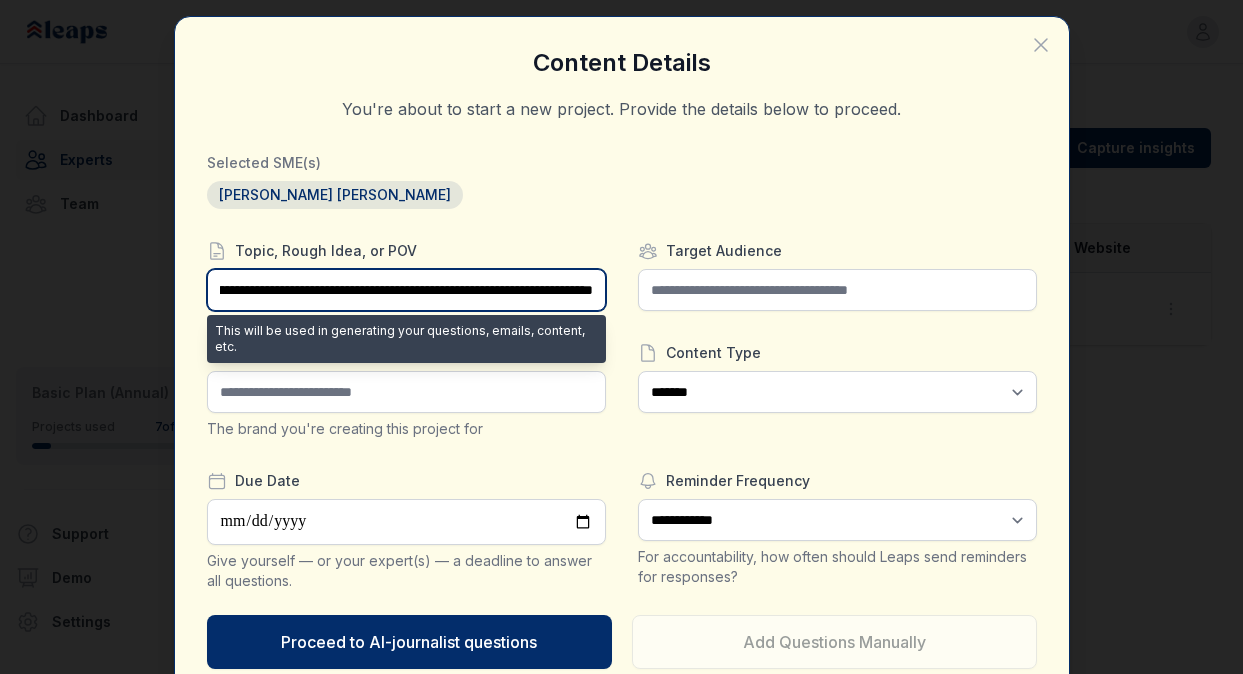 scroll, scrollTop: 0, scrollLeft: 3814, axis: horizontal 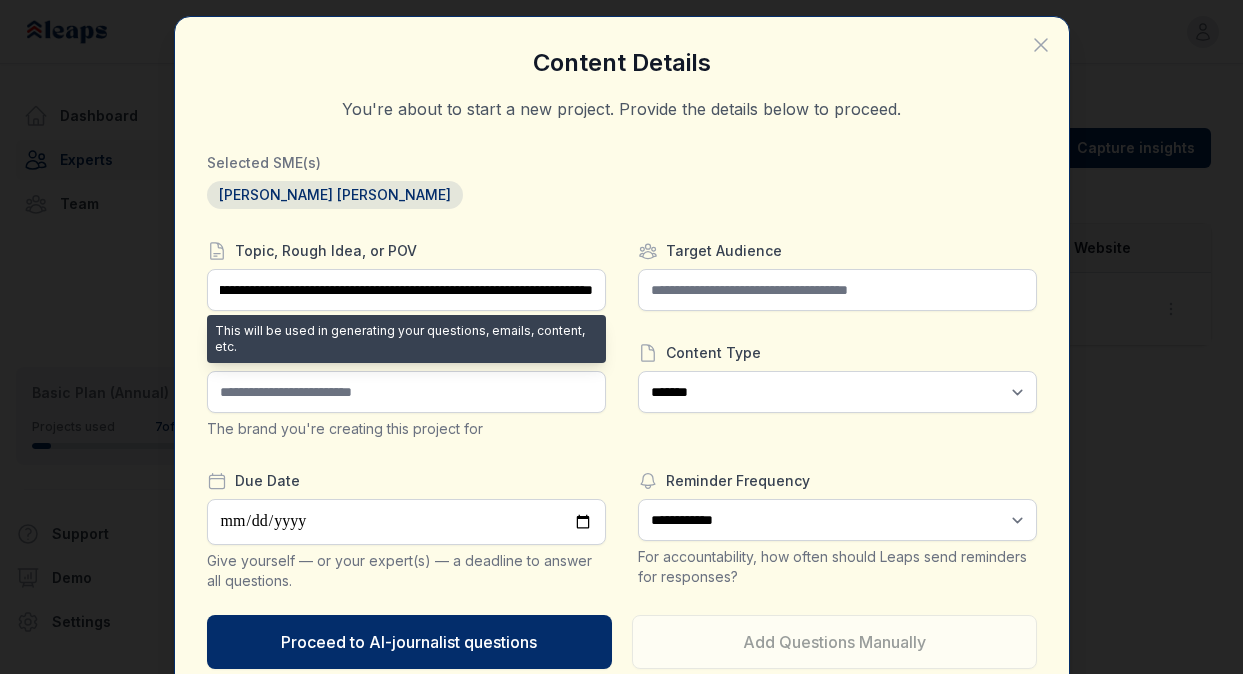 click on "The brand you're creating this project for" at bounding box center [406, 429] 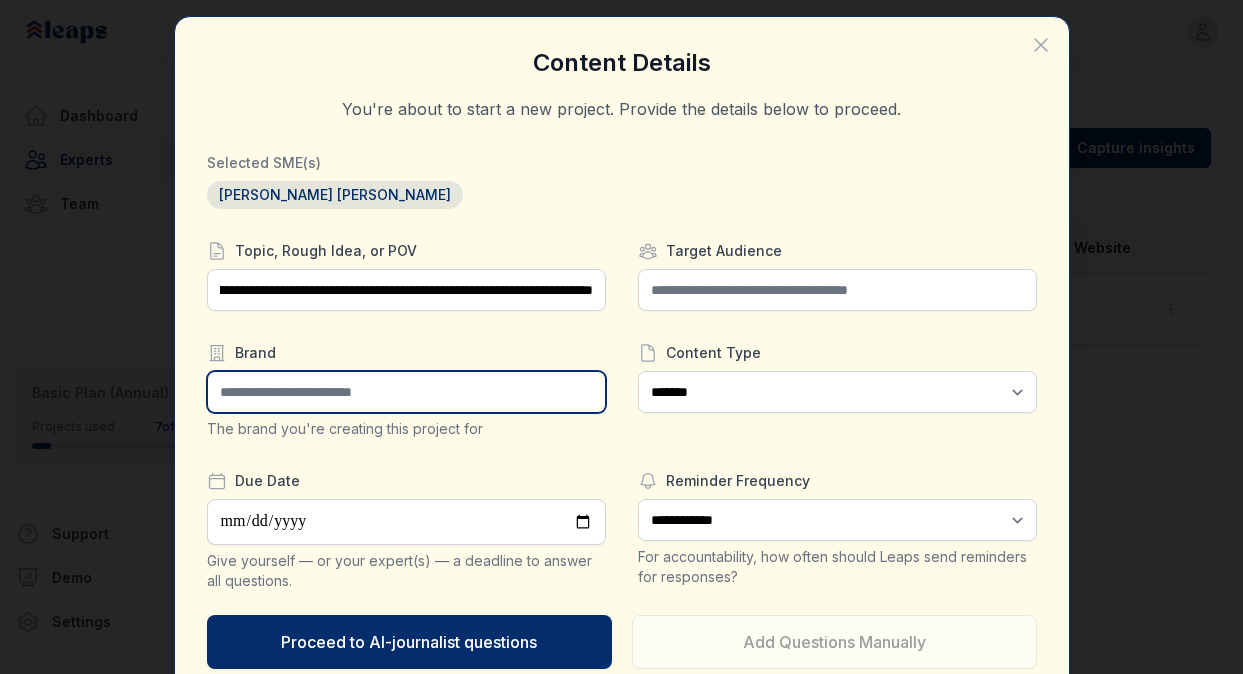 click at bounding box center [406, 392] 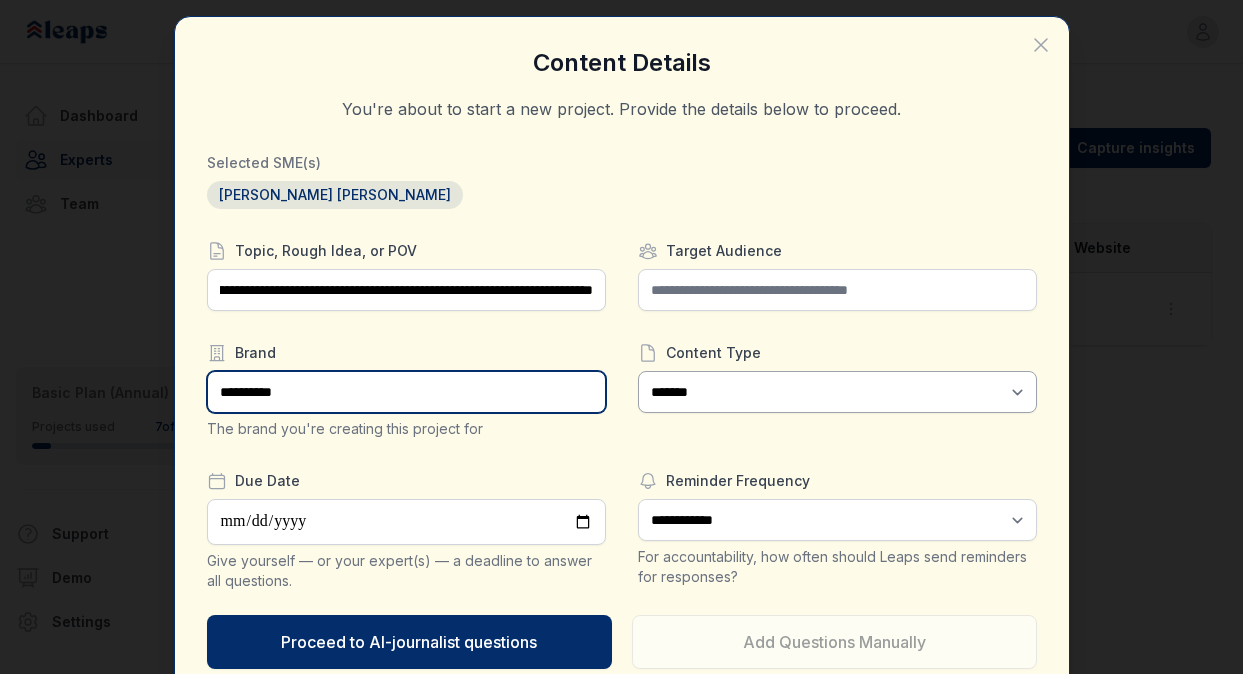 type on "**********" 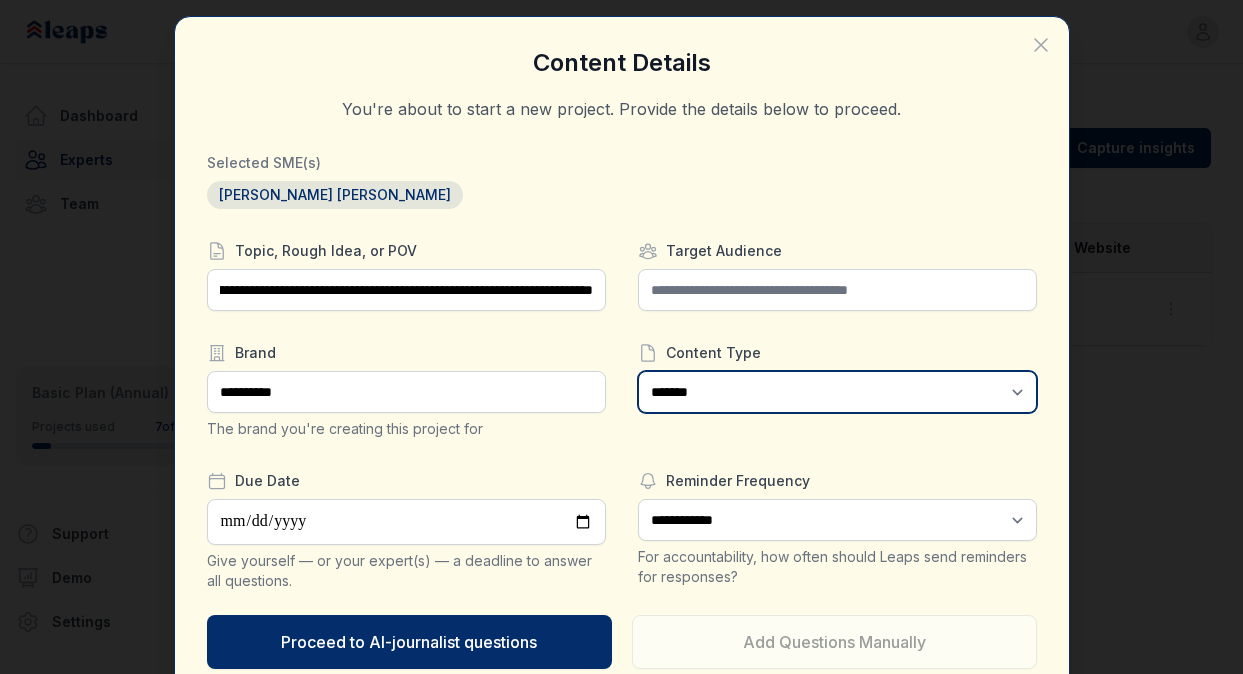click on "*******" at bounding box center (0, 0) 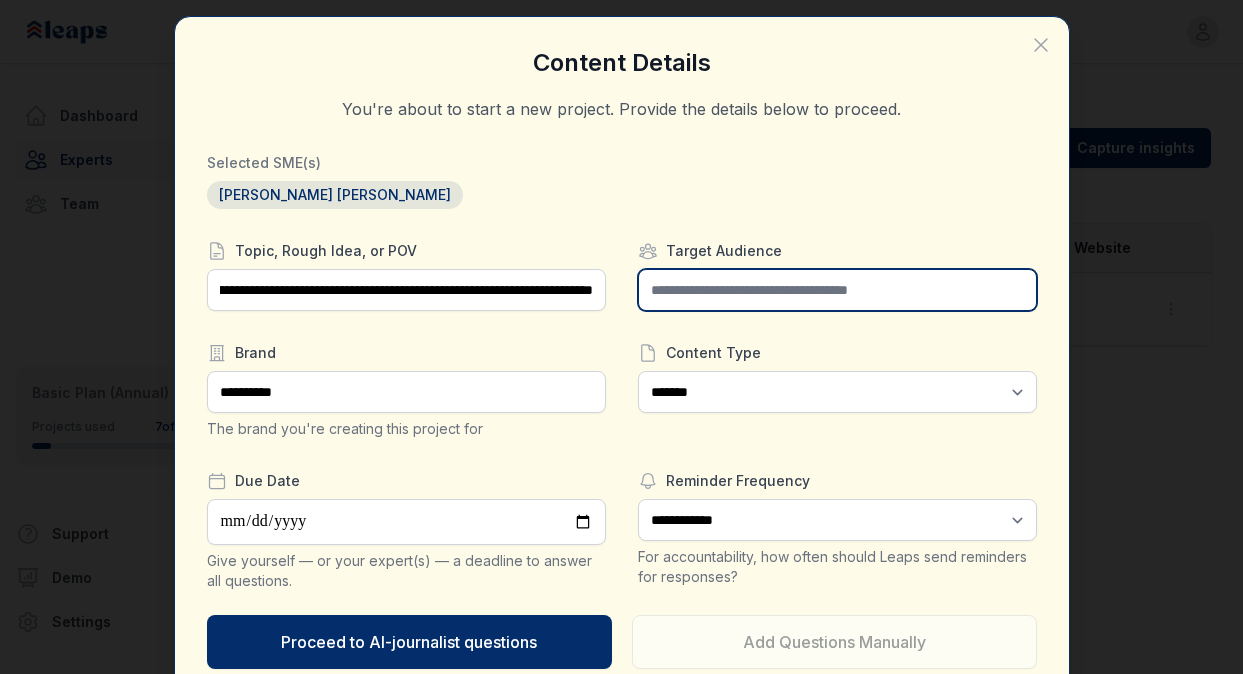 click at bounding box center [837, 290] 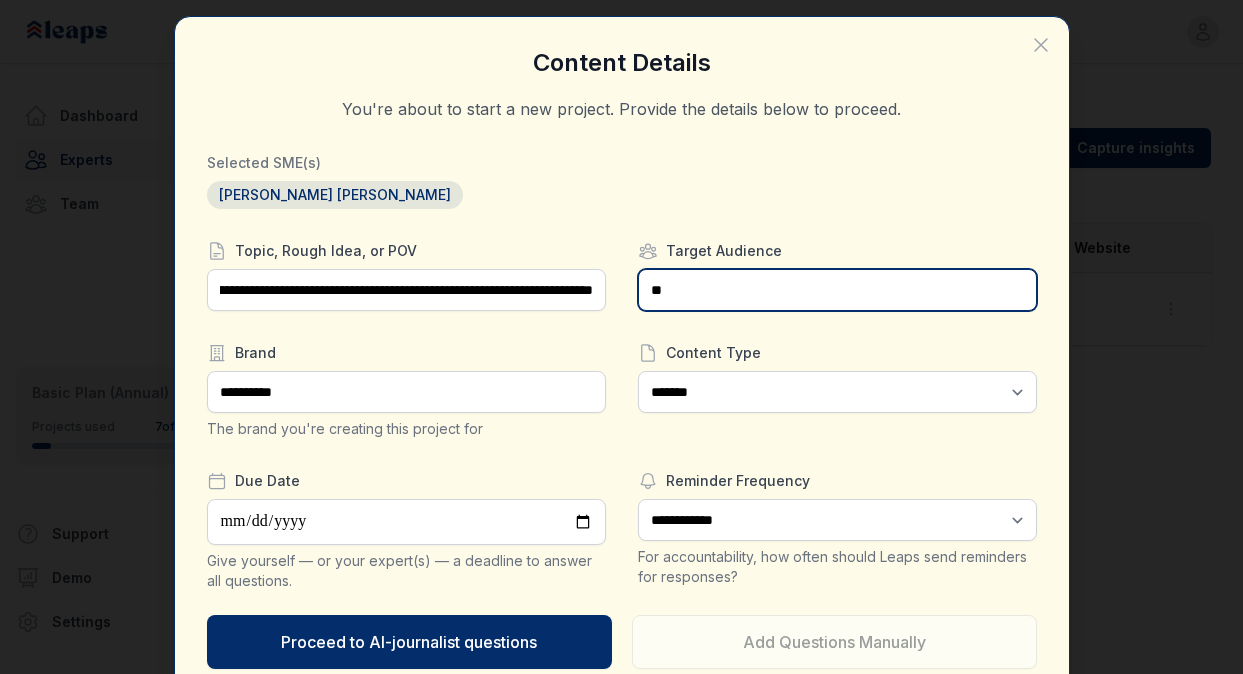 type on "*" 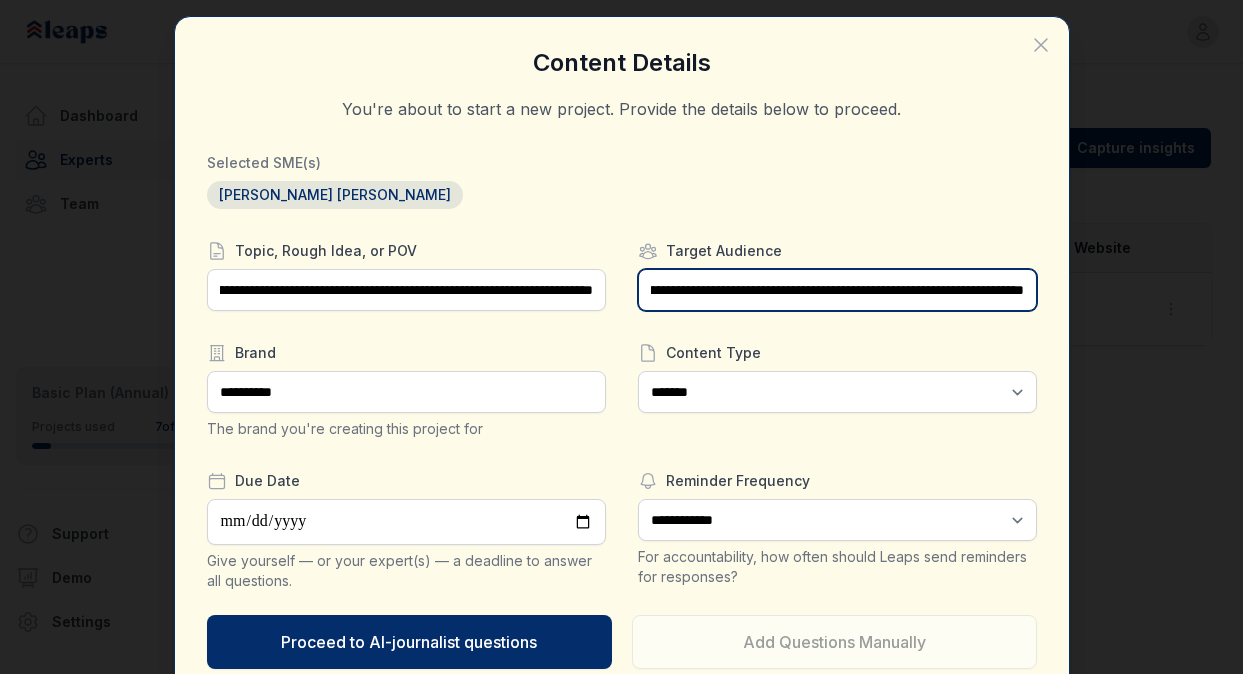 scroll, scrollTop: 0, scrollLeft: 151, axis: horizontal 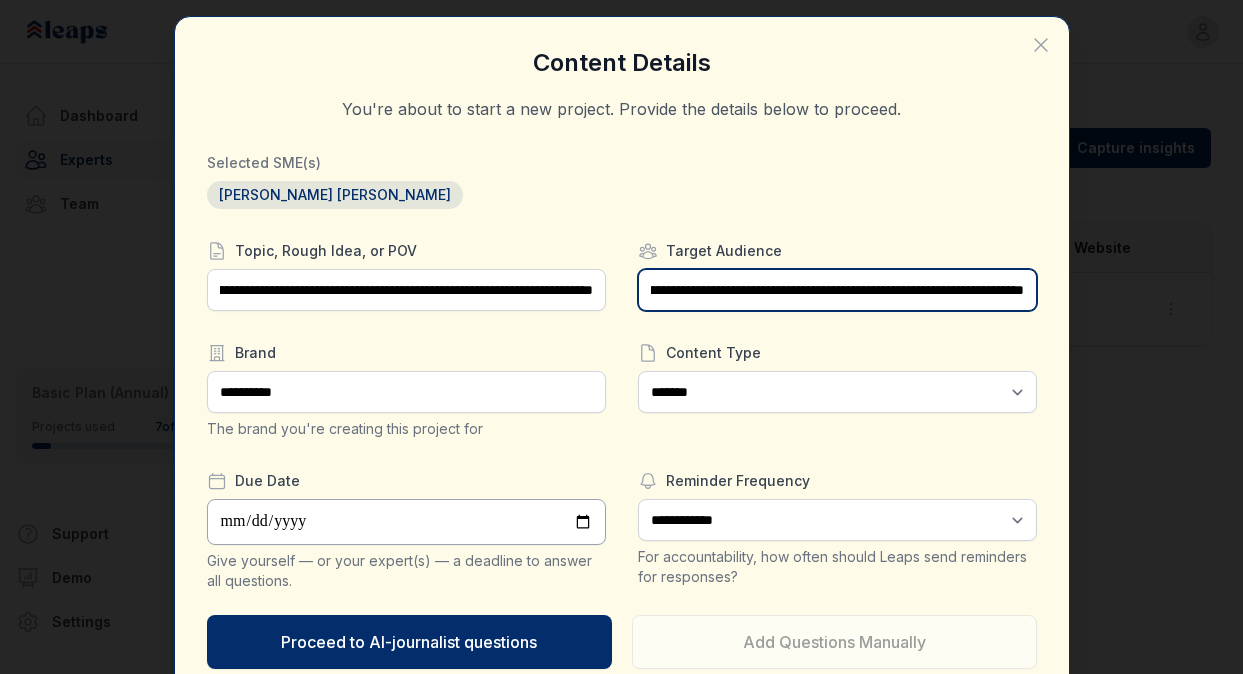 type on "**********" 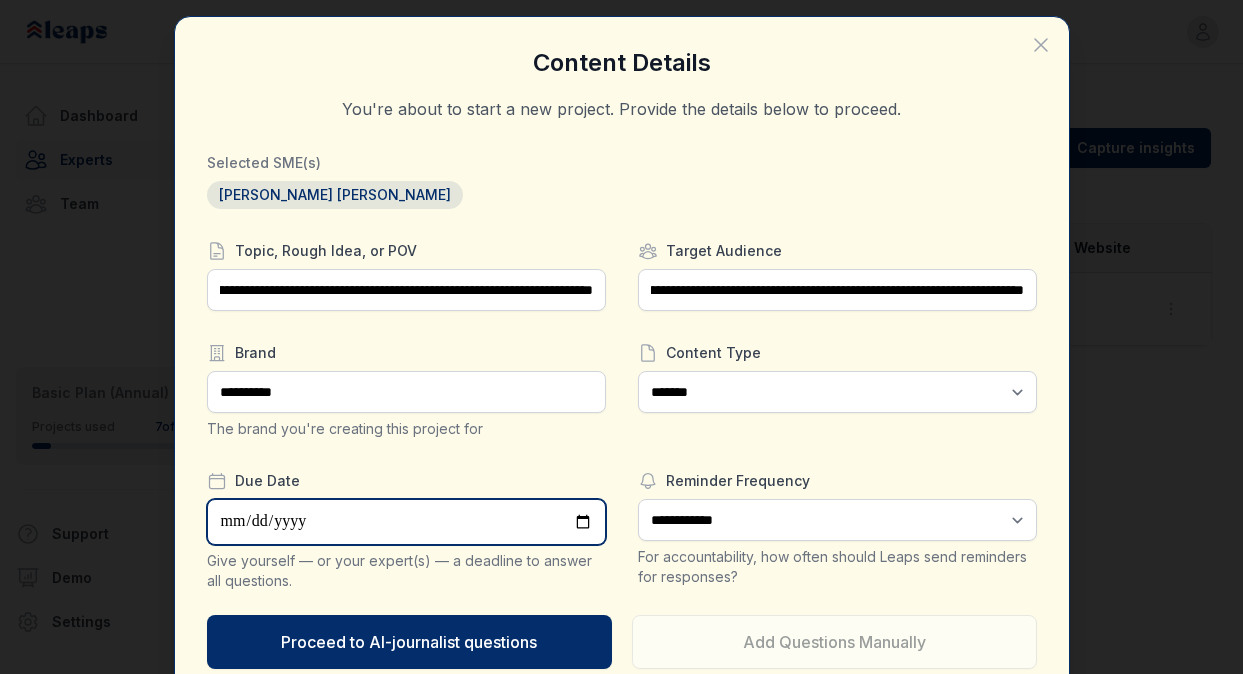 click at bounding box center [406, 522] 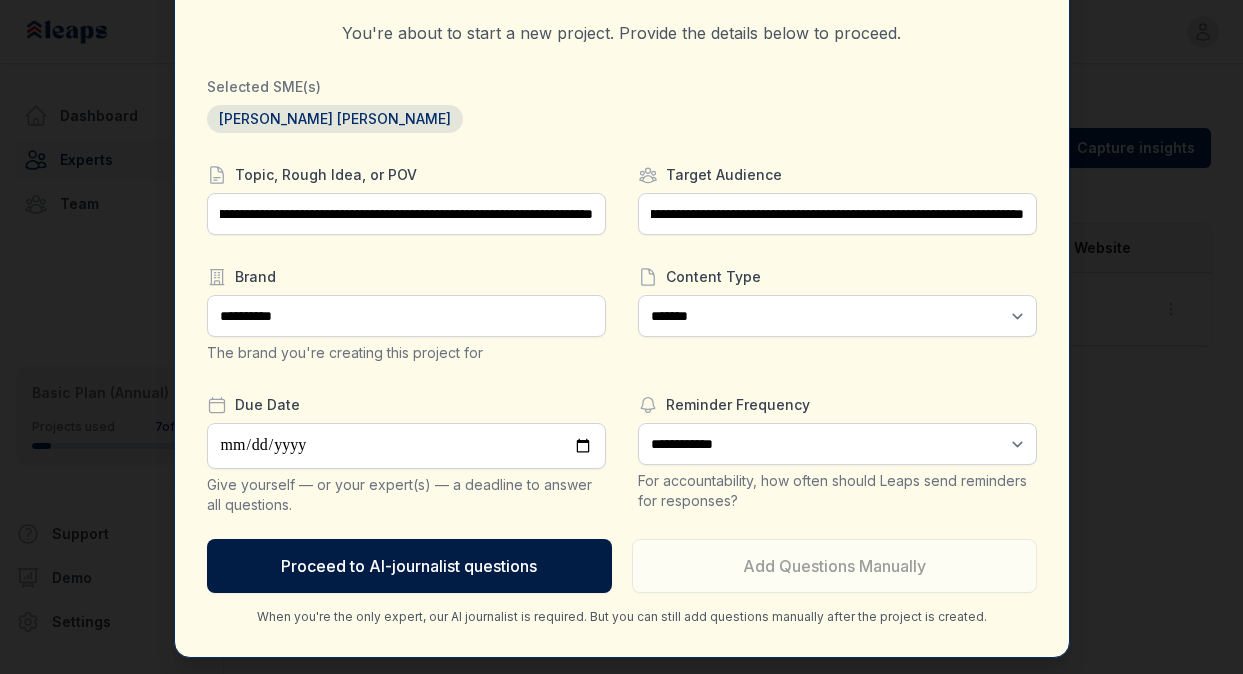 click on "Proceed to AI-journalist questions" at bounding box center (409, 566) 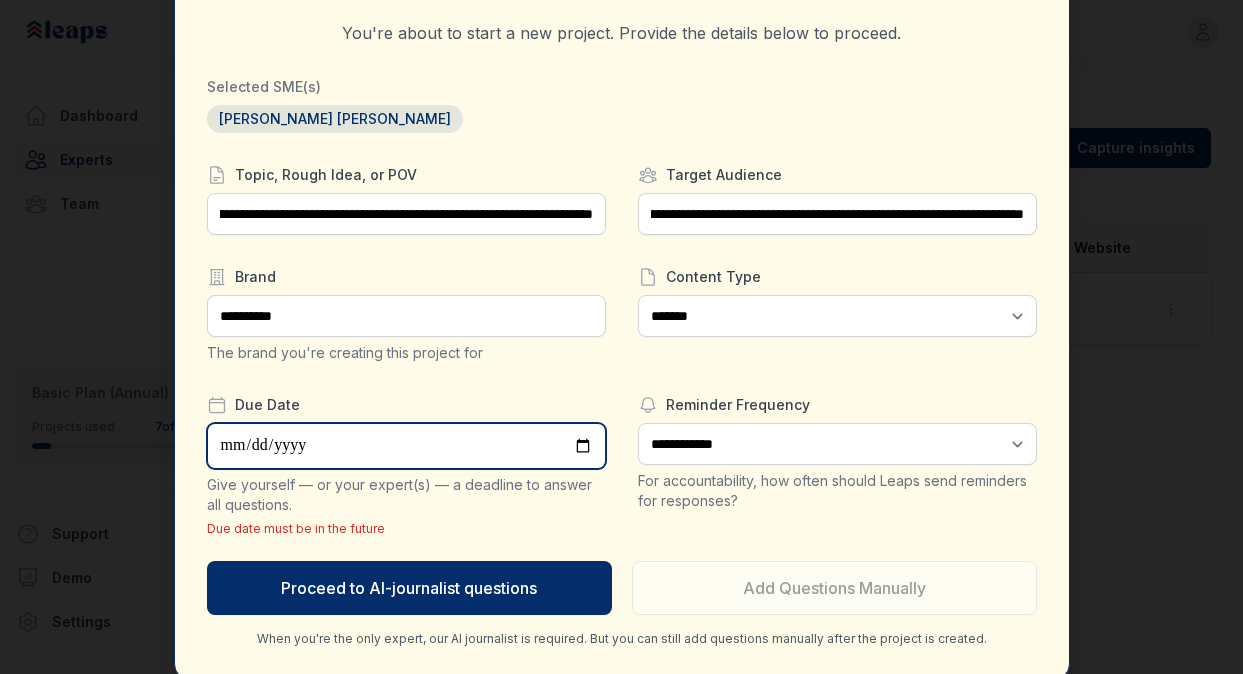 click on "**********" at bounding box center [406, 446] 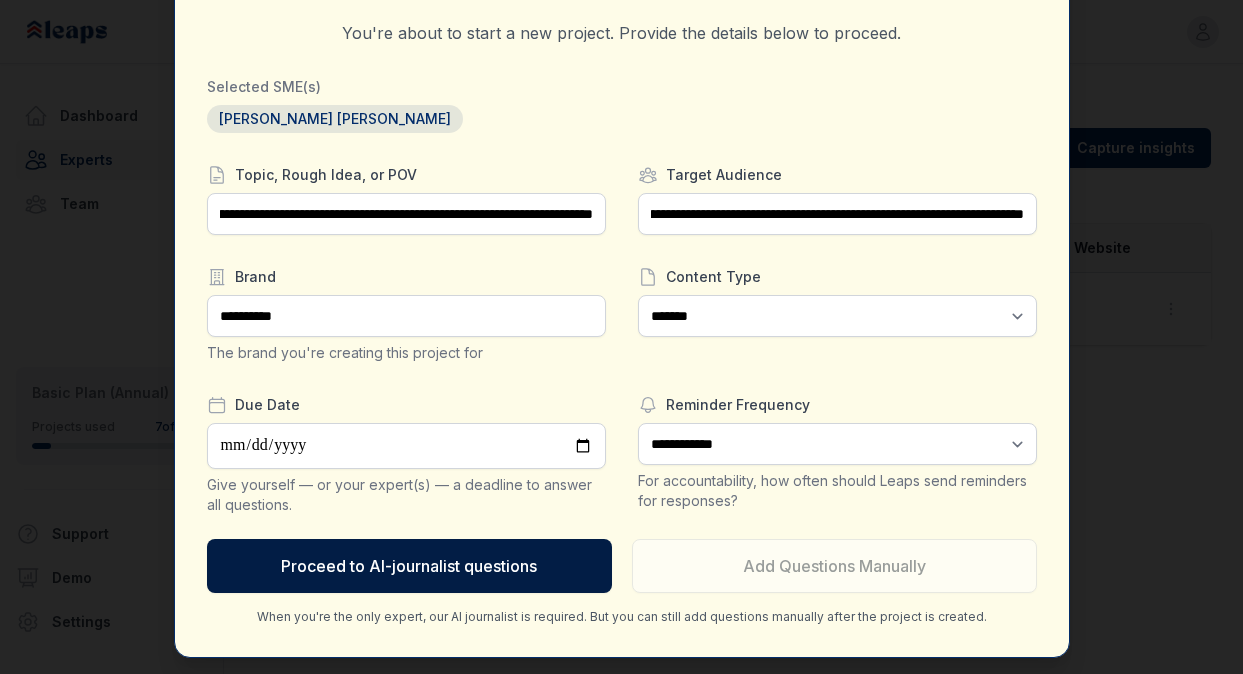 click on "Proceed to AI-journalist questions" at bounding box center (409, 566) 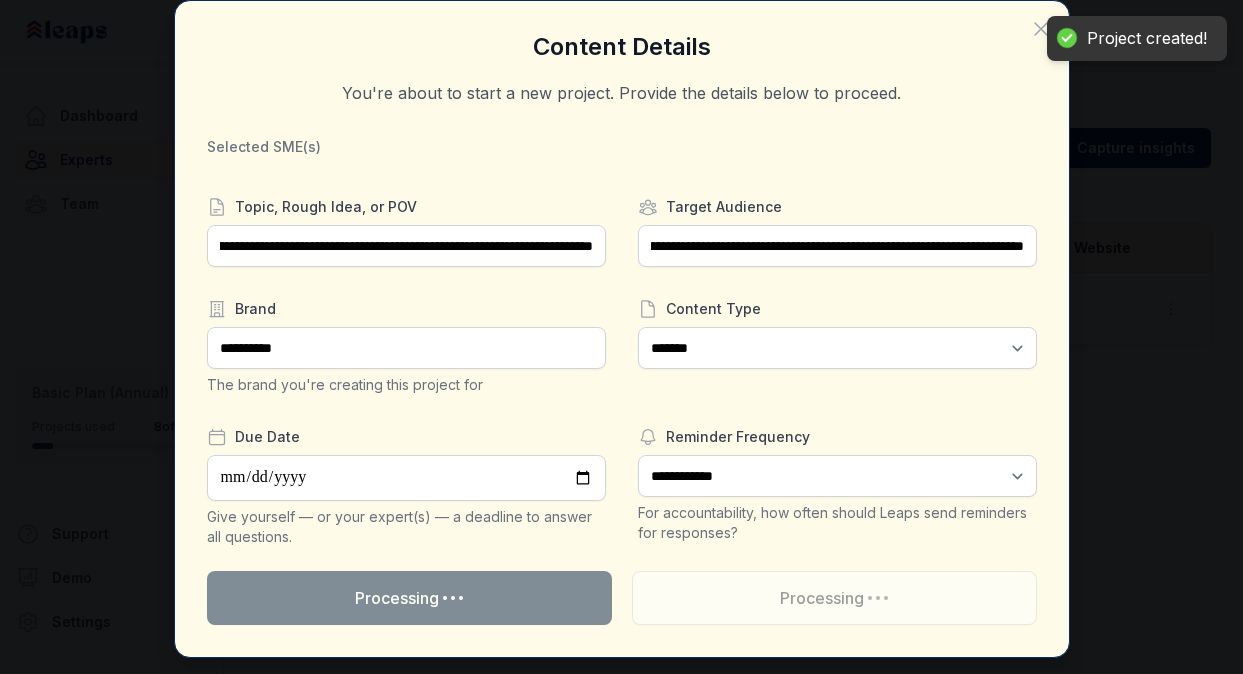 scroll, scrollTop: 0, scrollLeft: 3814, axis: horizontal 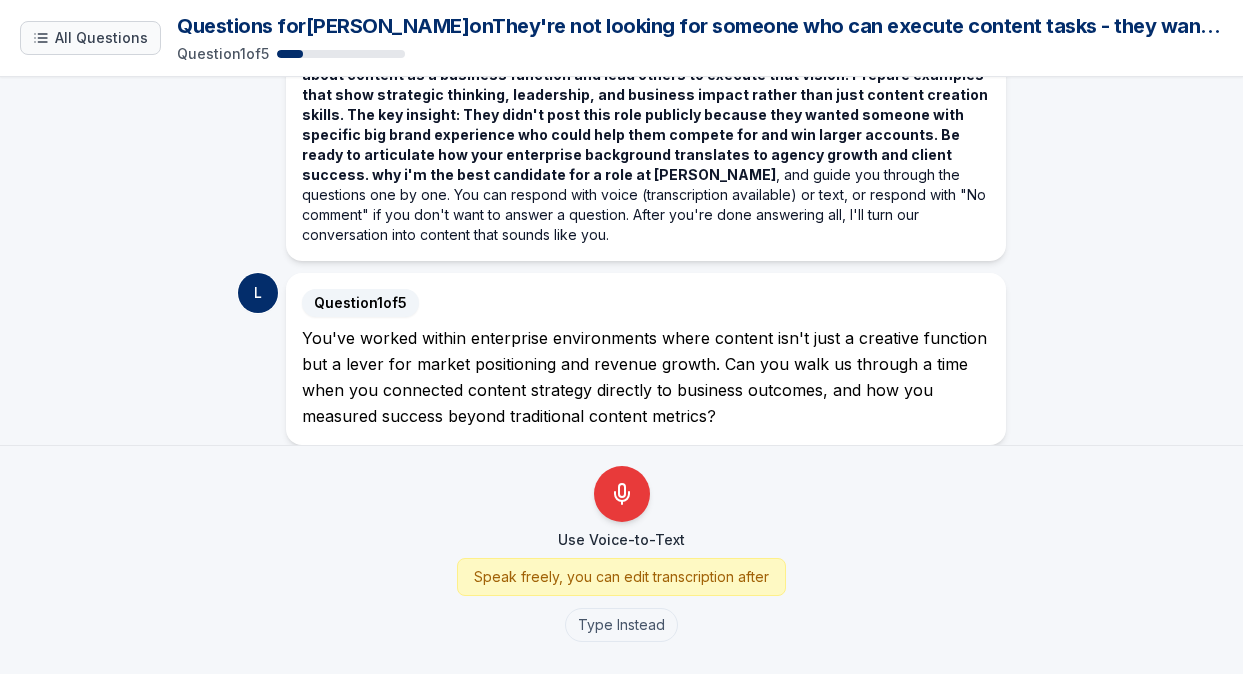 click on "All Questions" at bounding box center (90, 38) 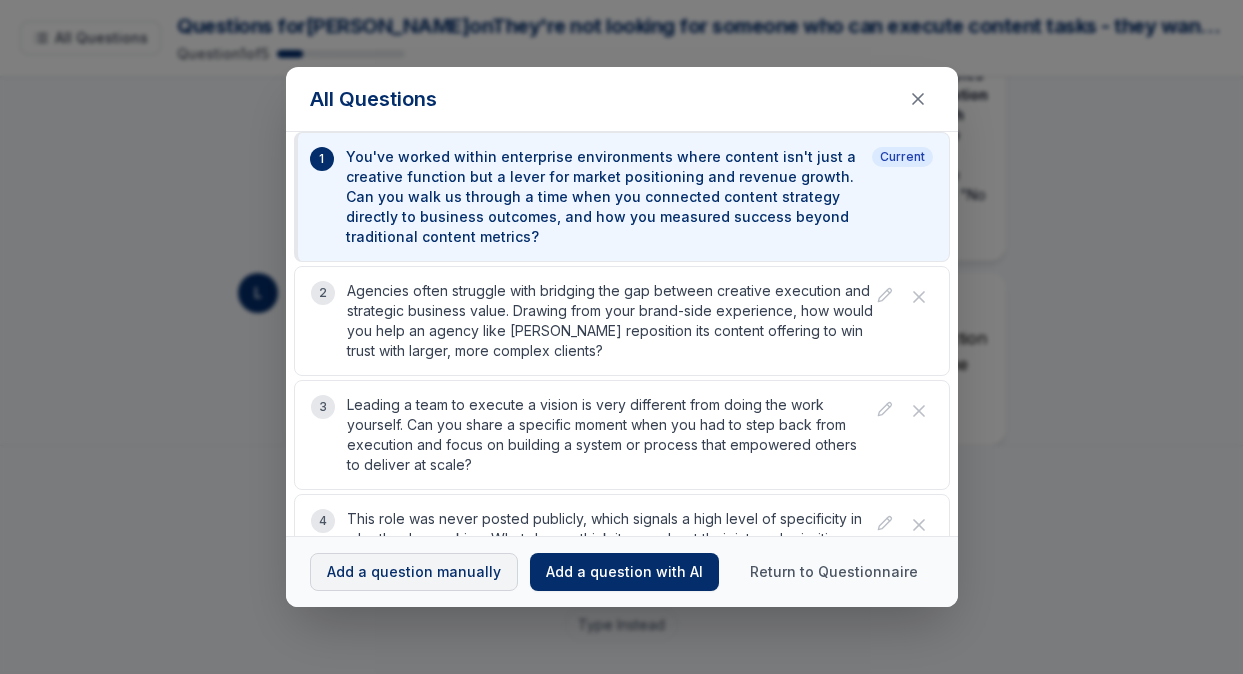 click on "Add a question manually" at bounding box center [414, 572] 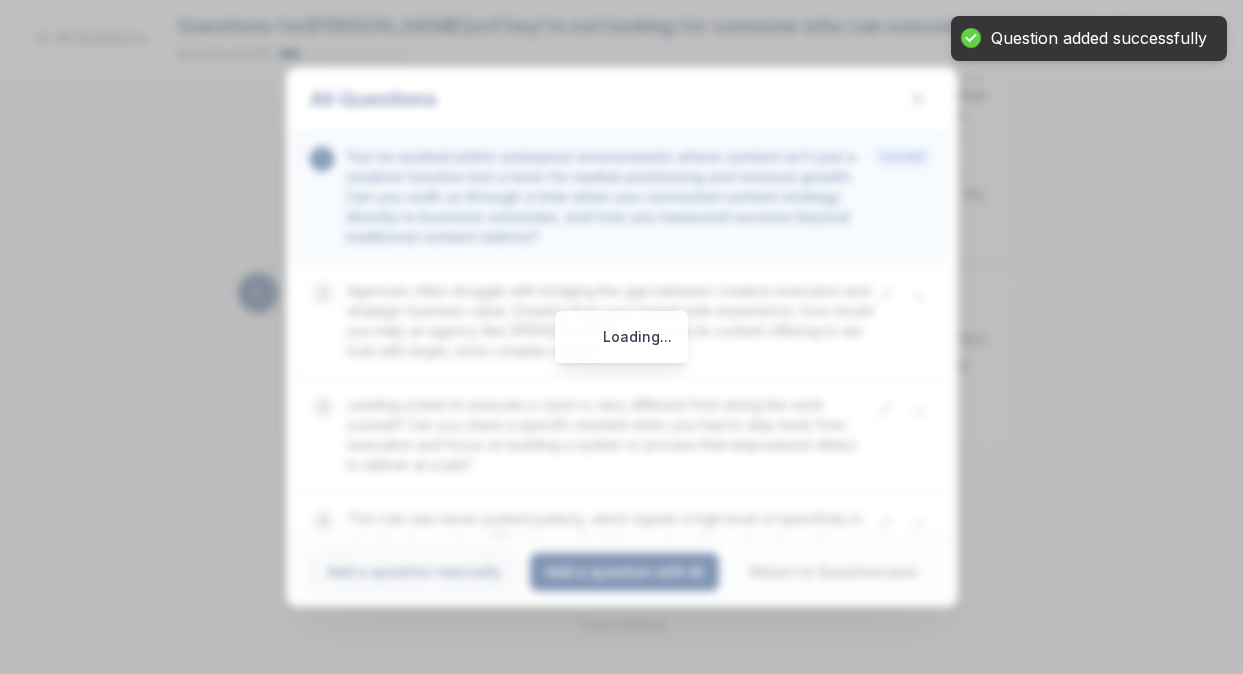 scroll, scrollTop: 389, scrollLeft: 0, axis: vertical 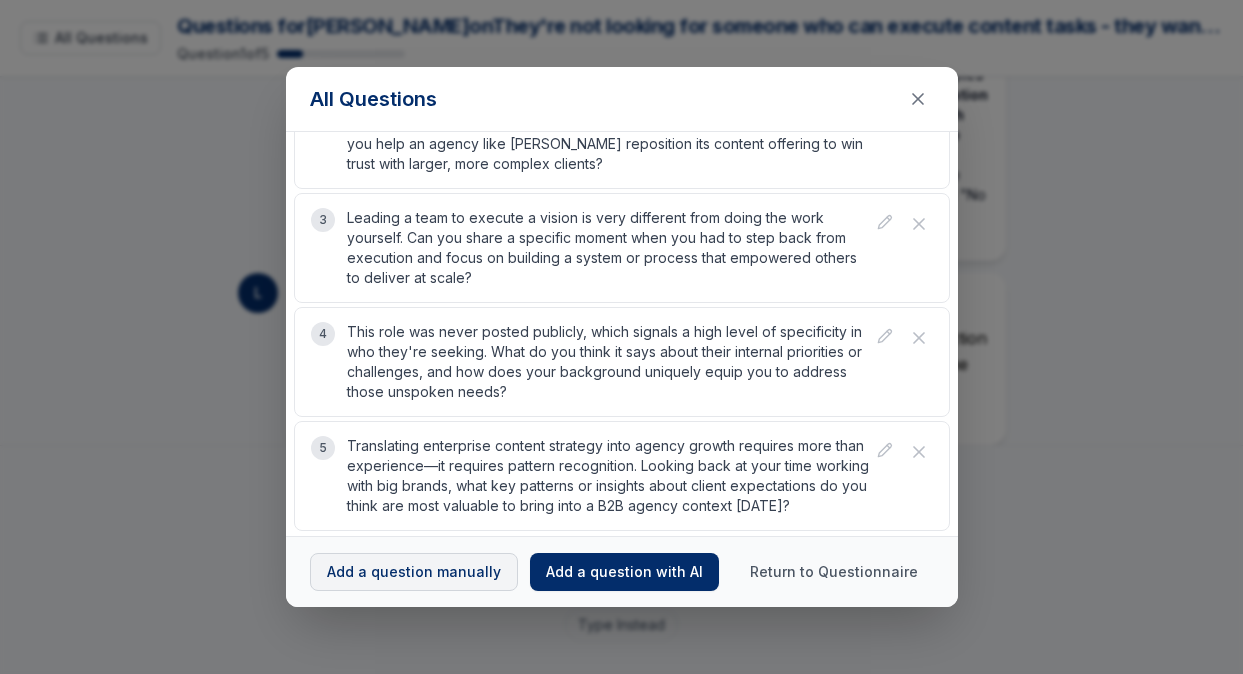 click on "Add a question manually" at bounding box center [414, 572] 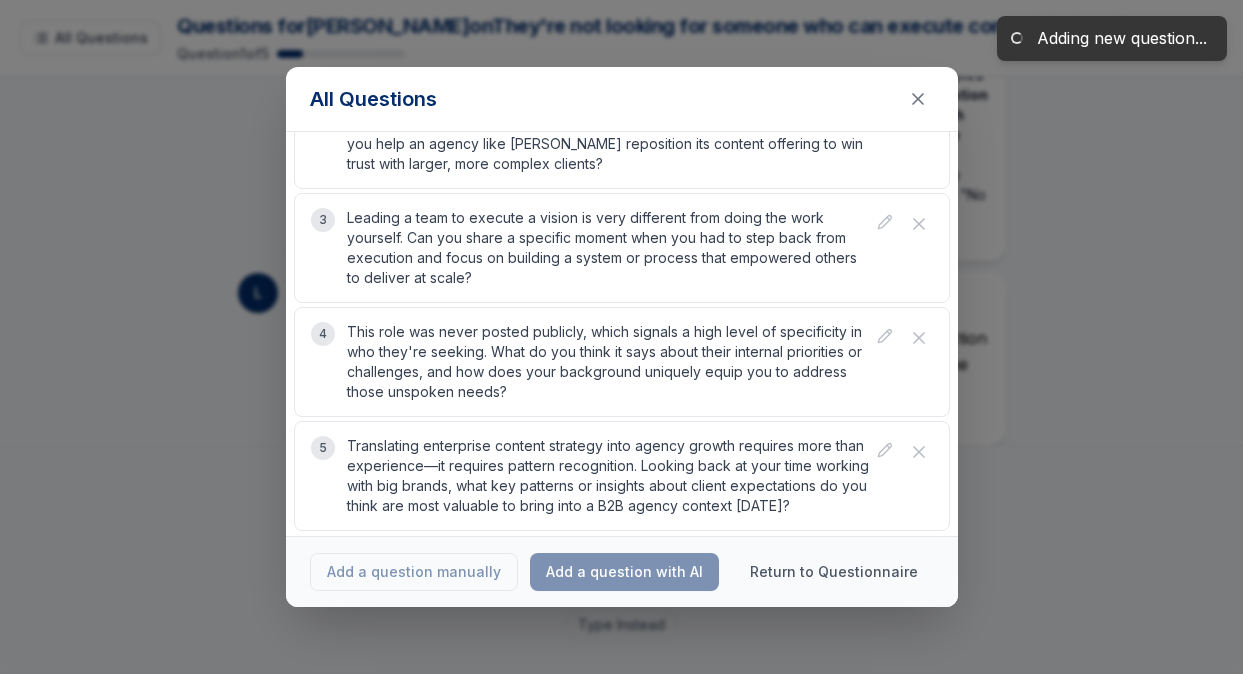 scroll, scrollTop: 389, scrollLeft: 0, axis: vertical 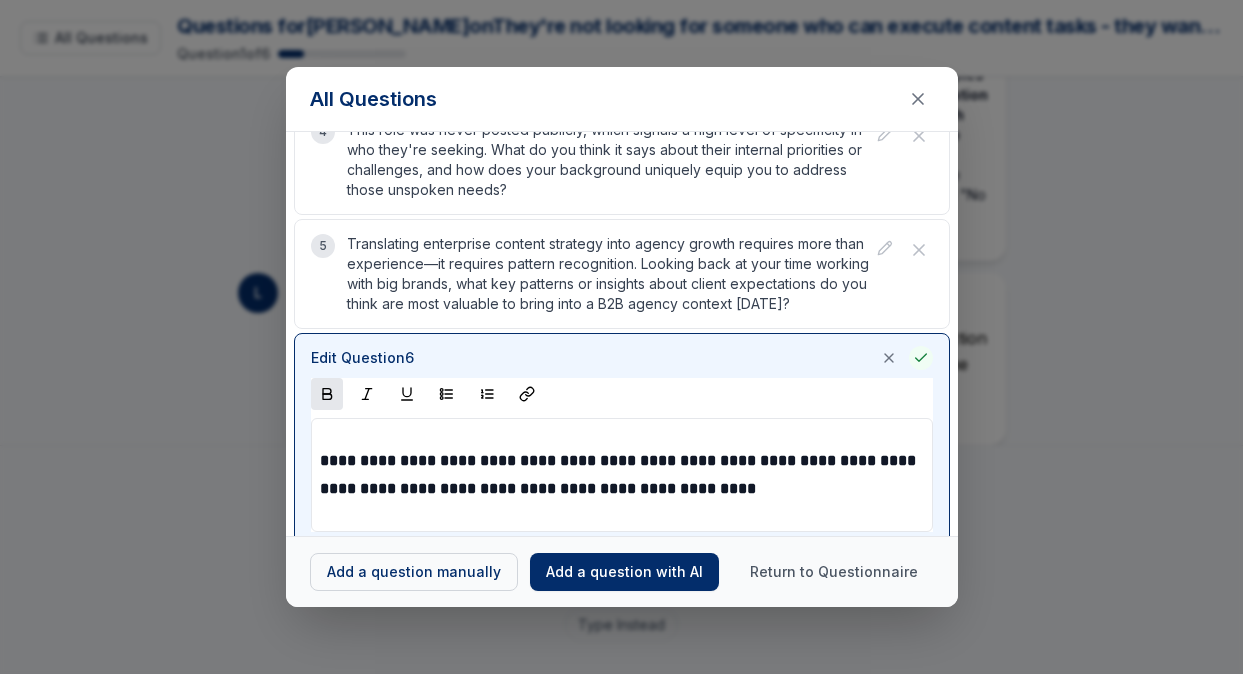 click on "Loading... All Questions     Questions for  Brenna  on  They're not looking for someone who can execute content tasks - they want someone who can think strategically about content as a business function and lead others to execute that vision. Prepare examples that show strategic thinking, leadership, and business impact rather than just content creation skills. The key insight: They didn't post this role publicly because they wanted someone with specific big brand experience who could help them compete for and win larger accounts. Be ready to articulate how your enterprise background translates to agency growth and client success. why i'm the best candidate for a role at stein   Question  1  of  6   All Questions 1 Current 2 Agencies often struggle with bridging the gap between creative execution and strategic business value. Drawing from your brand-side experience, how would you help an agency like Stein reposition its content offering to win trust with larger, more complex clients? 3 4 5 Edit Question  6 L" at bounding box center (621, 337) 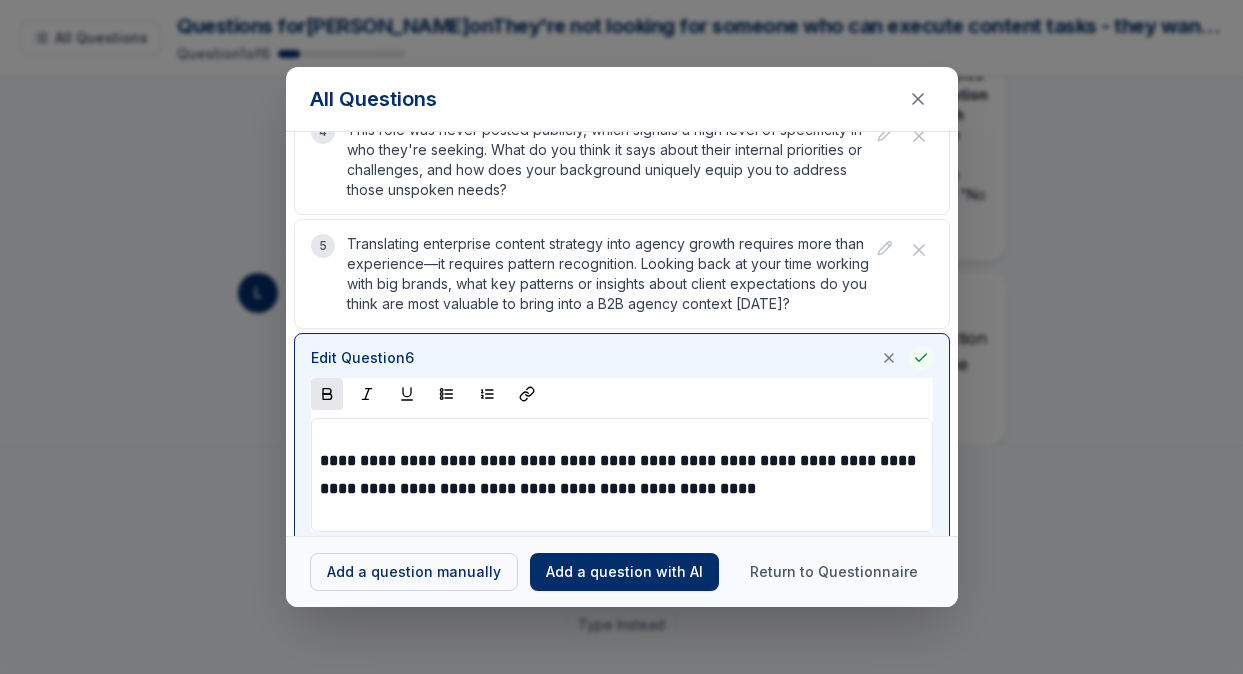 scroll, scrollTop: 80, scrollLeft: 0, axis: vertical 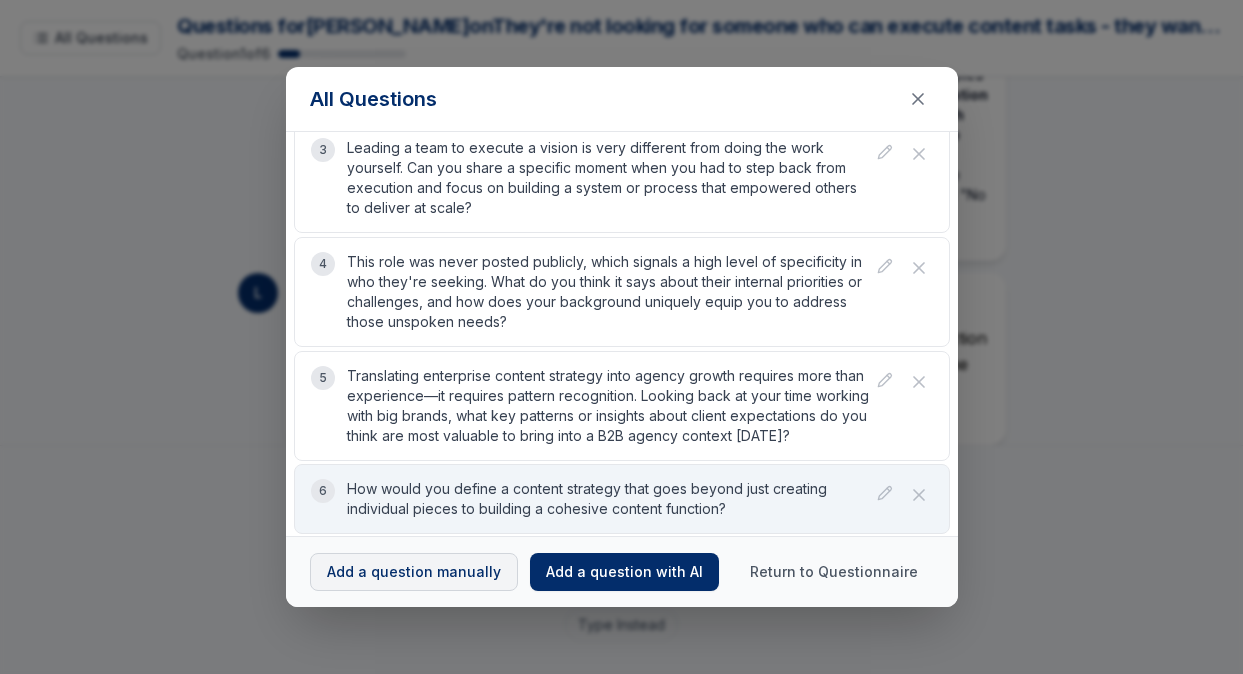 click on "Add a question manually" at bounding box center [414, 572] 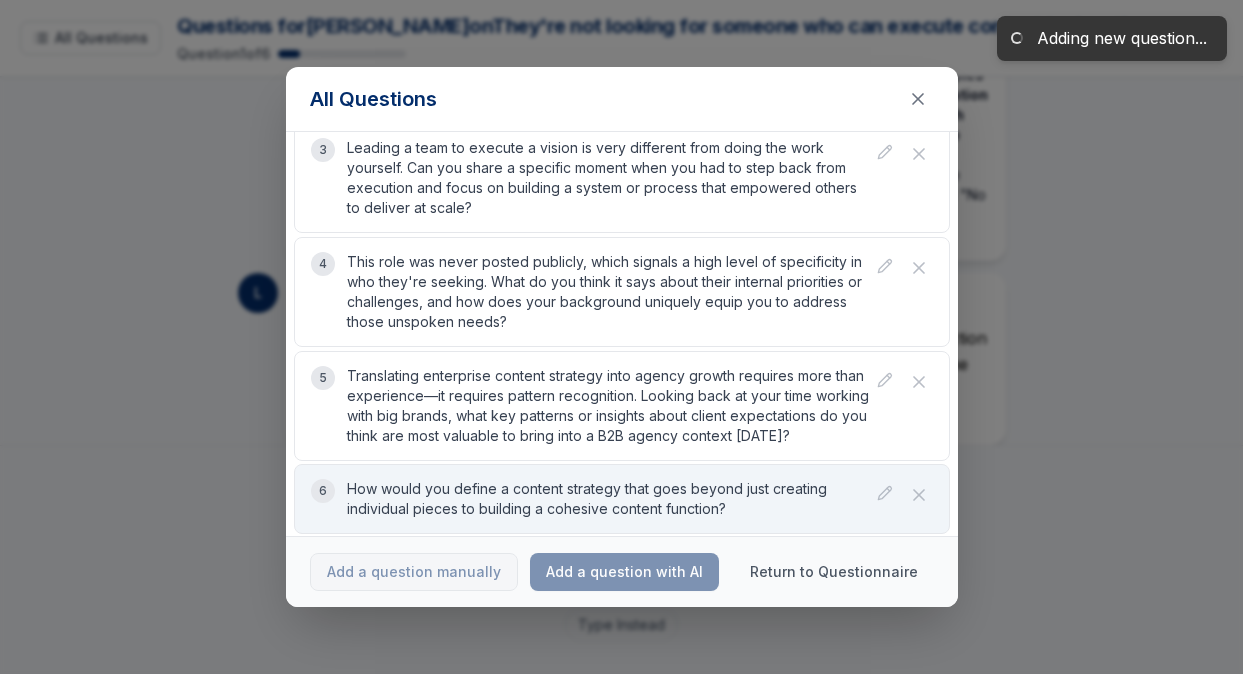 scroll, scrollTop: 463, scrollLeft: 0, axis: vertical 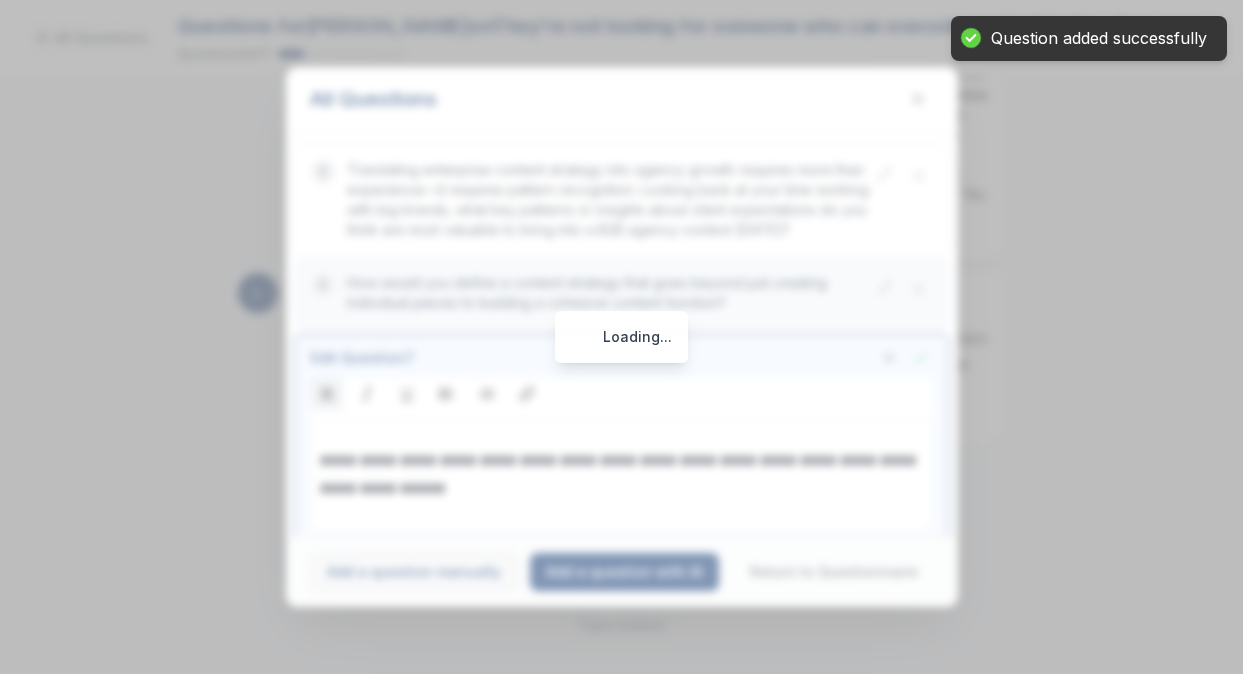 click on "Loading... All Questions     Questions for  Brenna  on  They're not looking for someone who can execute content tasks - they want someone who can think strategically about content as a business function and lead others to execute that vision. Prepare examples that show strategic thinking, leadership, and business impact rather than just content creation skills. The key insight: They didn't post this role publicly because they wanted someone with specific big brand experience who could help them compete for and win larger accounts. Be ready to articulate how your enterprise background translates to agency growth and client success. why i'm the best candidate for a role at stein   Question  1  of  7   All Questions 1 Current 2 Agencies often struggle with bridging the gap between creative execution and strategic business value. Drawing from your brand-side experience, how would you help an agency like Stein reposition its content offering to win trust with larger, more complex clients? 3 4 5 6 Edit Question  7" at bounding box center (621, 337) 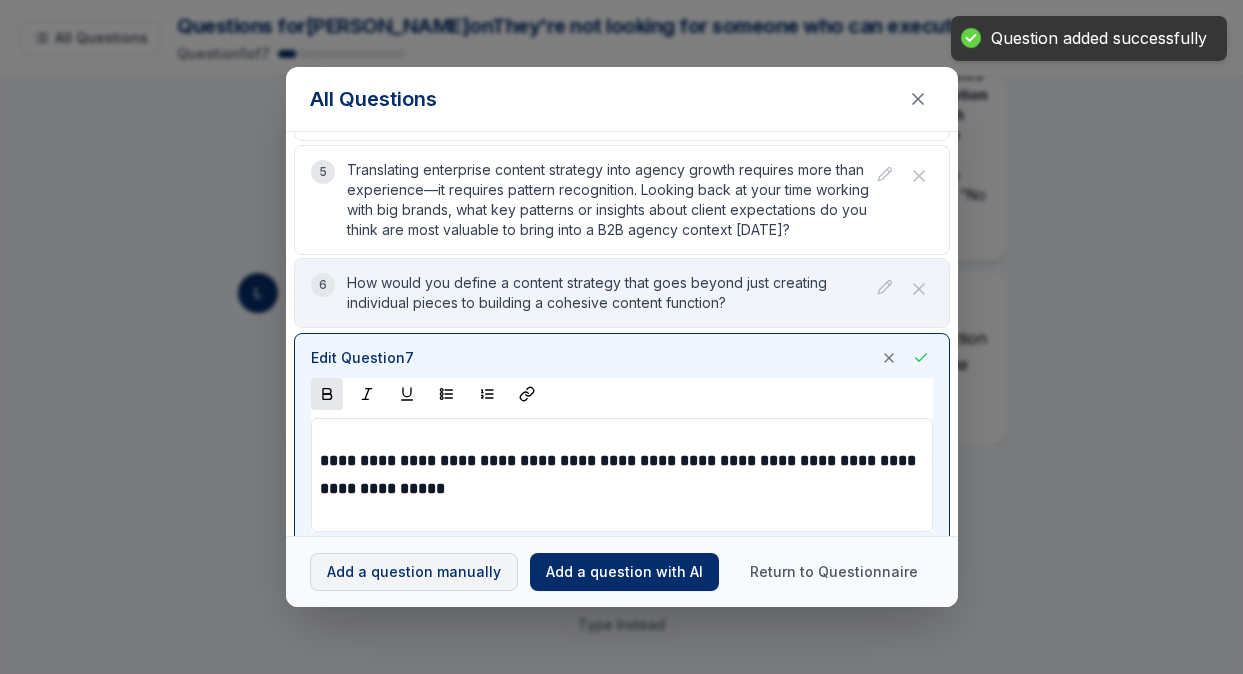 scroll, scrollTop: 80, scrollLeft: 0, axis: vertical 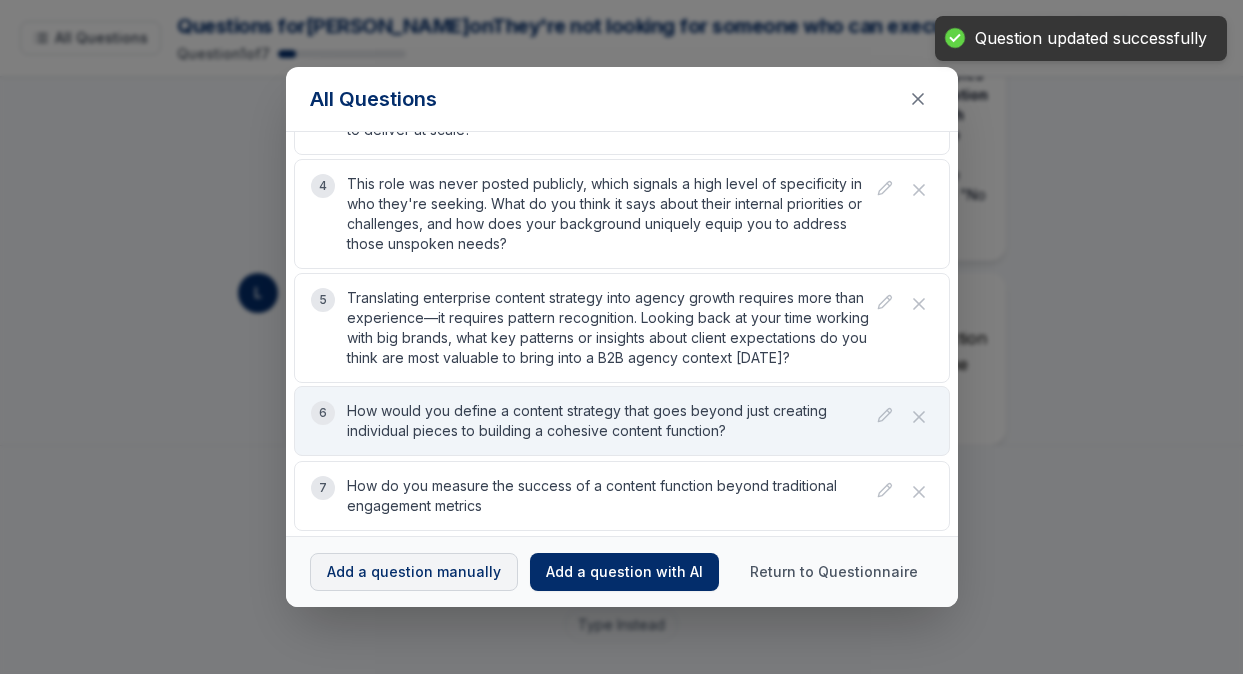 click on "Add a question manually" at bounding box center [414, 572] 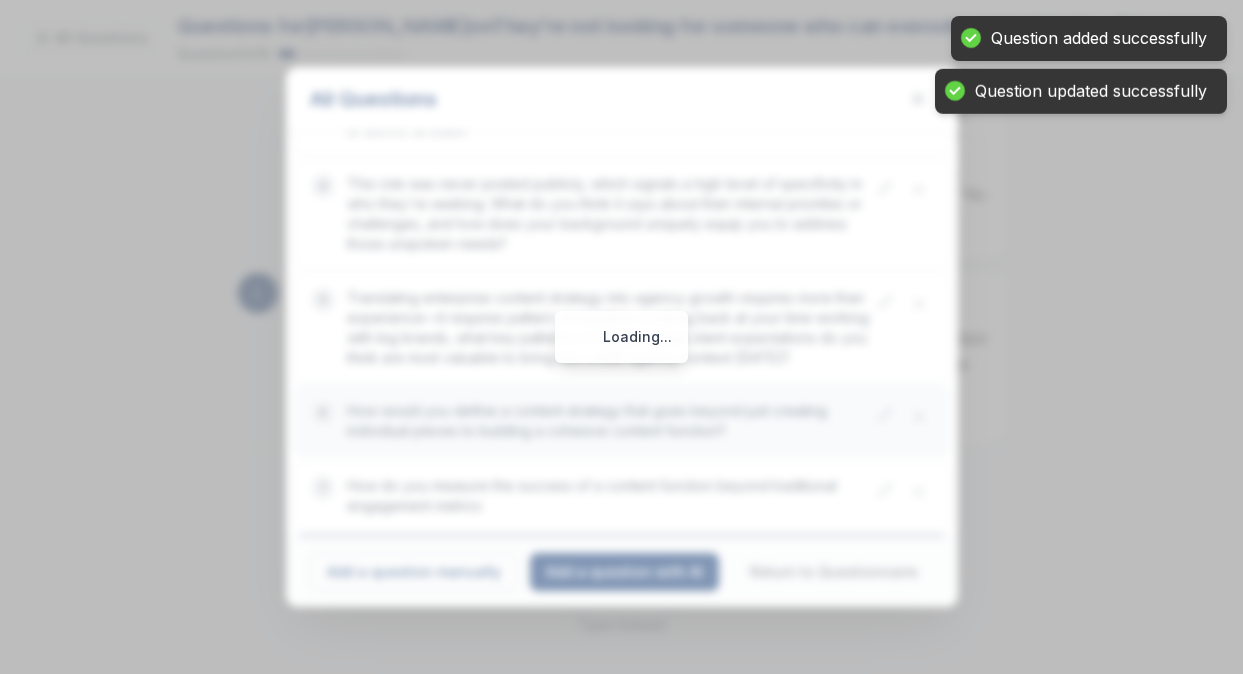 scroll, scrollTop: 537, scrollLeft: 0, axis: vertical 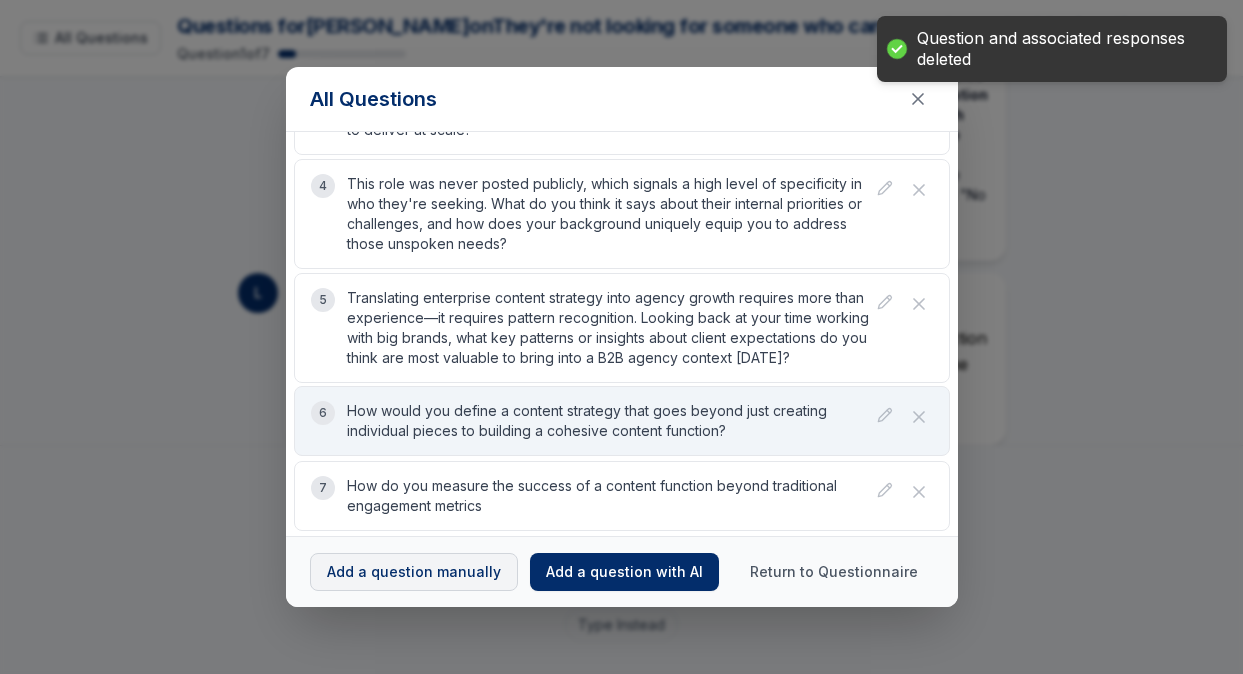 click on "Add a question manually" at bounding box center (414, 572) 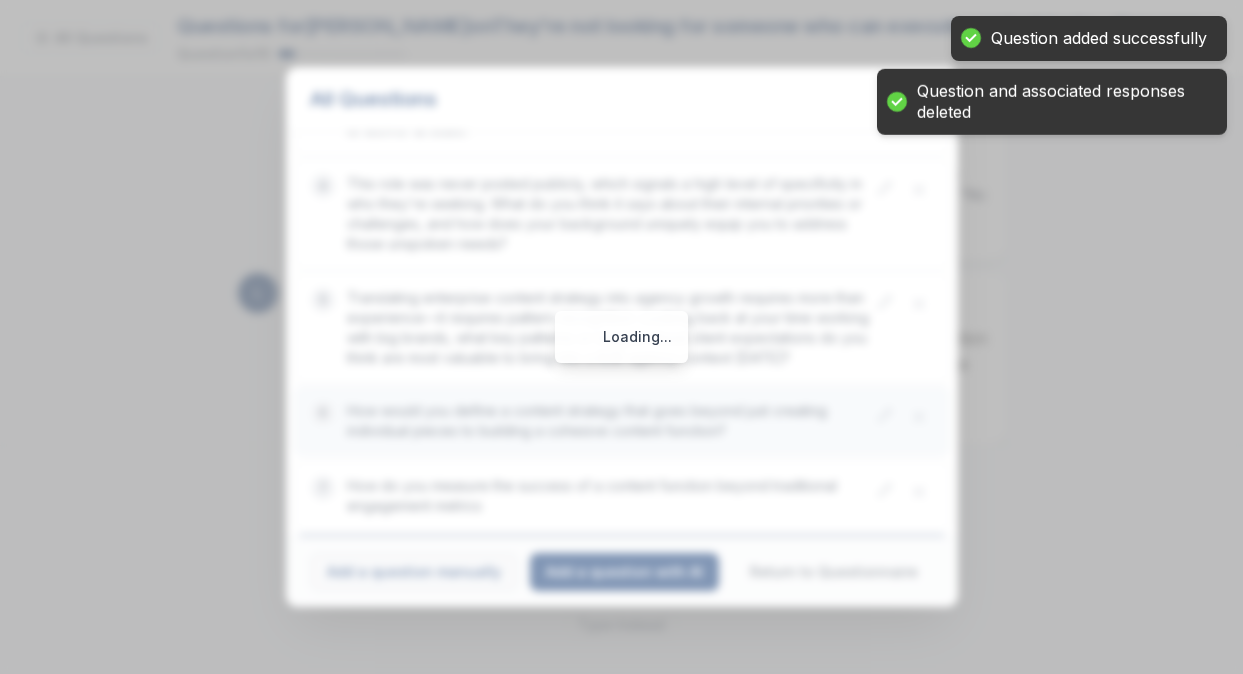 scroll, scrollTop: 537, scrollLeft: 0, axis: vertical 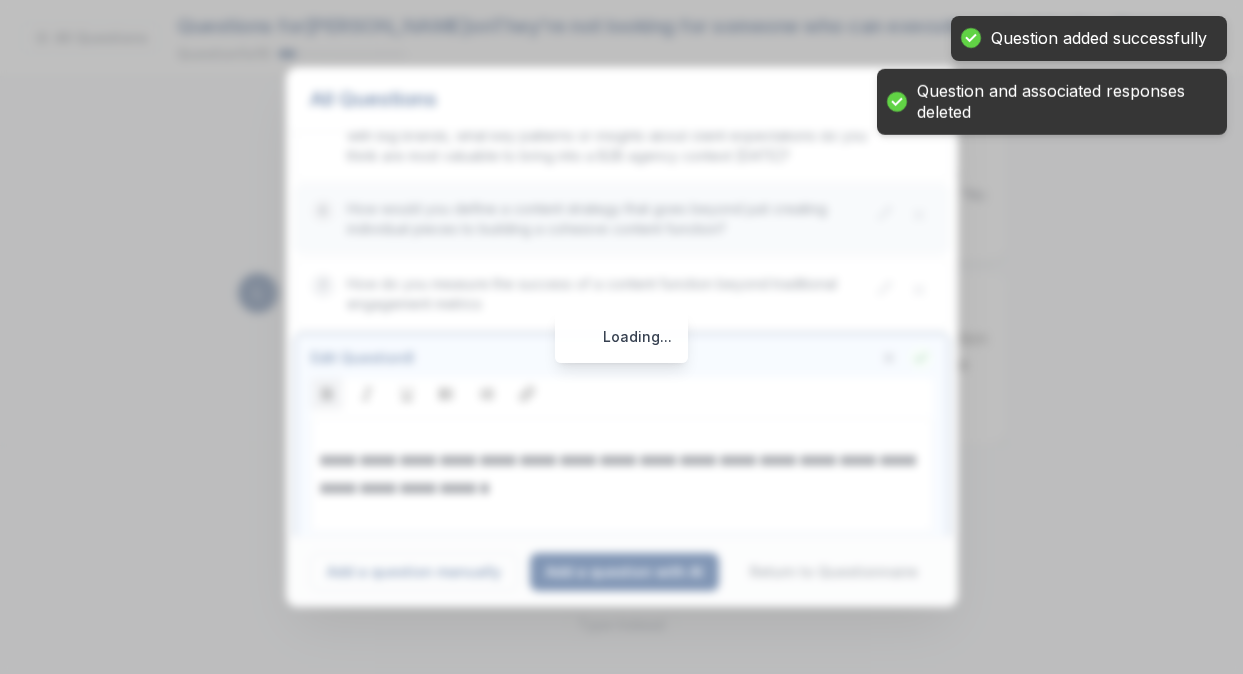 click on "Loading... All Questions     Questions for  Brenna  on  They're not looking for someone who can execute content tasks - they want someone who can think strategically about content as a business function and lead others to execute that vision. Prepare examples that show strategic thinking, leadership, and business impact rather than just content creation skills. The key insight: They didn't post this role publicly because they wanted someone with specific big brand experience who could help them compete for and win larger accounts. Be ready to articulate how your enterprise background translates to agency growth and client success. why i'm the best candidate for a role at stein   Question  1  of  8   All Questions 1 Current 2 Agencies often struggle with bridging the gap between creative execution and strategic business value. Drawing from your brand-side experience, how would you help an agency like Stein reposition its content offering to win trust with larger, more complex clients? 3 4 5 6 7 Edit Question" at bounding box center [621, 337] 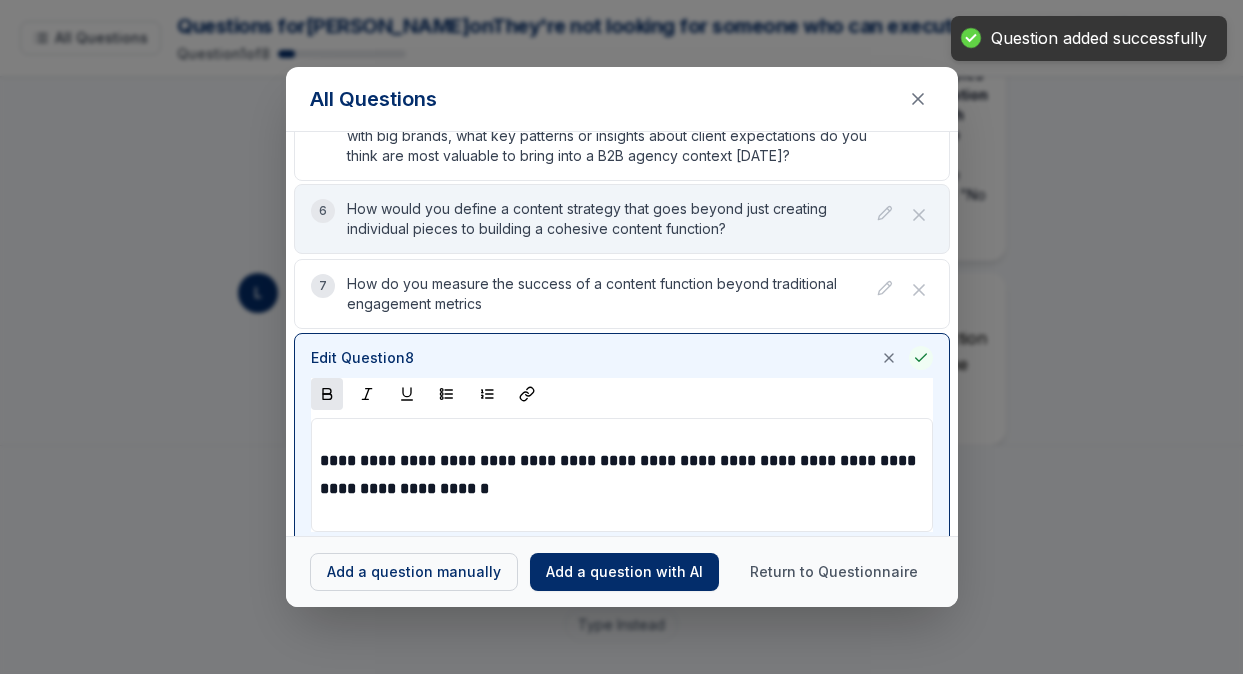 scroll, scrollTop: 80, scrollLeft: 0, axis: vertical 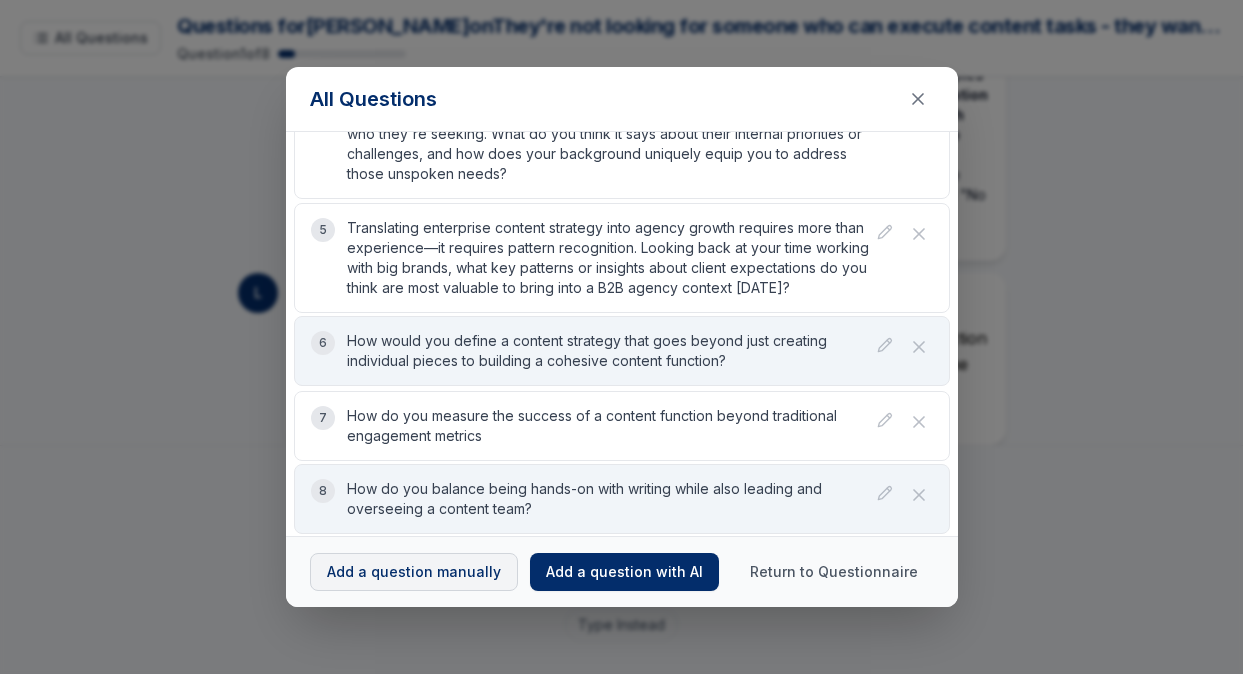 click on "Add a question manually" at bounding box center [414, 572] 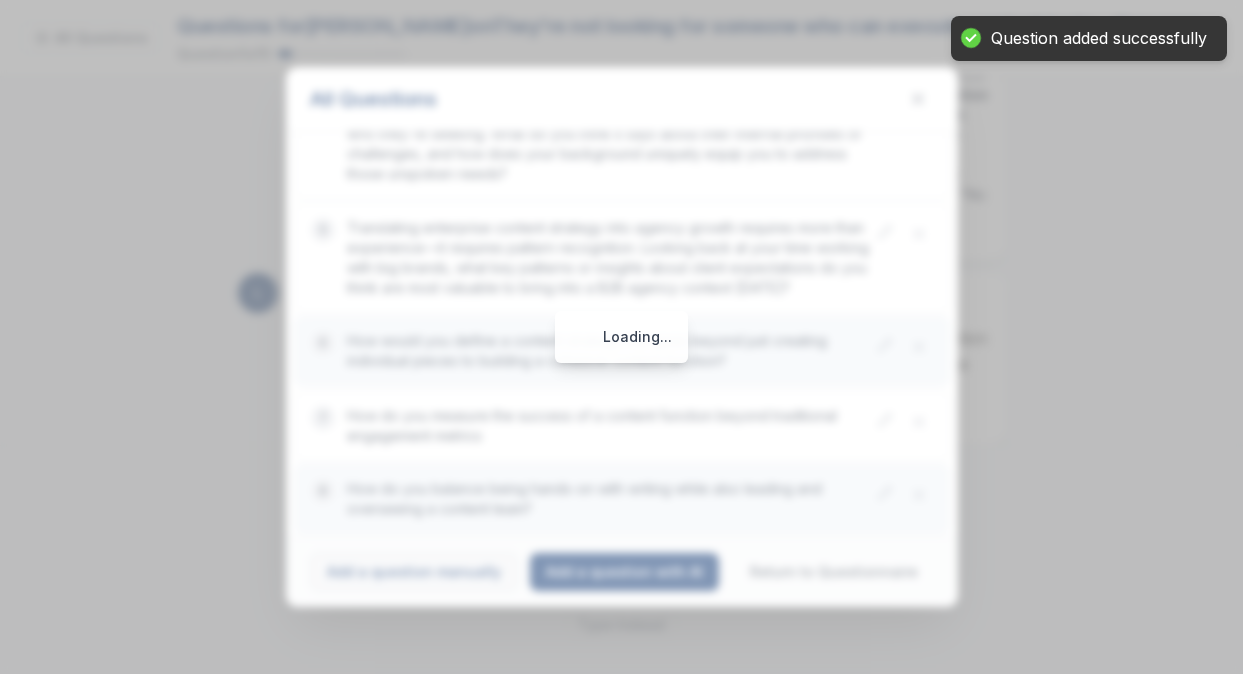 scroll, scrollTop: 611, scrollLeft: 0, axis: vertical 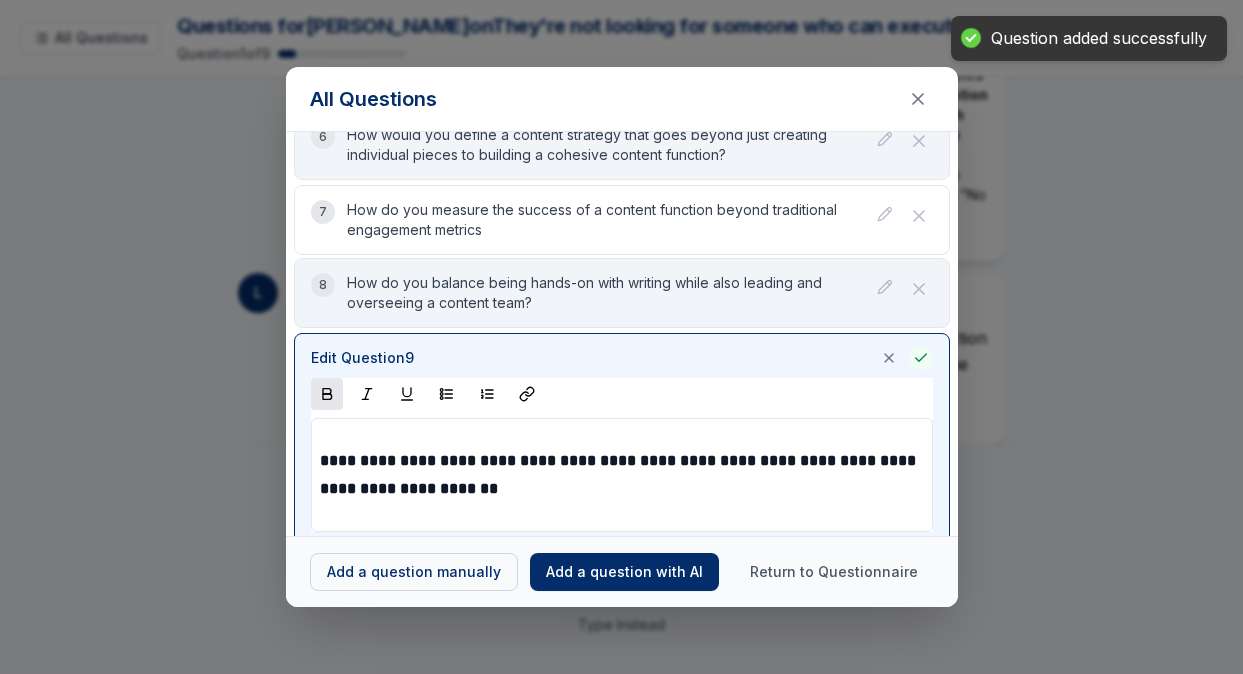 click on "Loading... All Questions     Questions for  Brenna  on  They're not looking for someone who can execute content tasks - they want someone who can think strategically about content as a business function and lead others to execute that vision. Prepare examples that show strategic thinking, leadership, and business impact rather than just content creation skills. The key insight: They didn't post this role publicly because they wanted someone with specific big brand experience who could help them compete for and win larger accounts. Be ready to articulate how your enterprise background translates to agency growth and client success. why i'm the best candidate for a role at stein   Question  1  of  9   All Questions 1 Current 2 Agencies often struggle with bridging the gap between creative execution and strategic business value. Drawing from your brand-side experience, how would you help an agency like Stein reposition its content offering to win trust with larger, more complex clients? 3 4 5 6 7 8 9 L 👋 L 1" at bounding box center [621, 337] 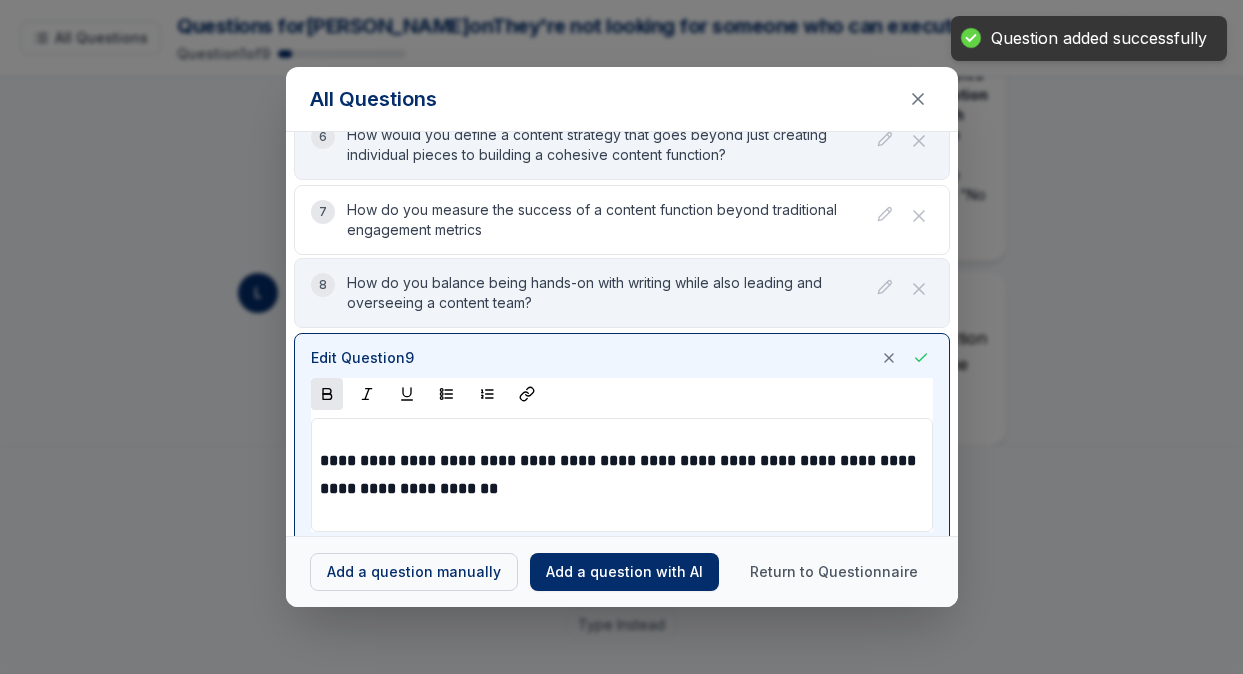 scroll, scrollTop: 80, scrollLeft: 0, axis: vertical 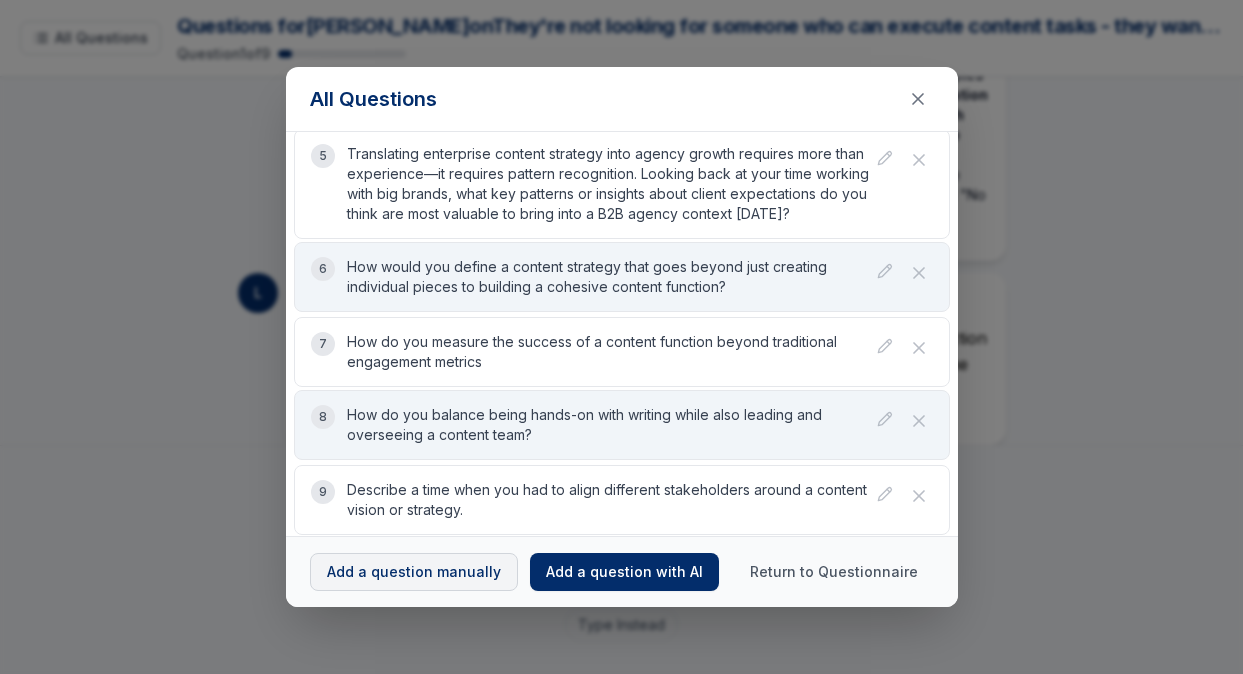 click on "Add a question manually" at bounding box center (414, 572) 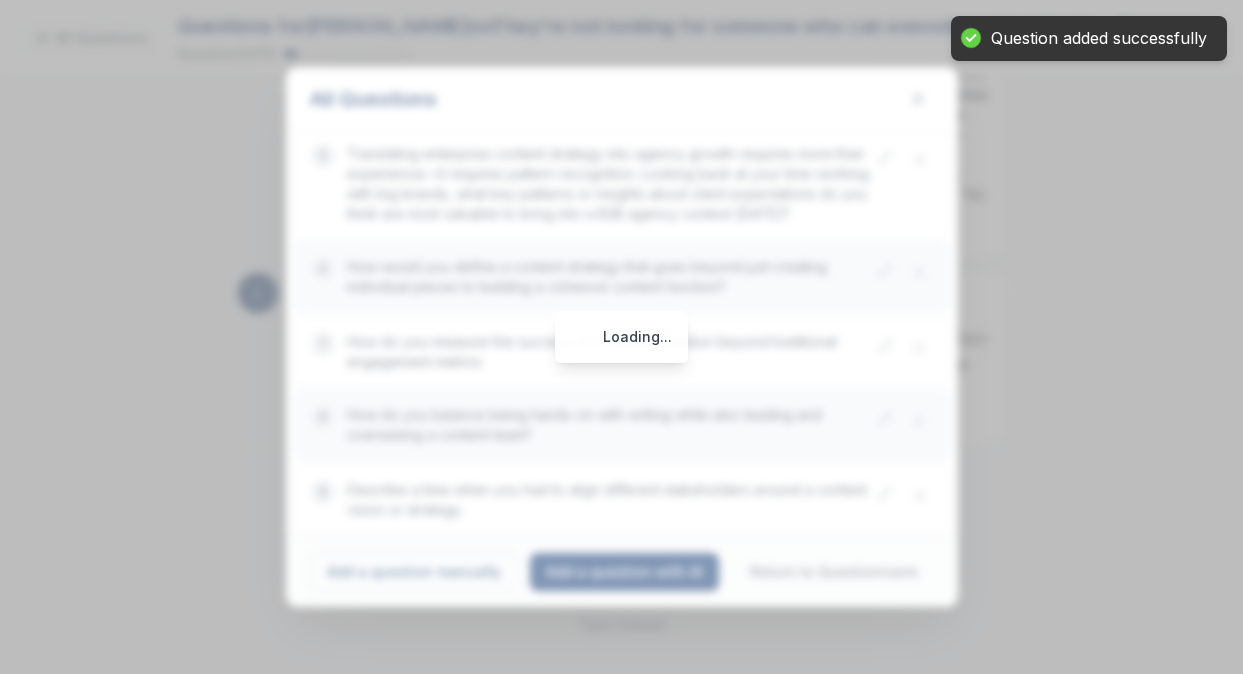 scroll, scrollTop: 685, scrollLeft: 0, axis: vertical 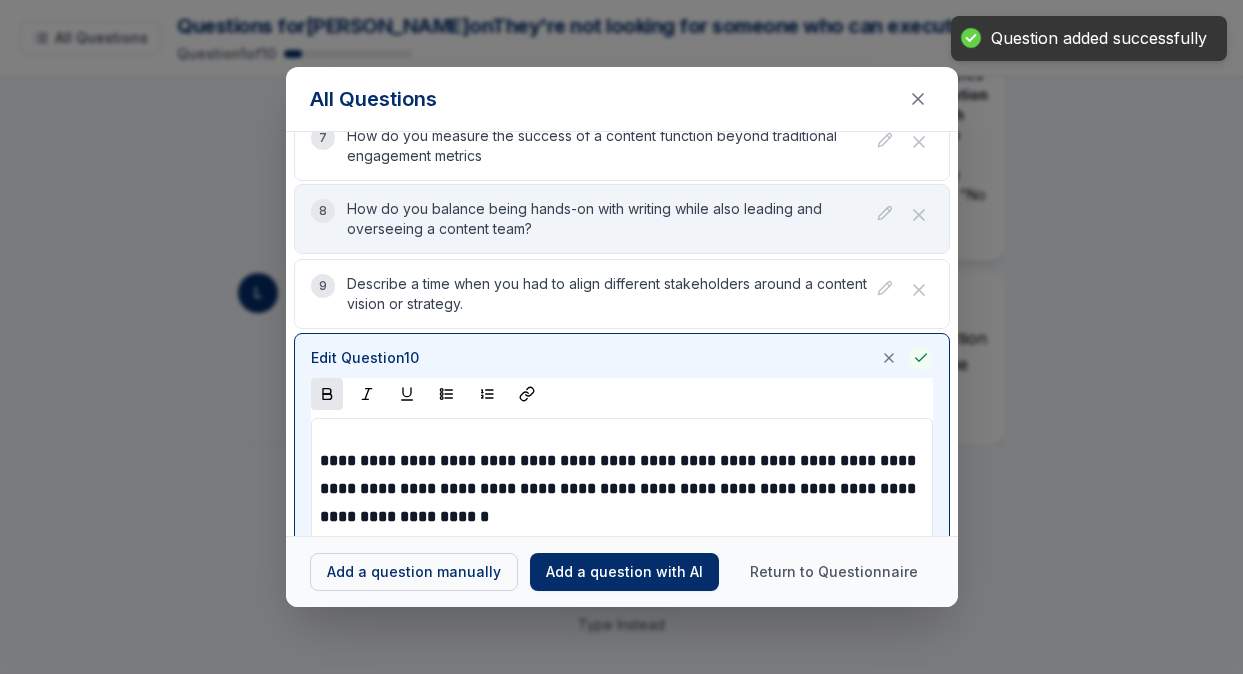 click on "Loading... All Questions     Questions for  Brenna  on  They're not looking for someone who can execute content tasks - they want someone who can think strategically about content as a business function and lead others to execute that vision. Prepare examples that show strategic thinking, leadership, and business impact rather than just content creation skills. The key insight: They didn't post this role publicly because they wanted someone with specific big brand experience who could help them compete for and win larger accounts. Be ready to articulate how your enterprise background translates to agency growth and client success. why i'm the best candidate for a role at stein   Question  1  of  10   All Questions 1 Current 2 Agencies often struggle with bridging the gap between creative execution and strategic business value. Drawing from your brand-side experience, how would you help an agency like Stein reposition its content offering to win trust with larger, more complex clients? 3 4 5 6 7 8 9 10 L 👋" at bounding box center [621, 337] 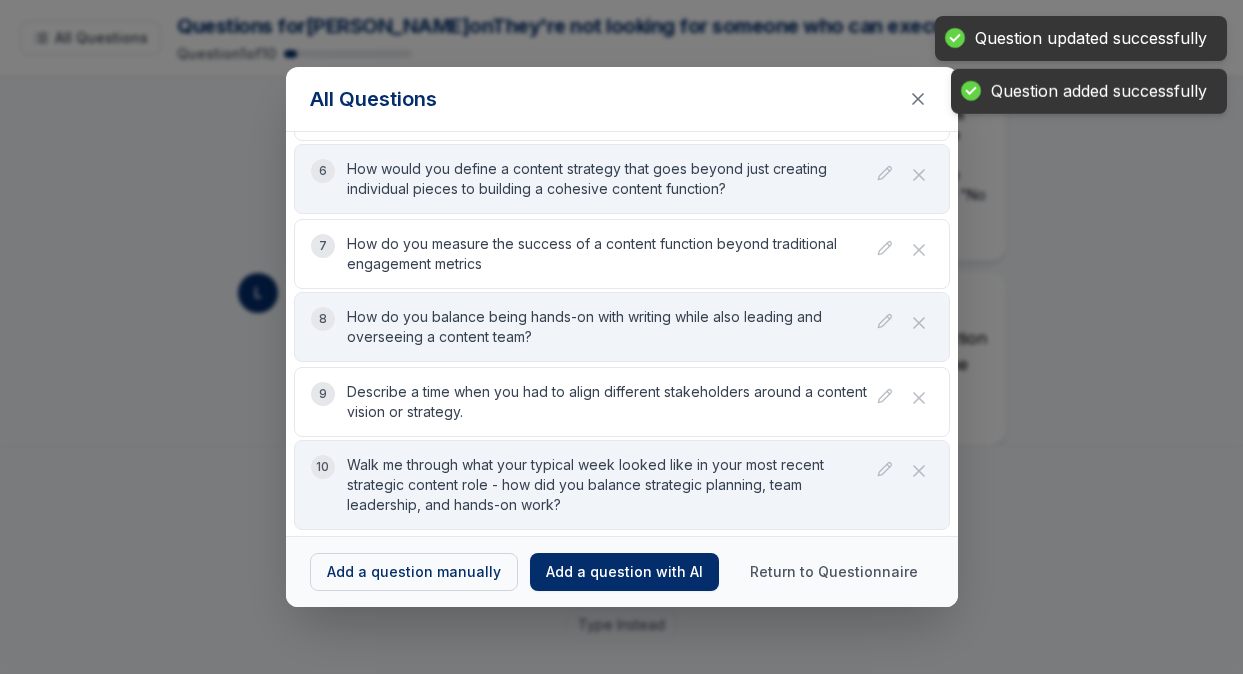 scroll, scrollTop: 80, scrollLeft: 0, axis: vertical 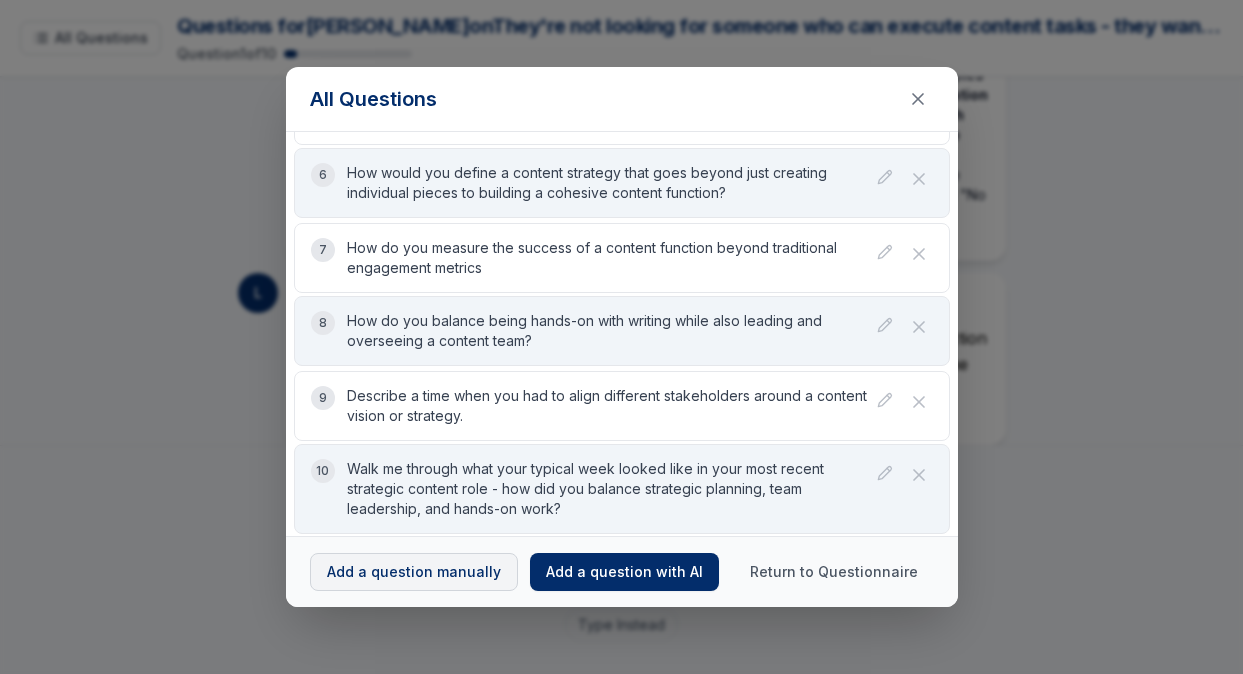 click on "Add a question manually" at bounding box center (414, 572) 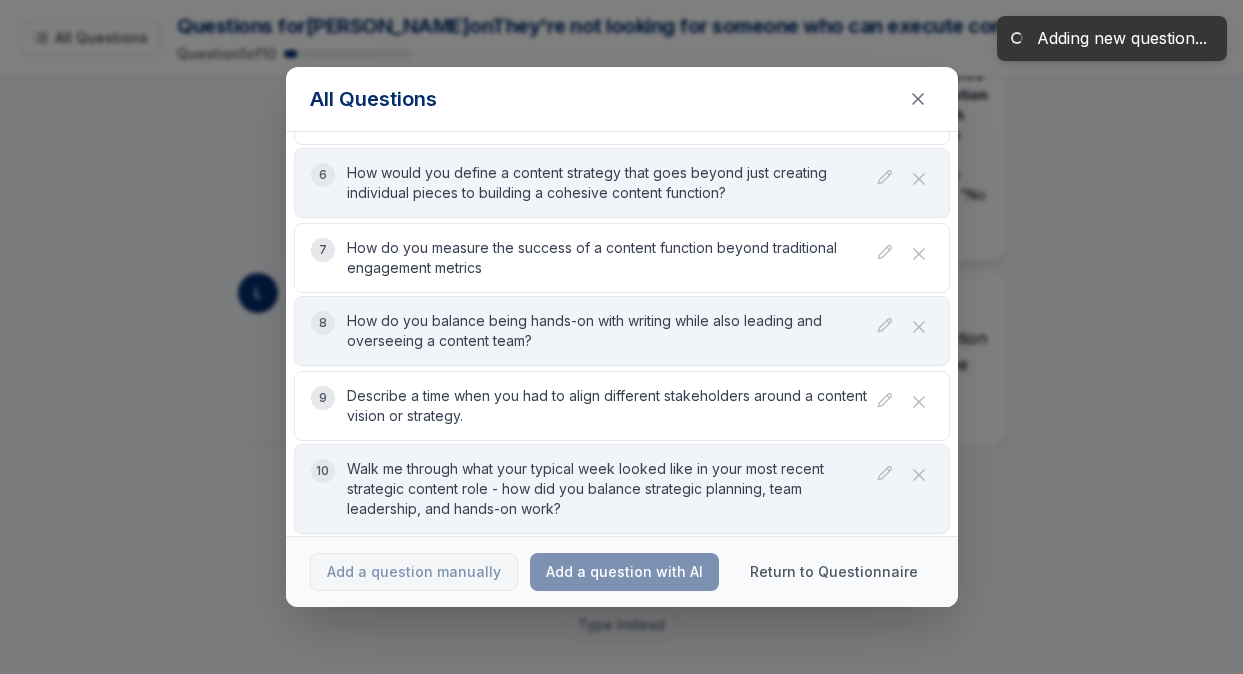 scroll, scrollTop: 779, scrollLeft: 0, axis: vertical 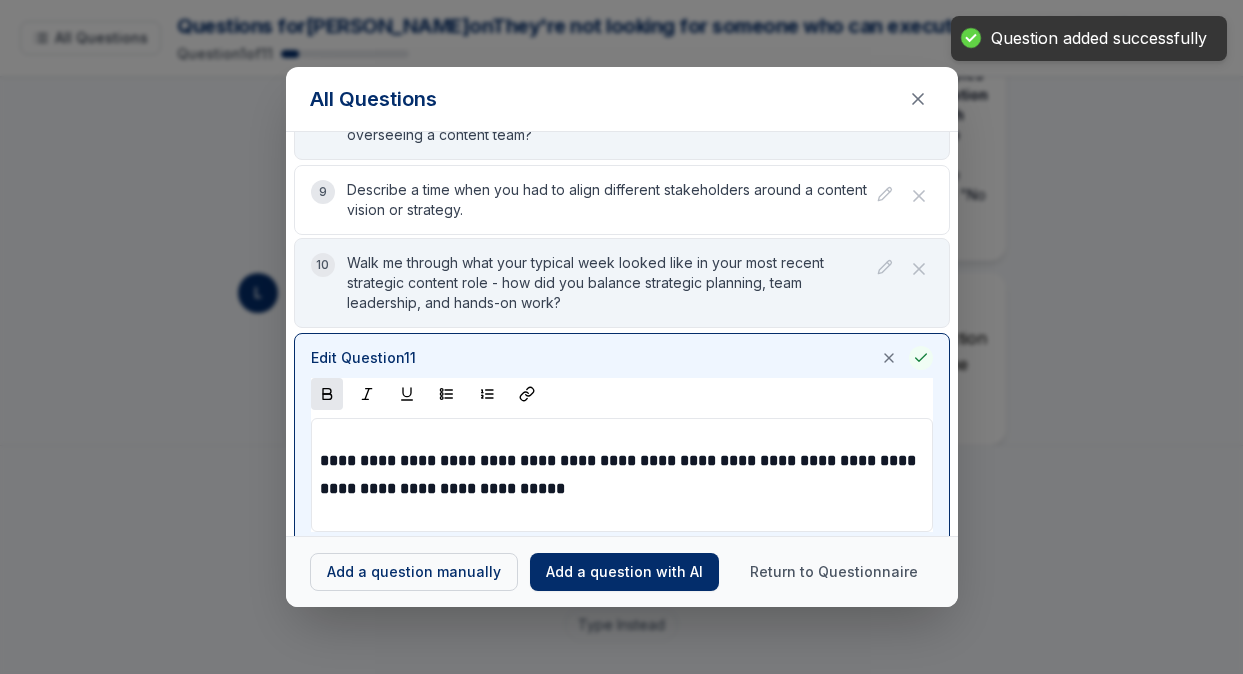 click on "Loading... All Questions     Questions for  Brenna  on  They're not looking for someone who can execute content tasks - they want someone who can think strategically about content as a business function and lead others to execute that vision. Prepare examples that show strategic thinking, leadership, and business impact rather than just content creation skills. The key insight: They didn't post this role publicly because they wanted someone with specific big brand experience who could help them compete for and win larger accounts. Be ready to articulate how your enterprise background translates to agency growth and client success. why i'm the best candidate for a role at stein   Question  1  of  11   All Questions 1 Current 2 Agencies often struggle with bridging the gap between creative execution and strategic business value. Drawing from your brand-side experience, how would you help an agency like Stein reposition its content offering to win trust with larger, more complex clients? 3 4 5 6 7 8 9 10 11 L L" at bounding box center (621, 337) 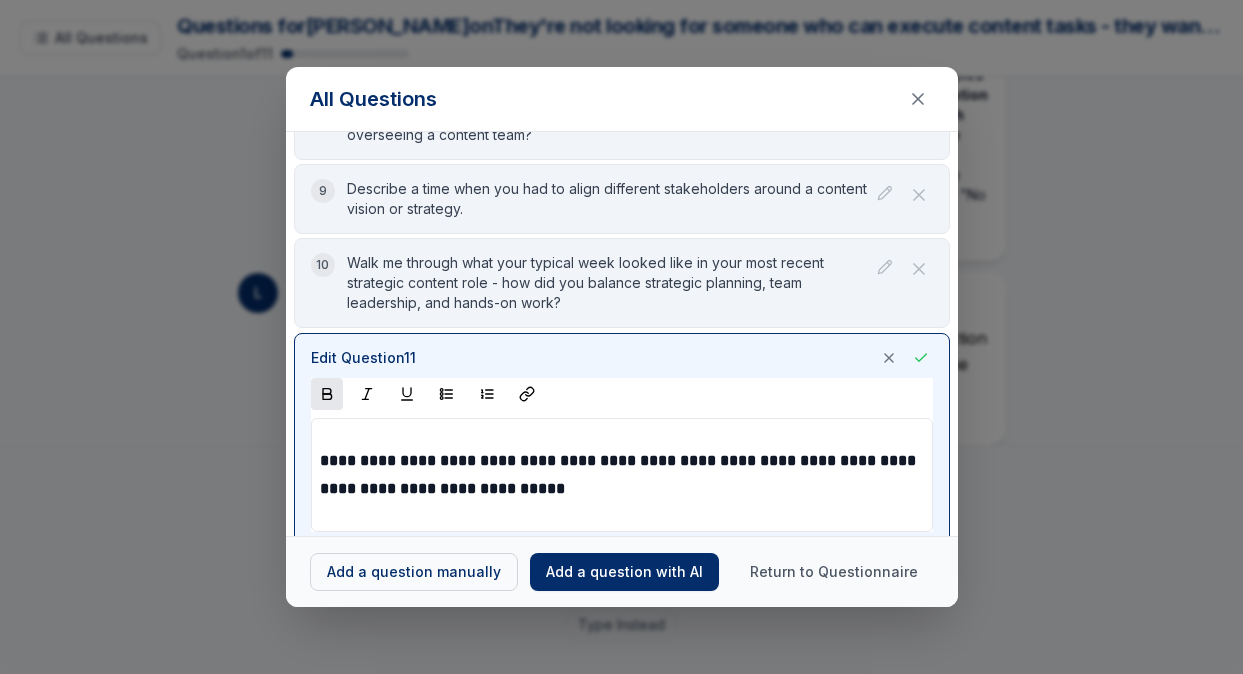 scroll, scrollTop: 80, scrollLeft: 0, axis: vertical 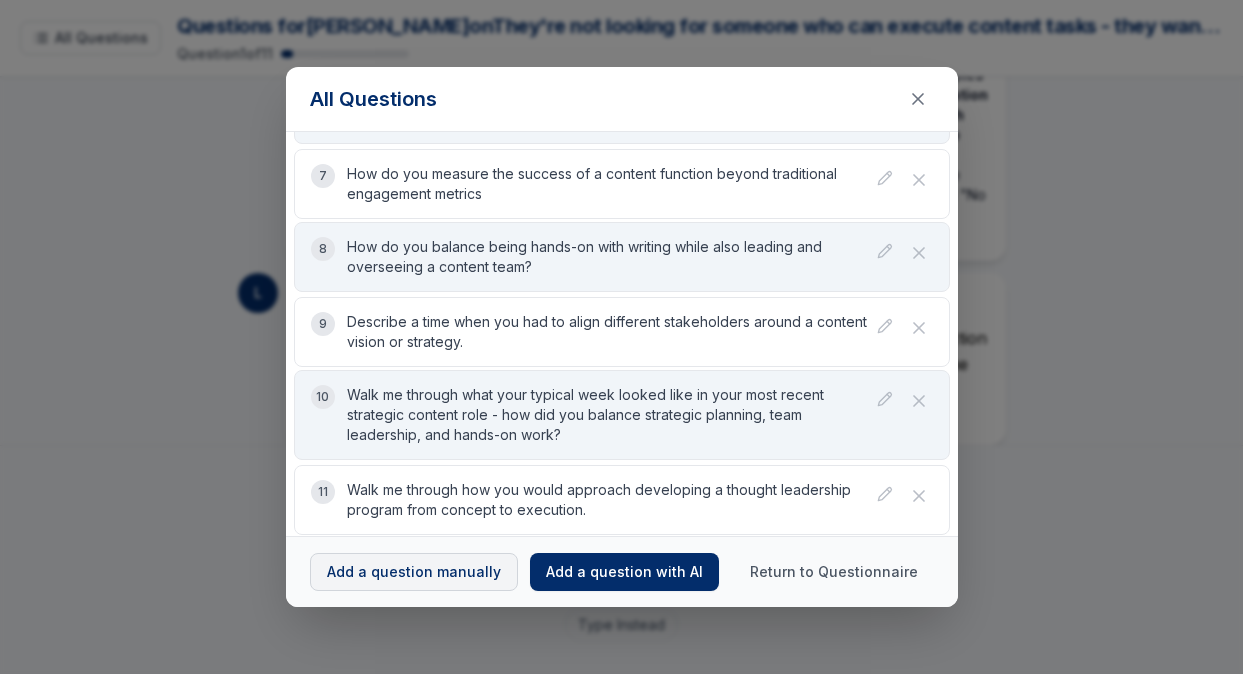 click on "Add a question manually" at bounding box center [414, 572] 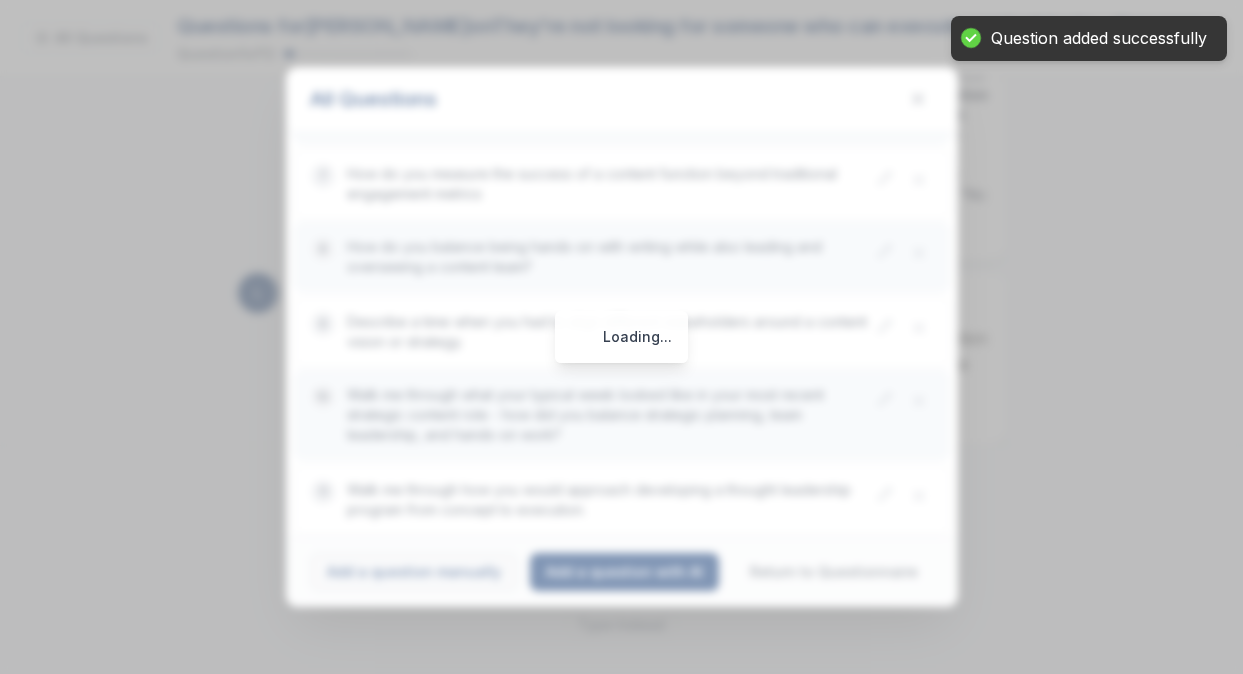 scroll, scrollTop: 853, scrollLeft: 0, axis: vertical 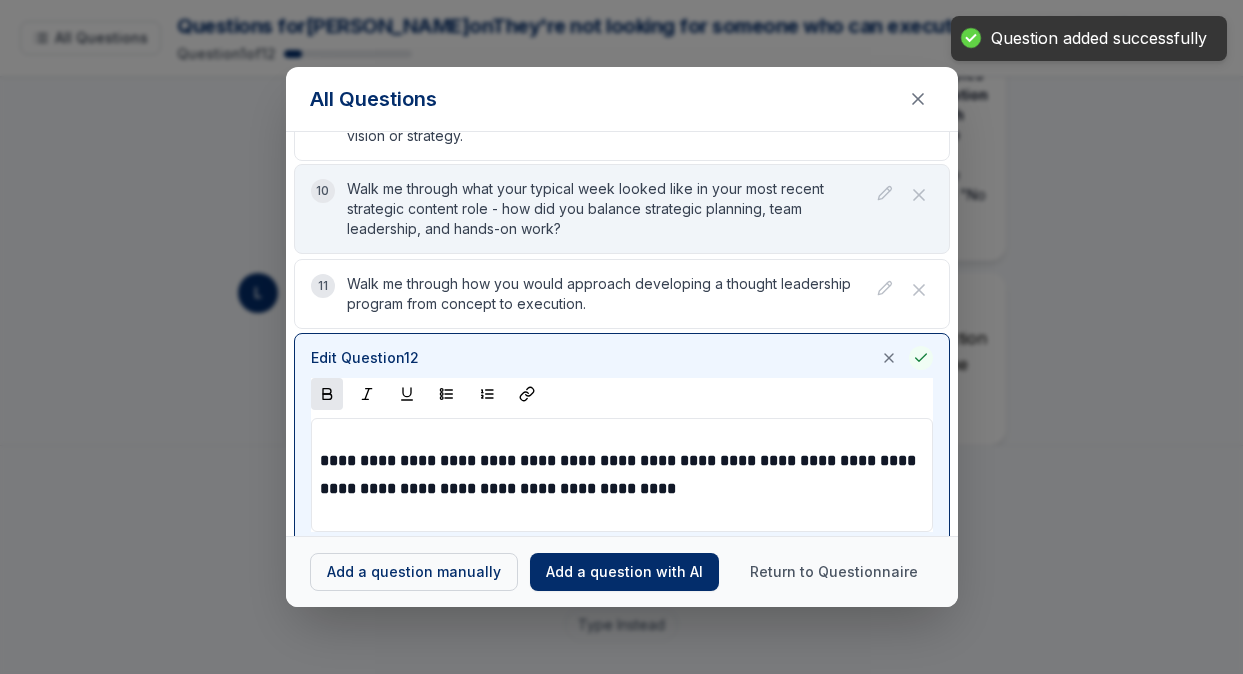 click on "Loading... All Questions     Questions for  Brenna  on  They're not looking for someone who can execute content tasks - they want someone who can think strategically about content as a business function and lead others to execute that vision. Prepare examples that show strategic thinking, leadership, and business impact rather than just content creation skills. The key insight: They didn't post this role publicly because they wanted someone with specific big brand experience who could help them compete for and win larger accounts. Be ready to articulate how your enterprise background translates to agency growth and client success. why i'm the best candidate for a role at stein   Question  1  of  12   All Questions 1 Current 2 Agencies often struggle with bridging the gap between creative execution and strategic business value. Drawing from your brand-side experience, how would you help an agency like Stein reposition its content offering to win trust with larger, more complex clients? 3 4 5 6 7 8 9 10 11 12 L" at bounding box center [621, 337] 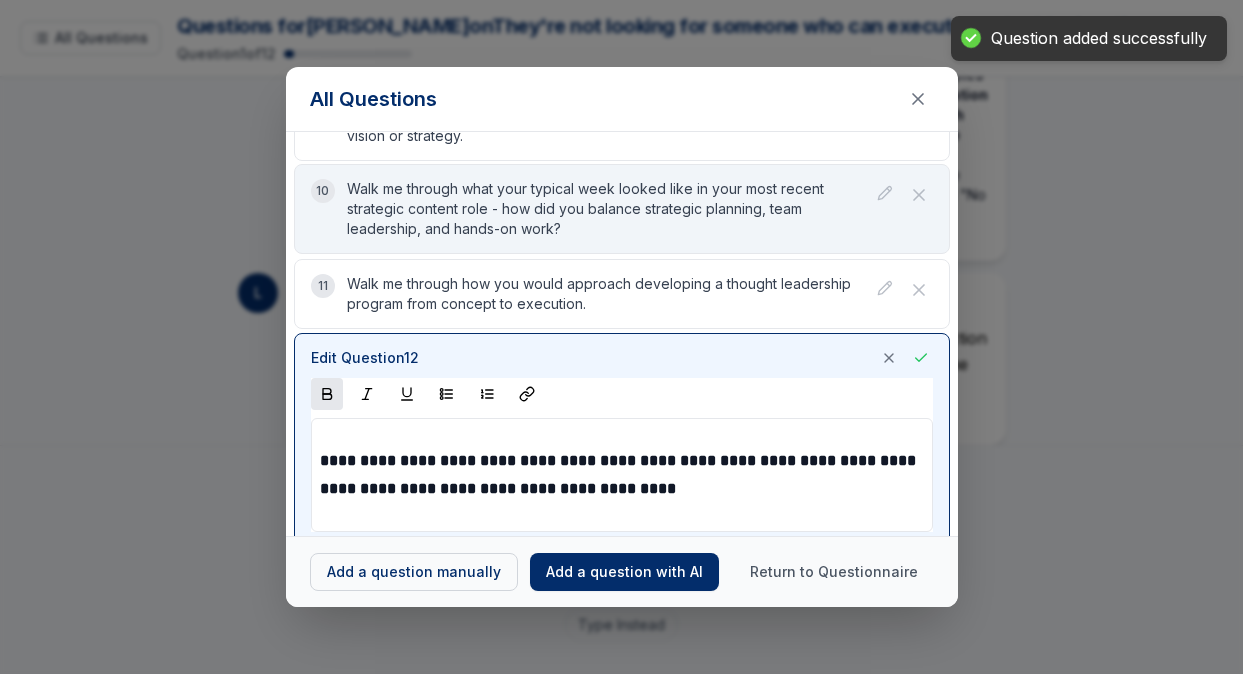 scroll, scrollTop: 80, scrollLeft: 0, axis: vertical 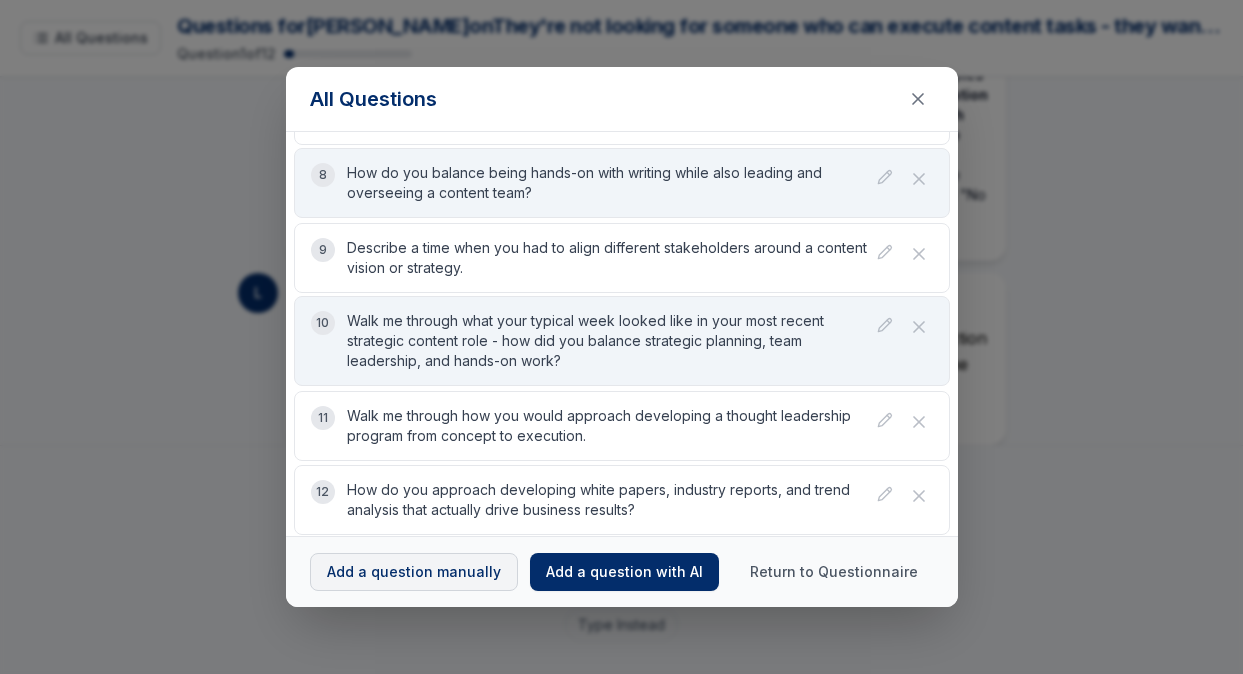 click on "Add a question manually" at bounding box center [414, 572] 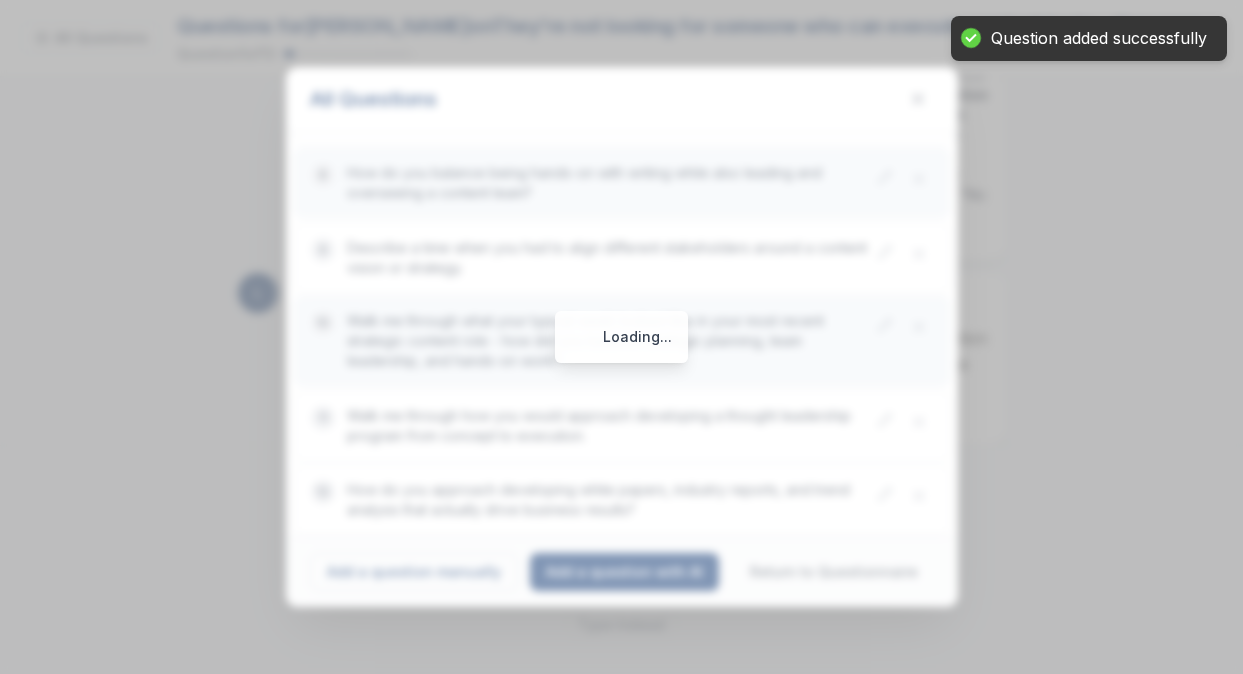 scroll, scrollTop: 927, scrollLeft: 0, axis: vertical 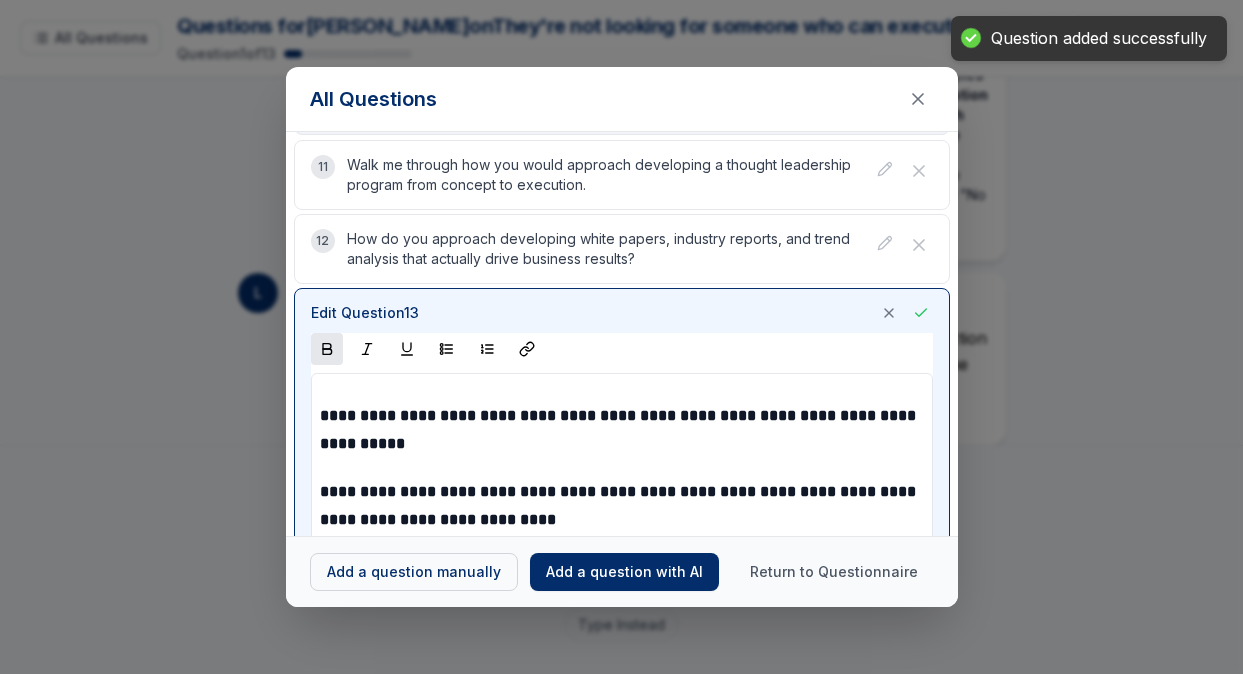 click on "**********" at bounding box center (620, 505) 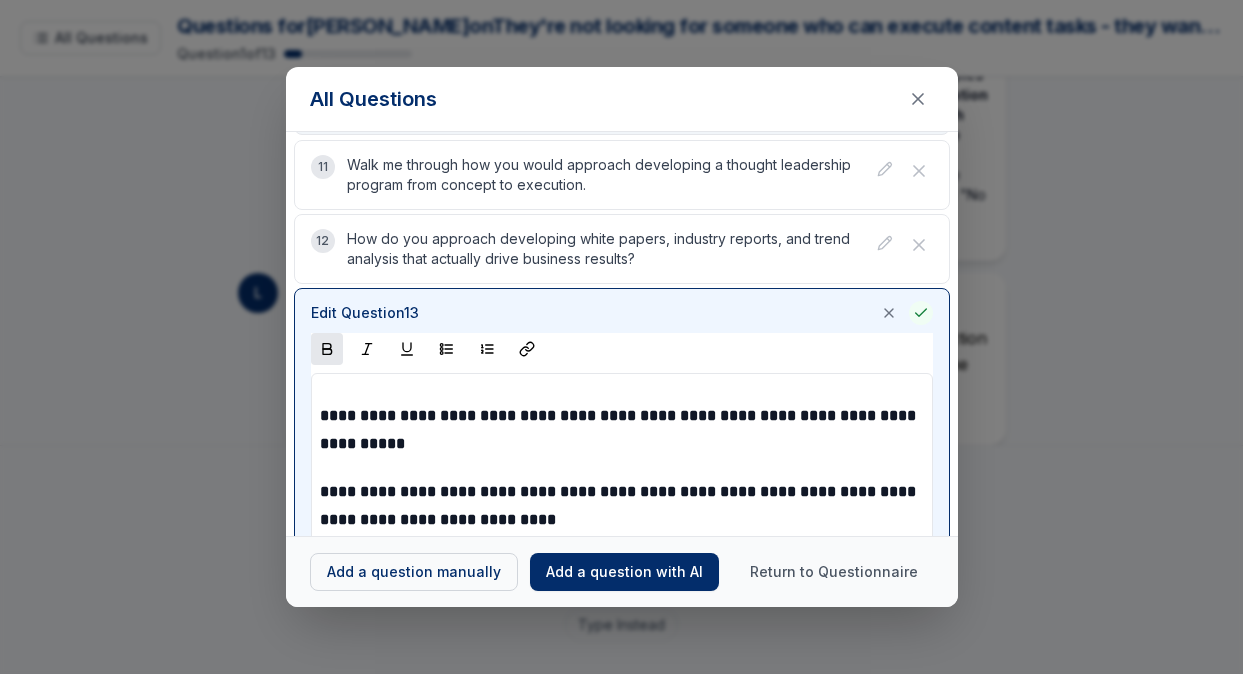 click on "Loading... All Questions     Questions for  Brenna  on  They're not looking for someone who can execute content tasks - they want someone who can think strategically about content as a business function and lead others to execute that vision. Prepare examples that show strategic thinking, leadership, and business impact rather than just content creation skills. The key insight: They didn't post this role publicly because they wanted someone with specific big brand experience who could help them compete for and win larger accounts. Be ready to articulate how your enterprise background translates to agency growth and client success. why i'm the best candidate for a role at stein   Question  1  of  13   All Questions 1 Current 2 Agencies often struggle with bridging the gap between creative execution and strategic business value. Drawing from your brand-side experience, how would you help an agency like Stein reposition its content offering to win trust with larger, more complex clients? 3 4 5 6 7 8 9 10 11 12 L" at bounding box center [621, 337] 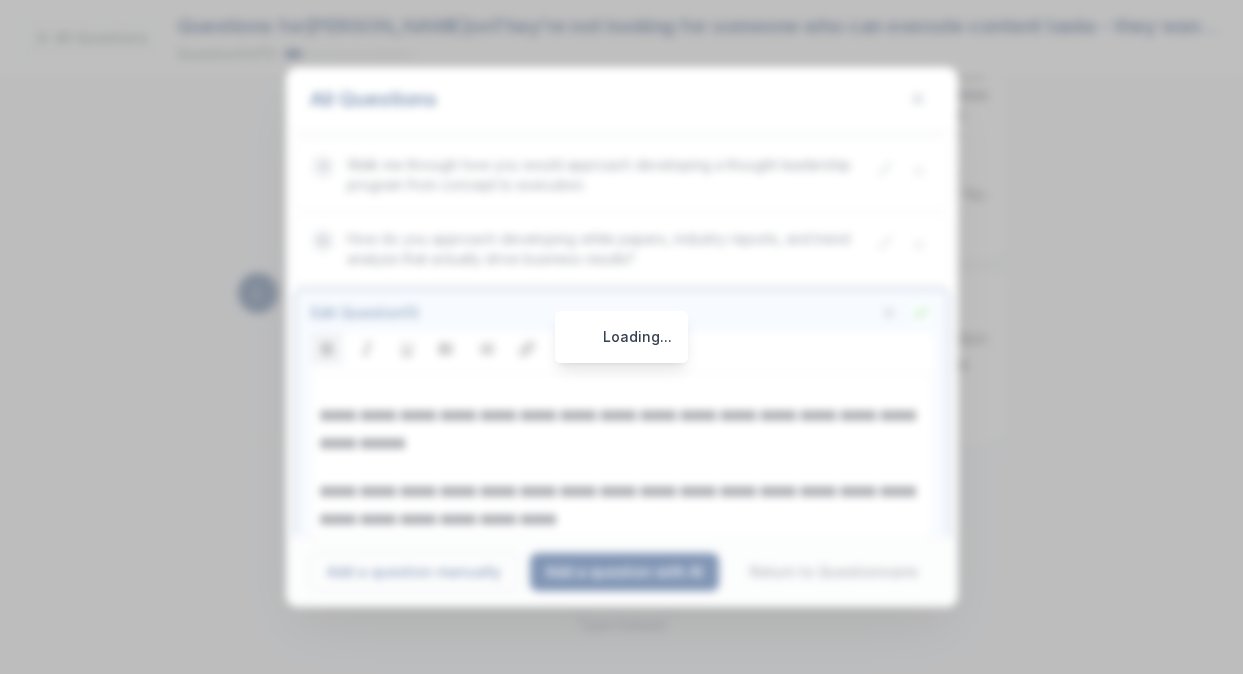 scroll, scrollTop: 927, scrollLeft: 0, axis: vertical 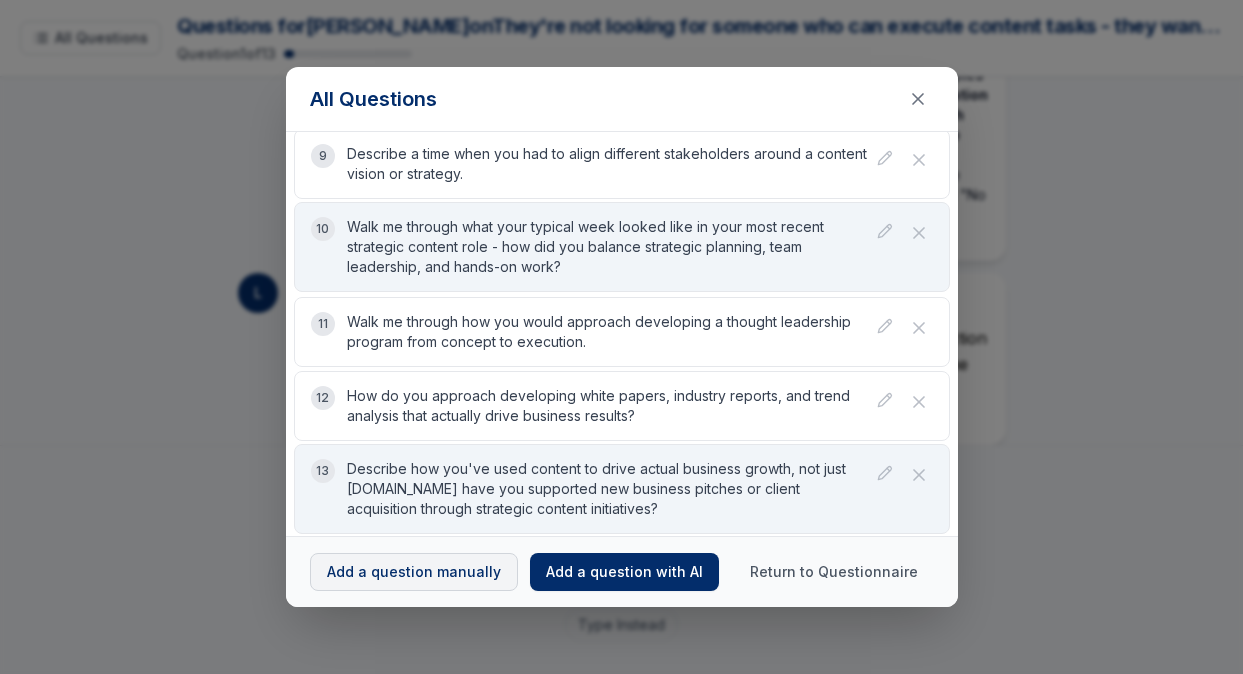 click on "Add a question manually" at bounding box center [414, 572] 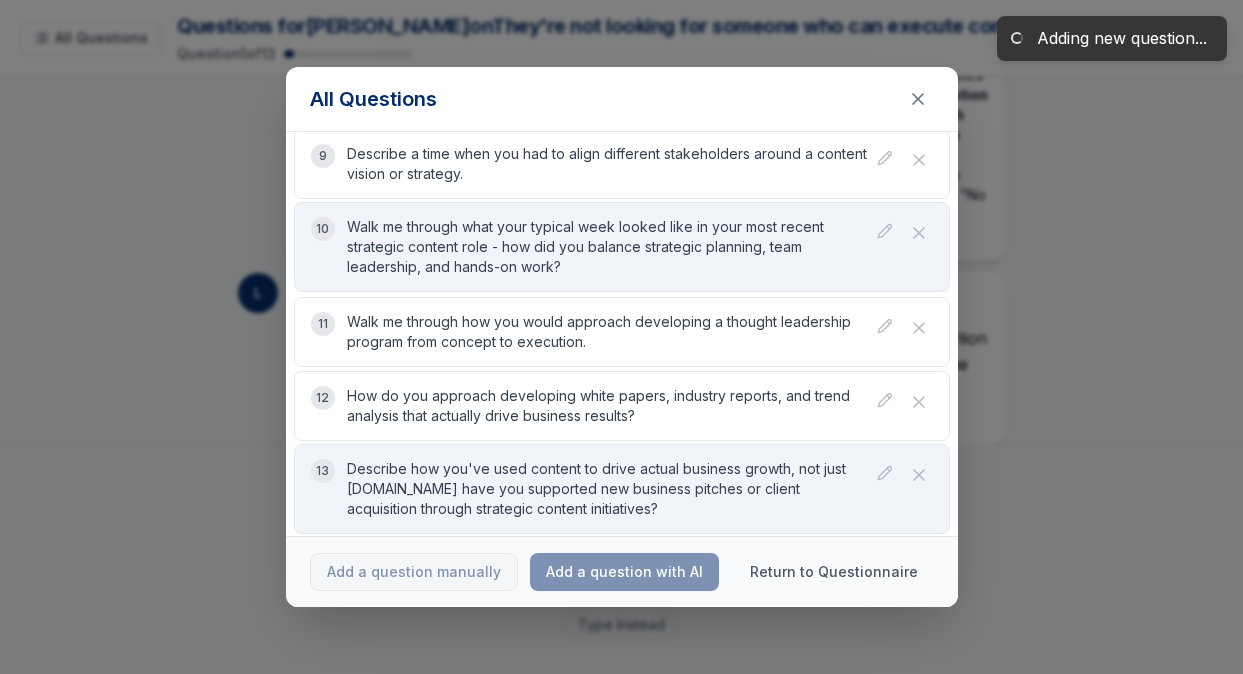 scroll, scrollTop: 1021, scrollLeft: 0, axis: vertical 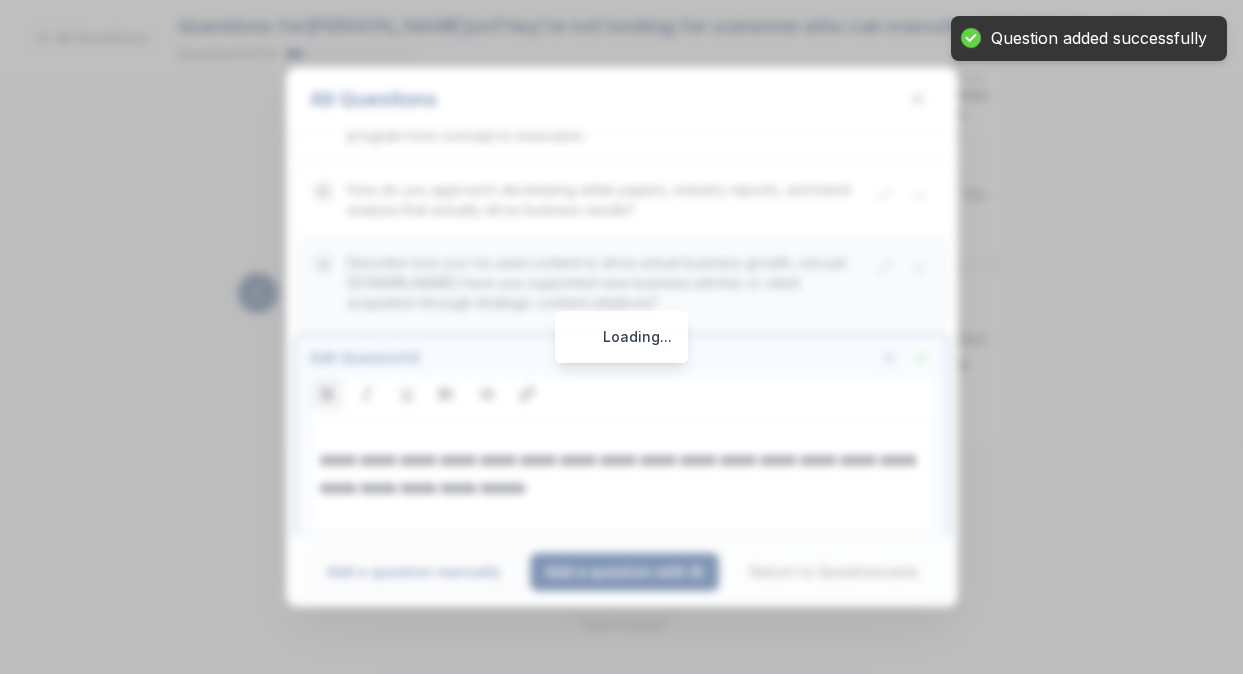 click on "Loading... All Questions     Questions for  Brenna  on  They're not looking for someone who can execute content tasks - they want someone who can think strategically about content as a business function and lead others to execute that vision. Prepare examples that show strategic thinking, leadership, and business impact rather than just content creation skills. The key insight: They didn't post this role publicly because they wanted someone with specific big brand experience who could help them compete for and win larger accounts. Be ready to articulate how your enterprise background translates to agency growth and client success. why i'm the best candidate for a role at stein   Question  1  of  14   All Questions 1 Current 2 Agencies often struggle with bridging the gap between creative execution and strategic business value. Drawing from your brand-side experience, how would you help an agency like Stein reposition its content offering to win trust with larger, more complex clients? 3 4 5 6 7 8 9 10 11 12 L" at bounding box center [621, 337] 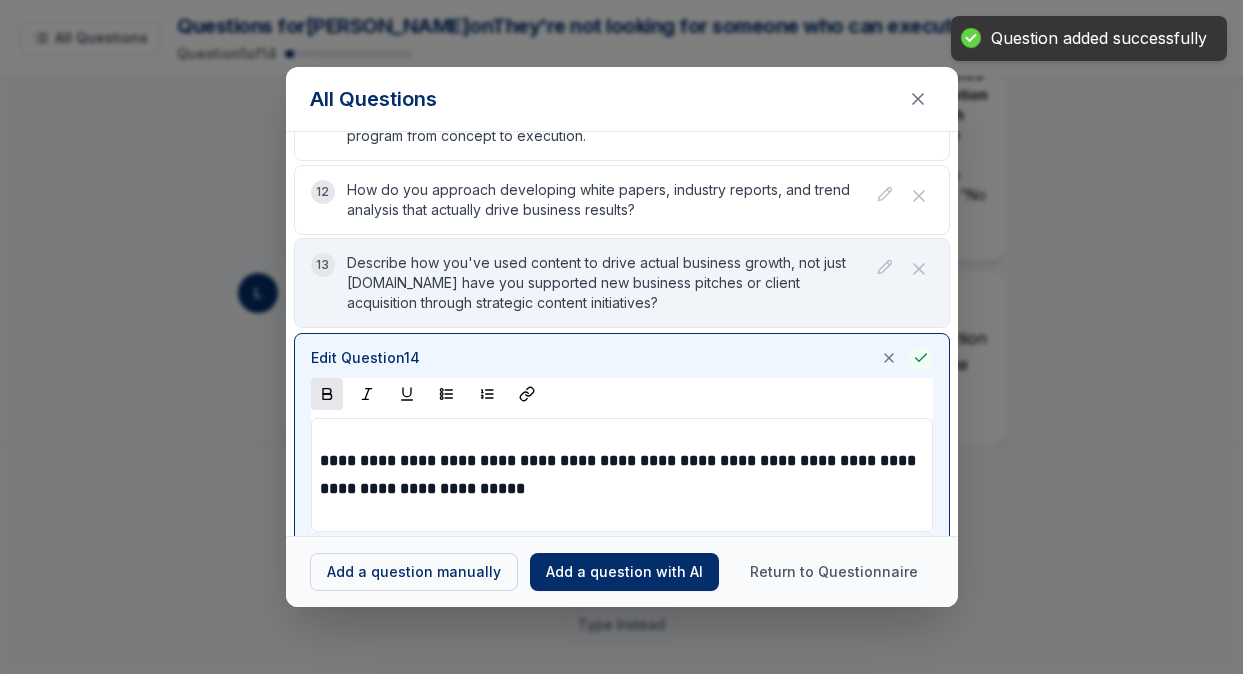 scroll, scrollTop: 80, scrollLeft: 0, axis: vertical 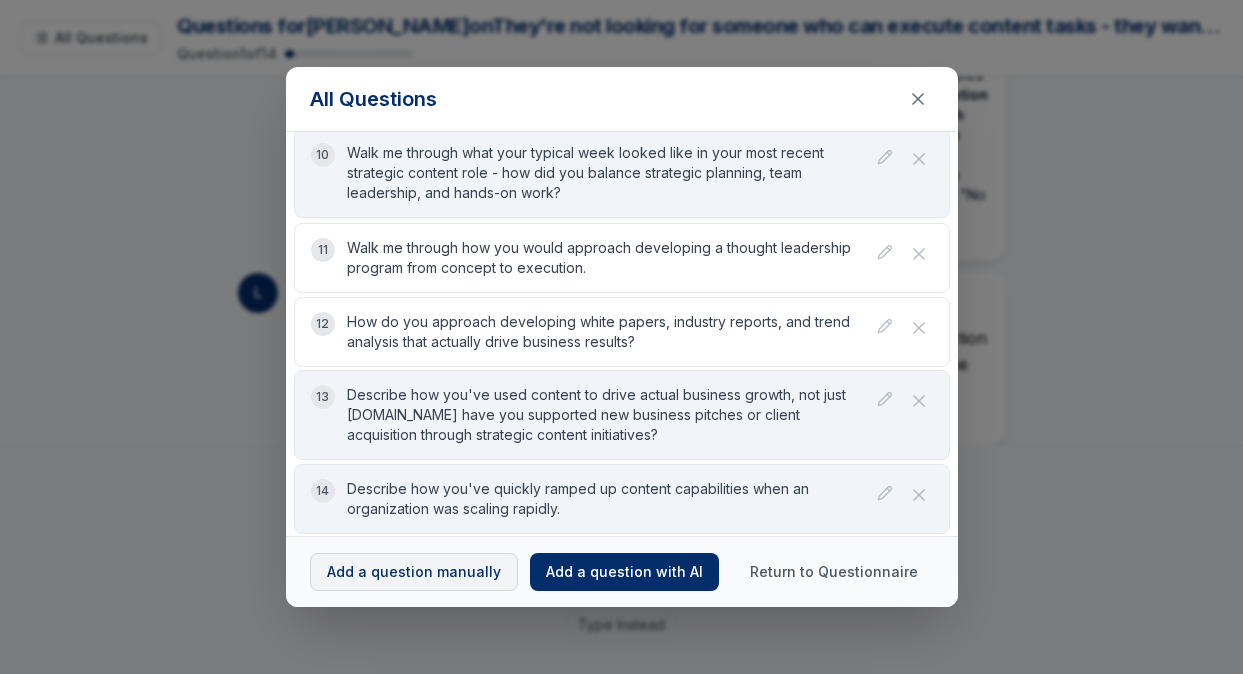 click on "Add a question manually" at bounding box center [414, 572] 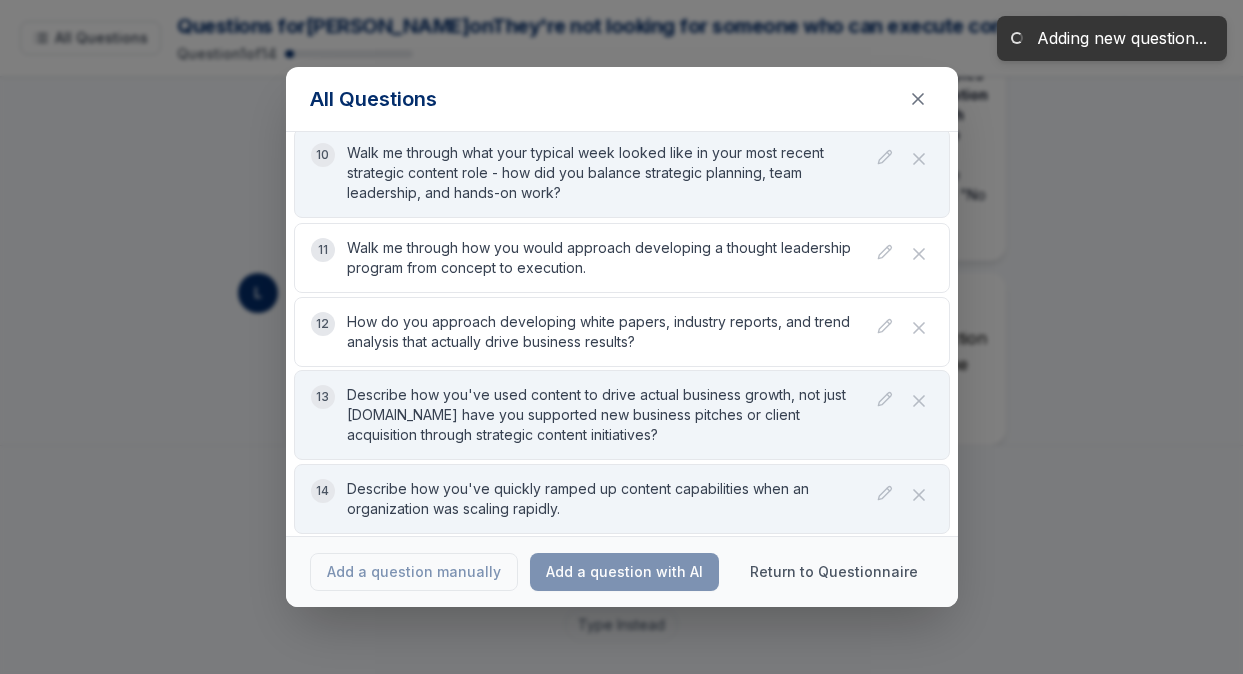 scroll, scrollTop: 1095, scrollLeft: 0, axis: vertical 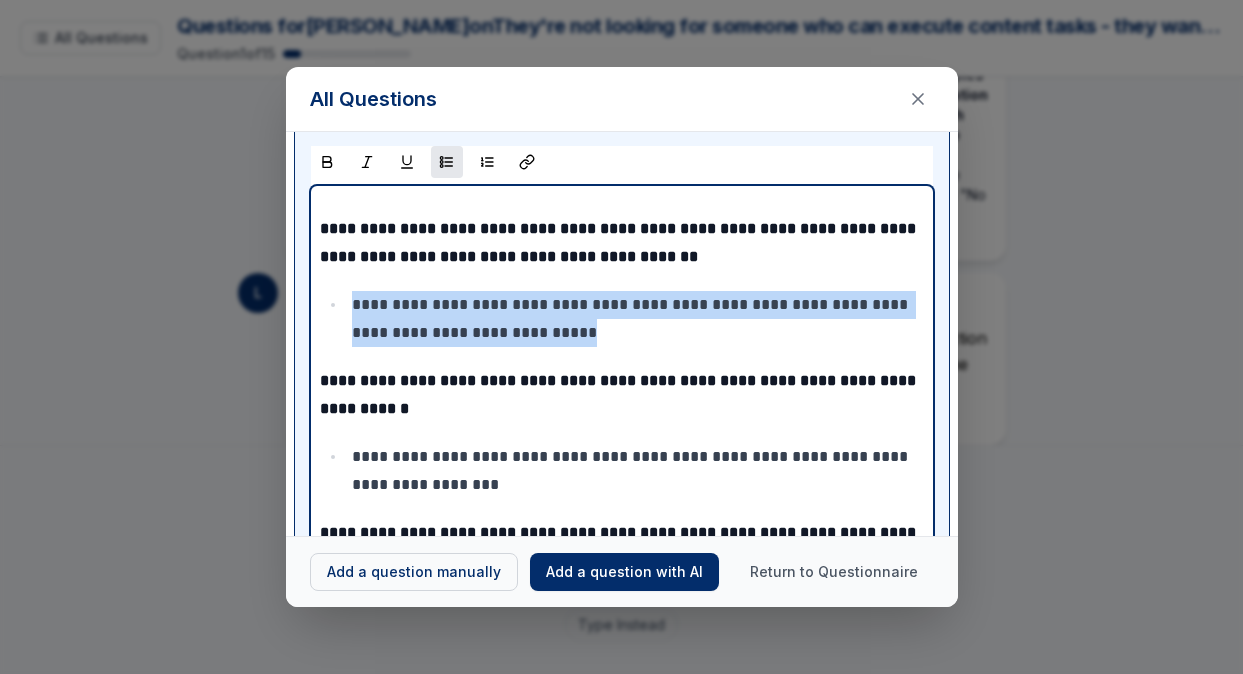drag, startPoint x: 562, startPoint y: 336, endPoint x: 337, endPoint y: 294, distance: 228.88643 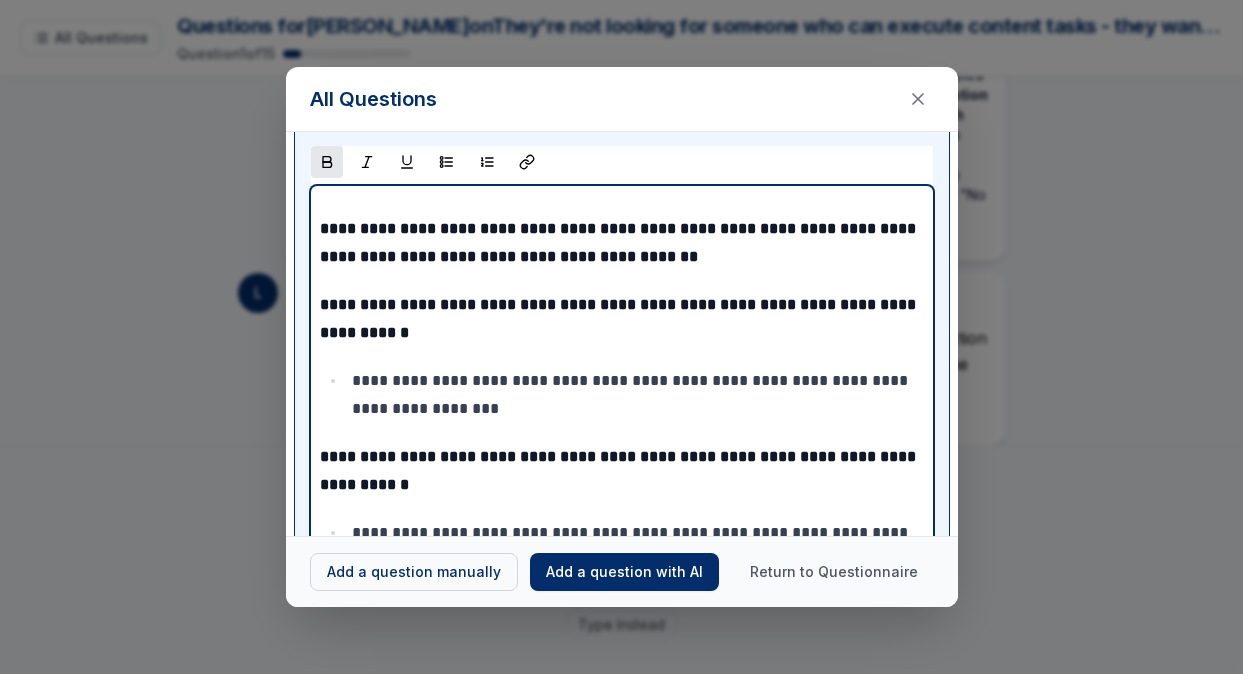 click on "**********" at bounding box center (620, 318) 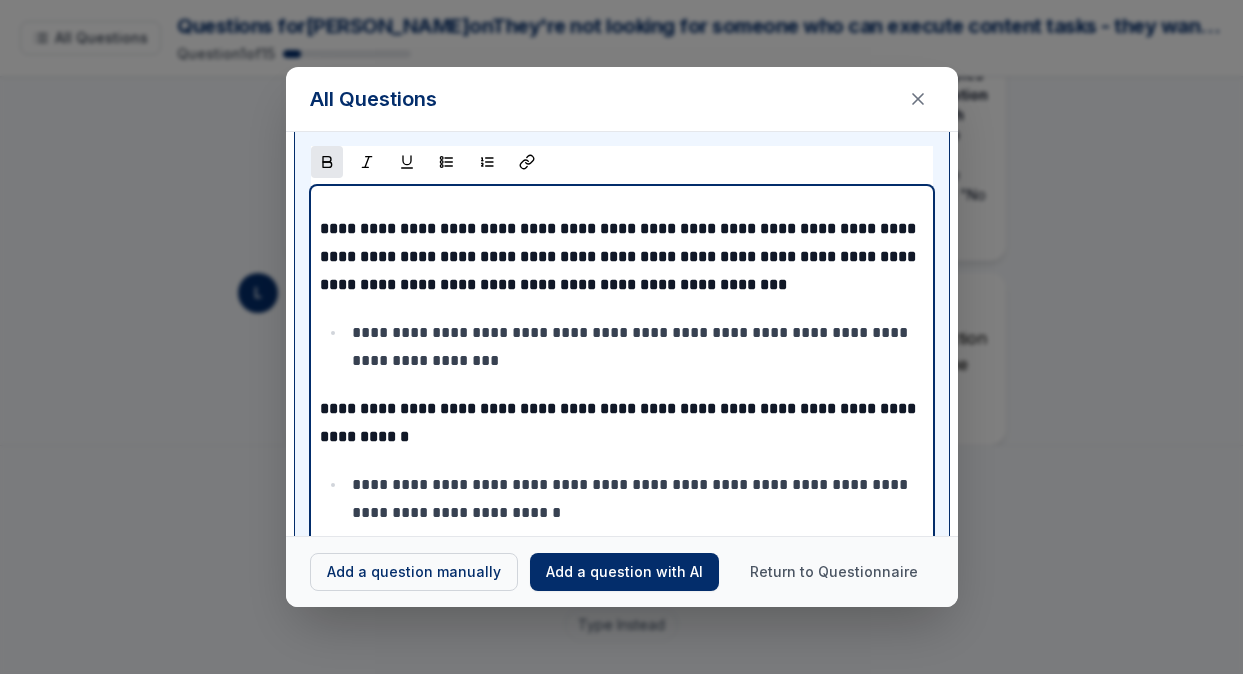 type 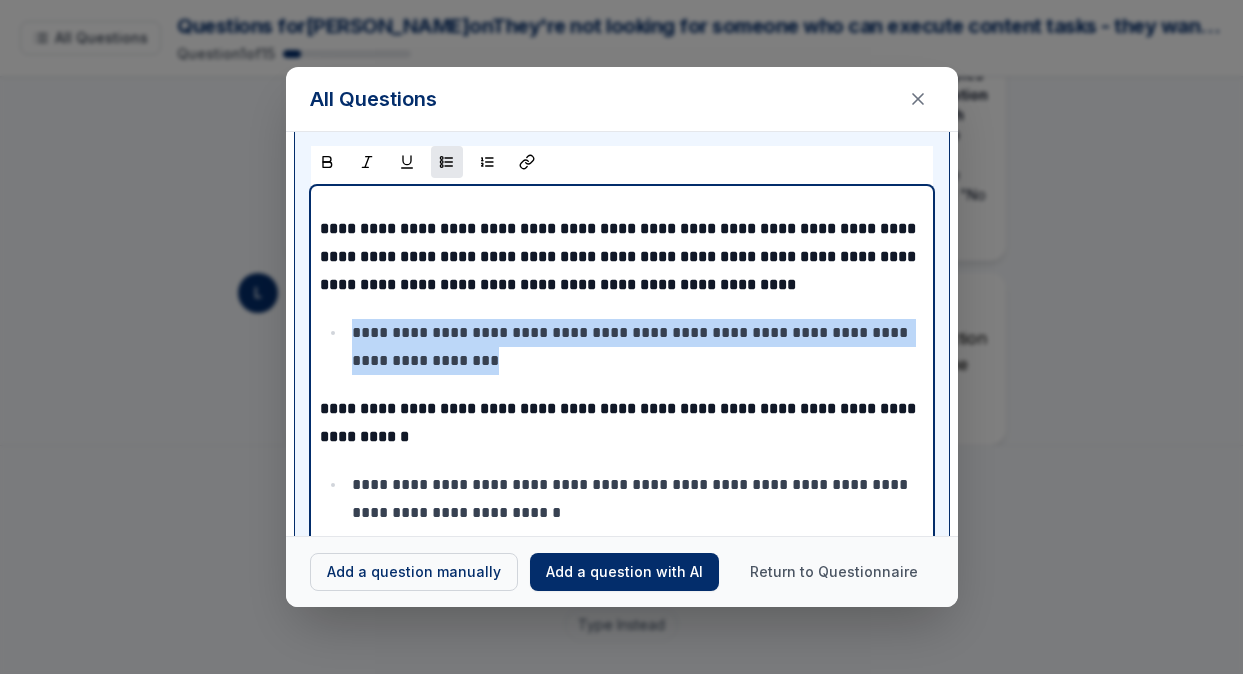 drag, startPoint x: 543, startPoint y: 368, endPoint x: 303, endPoint y: 332, distance: 242.68498 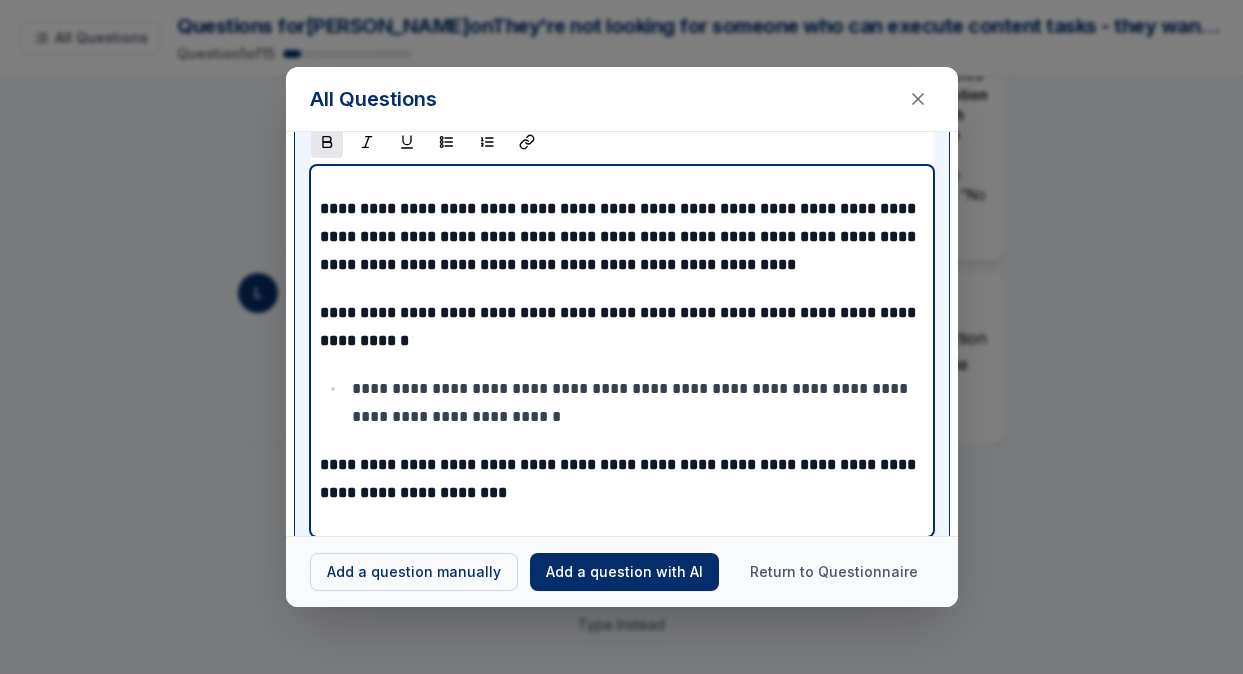 scroll, scrollTop: 1357, scrollLeft: 0, axis: vertical 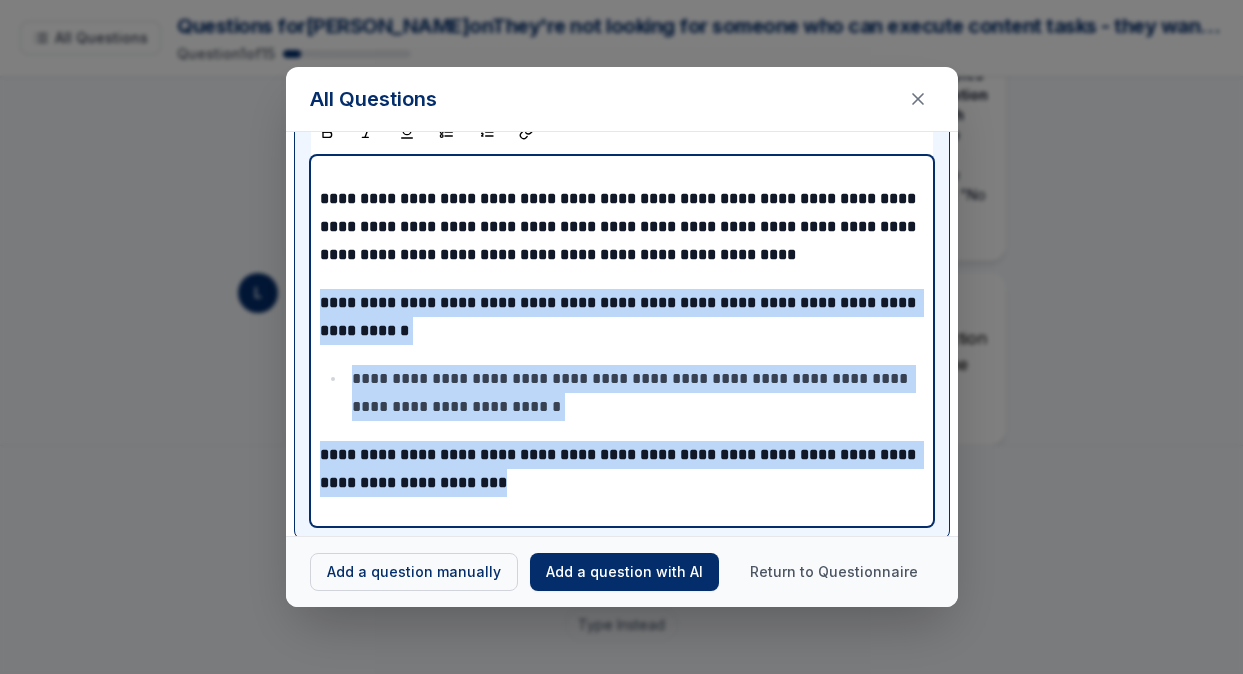 drag, startPoint x: 566, startPoint y: 490, endPoint x: 291, endPoint y: 314, distance: 326.49808 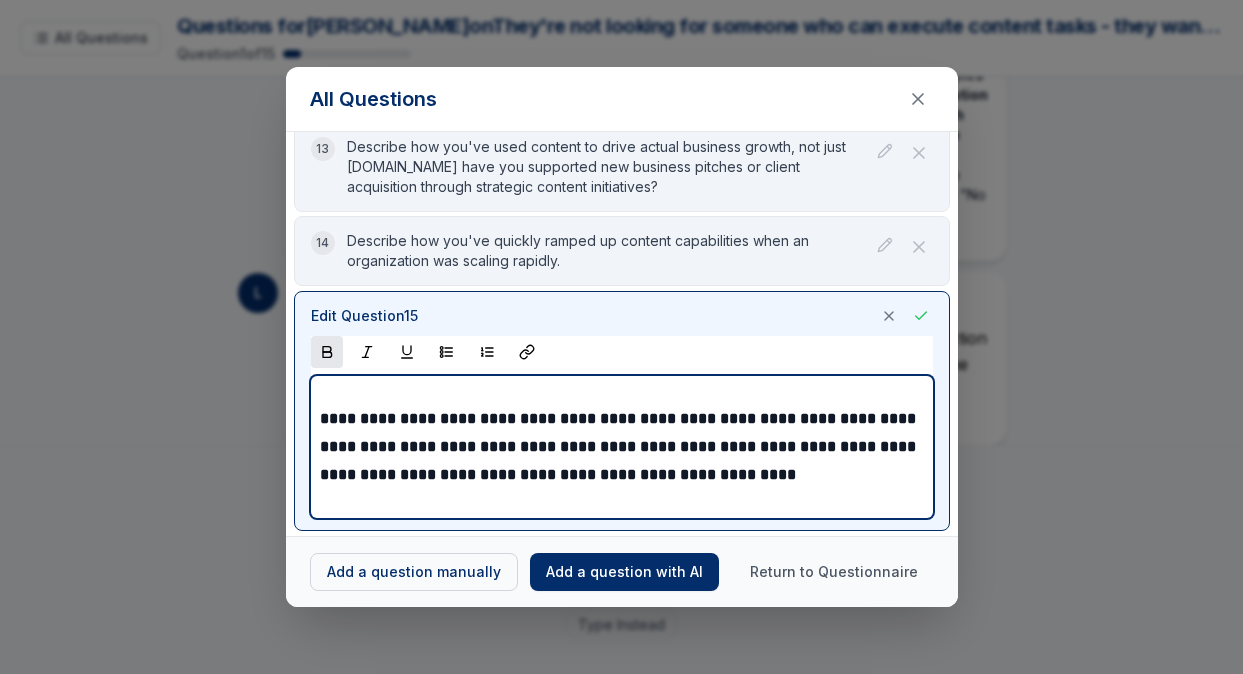 scroll, scrollTop: 1137, scrollLeft: 0, axis: vertical 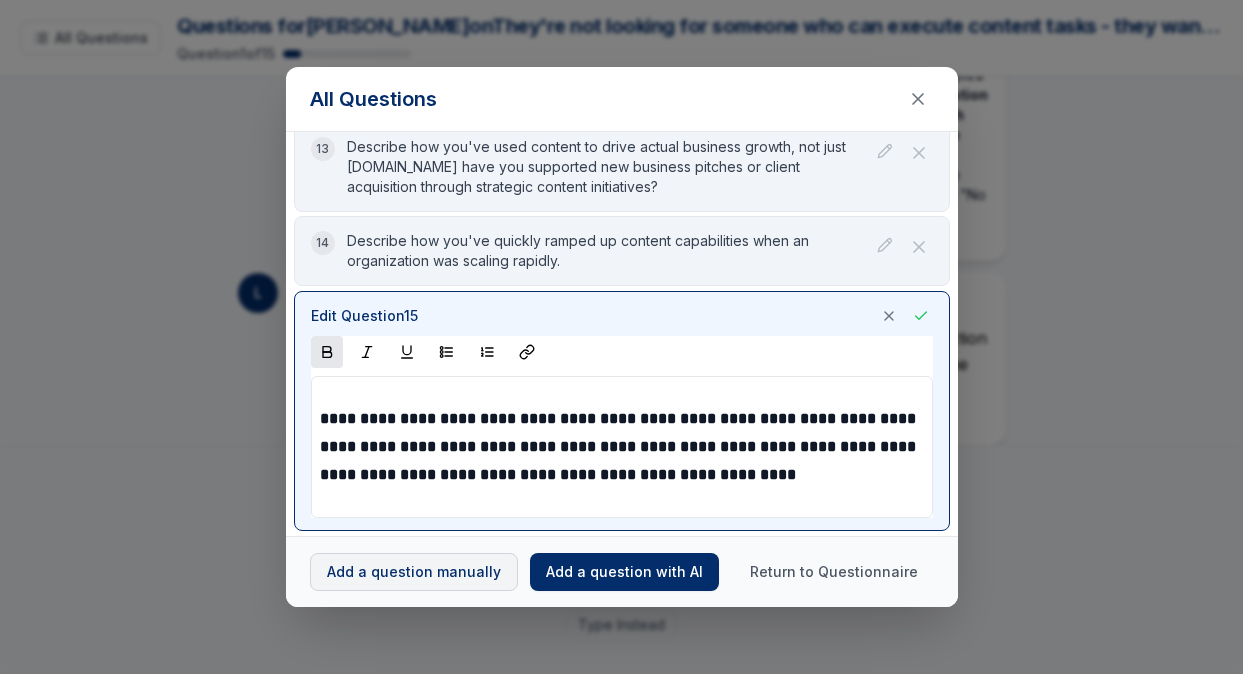 click on "Loading... All Questions     Questions for  Brenna  on  They're not looking for someone who can execute content tasks - they want someone who can think strategically about content as a business function and lead others to execute that vision. Prepare examples that show strategic thinking, leadership, and business impact rather than just content creation skills. The key insight: They didn't post this role publicly because they wanted someone with specific big brand experience who could help them compete for and win larger accounts. Be ready to articulate how your enterprise background translates to agency growth and client success. why i'm the best candidate for a role at stein   Question  1  of  15   All Questions 1 Current 2 Agencies often struggle with bridging the gap between creative execution and strategic business value. Drawing from your brand-side experience, how would you help an agency like Stein reposition its content offering to win trust with larger, more complex clients? 3 4 5 6 7 8 9 10 11 12 L" at bounding box center (621, 337) 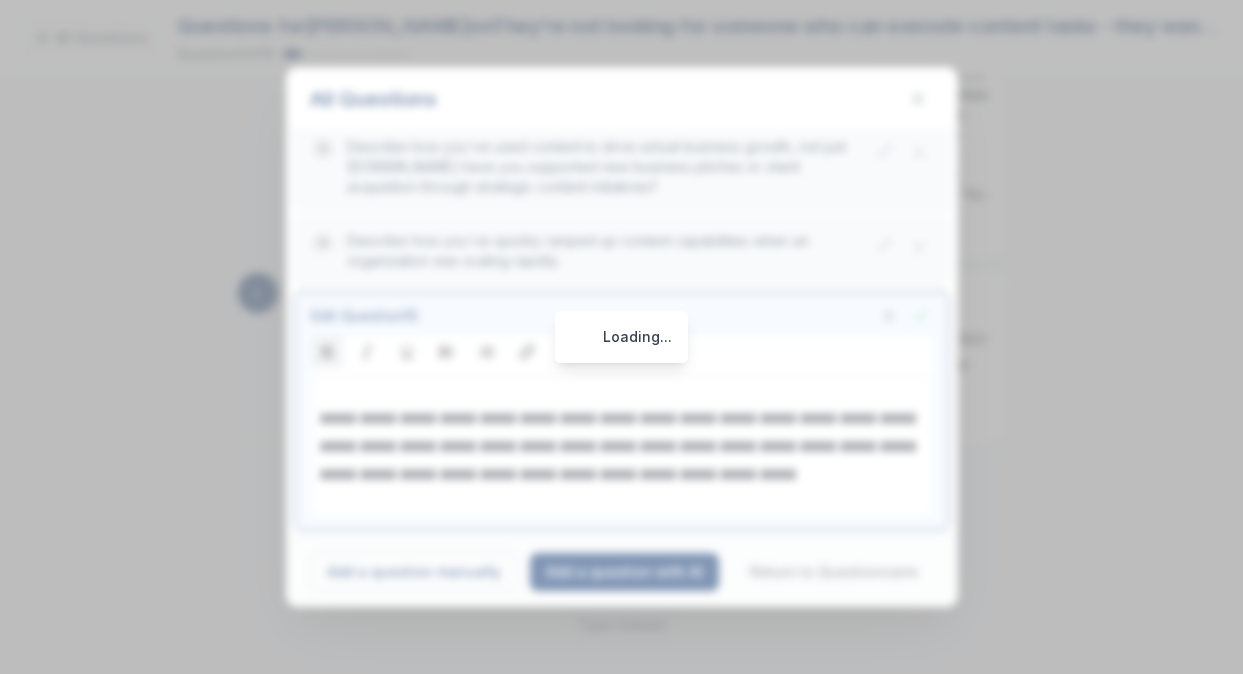 scroll, scrollTop: 1095, scrollLeft: 0, axis: vertical 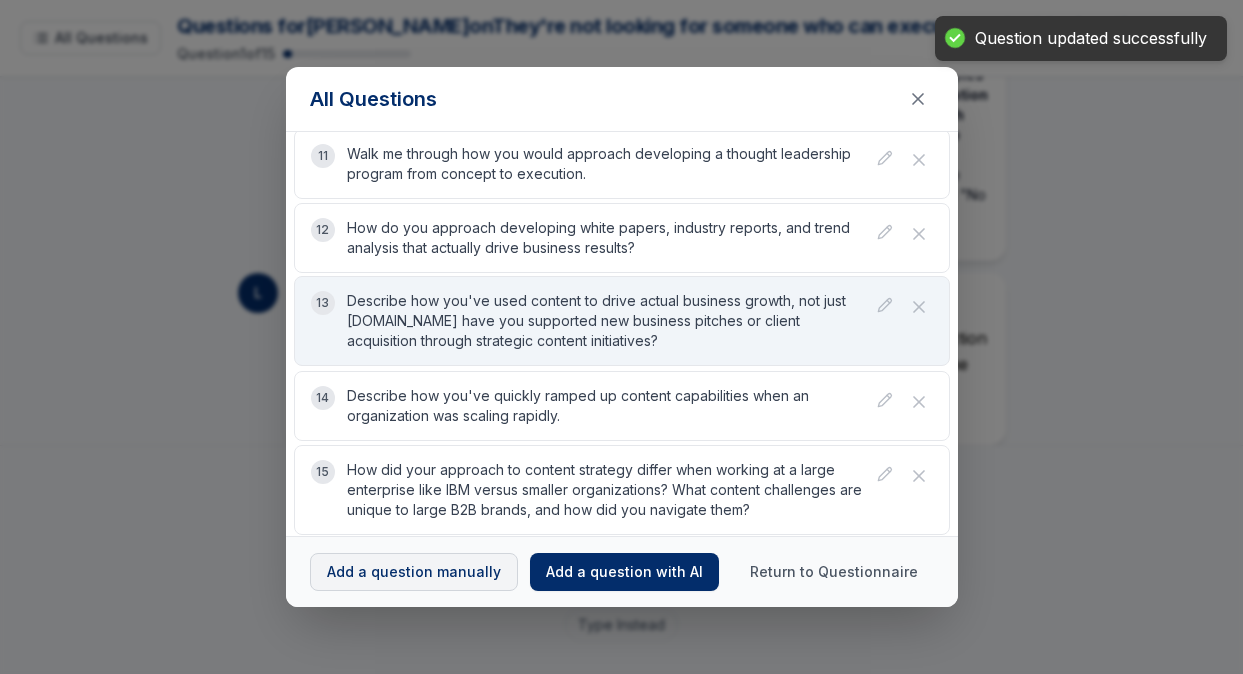 click on "Add a question manually" at bounding box center (414, 572) 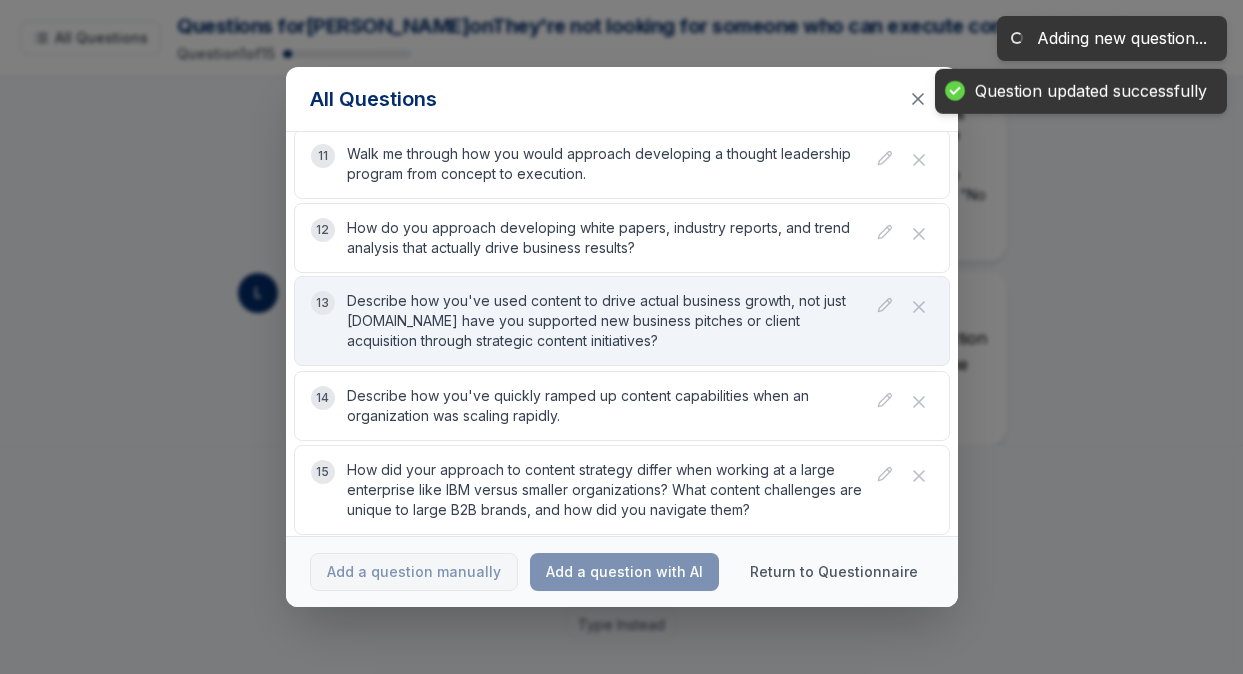 scroll, scrollTop: 1189, scrollLeft: 0, axis: vertical 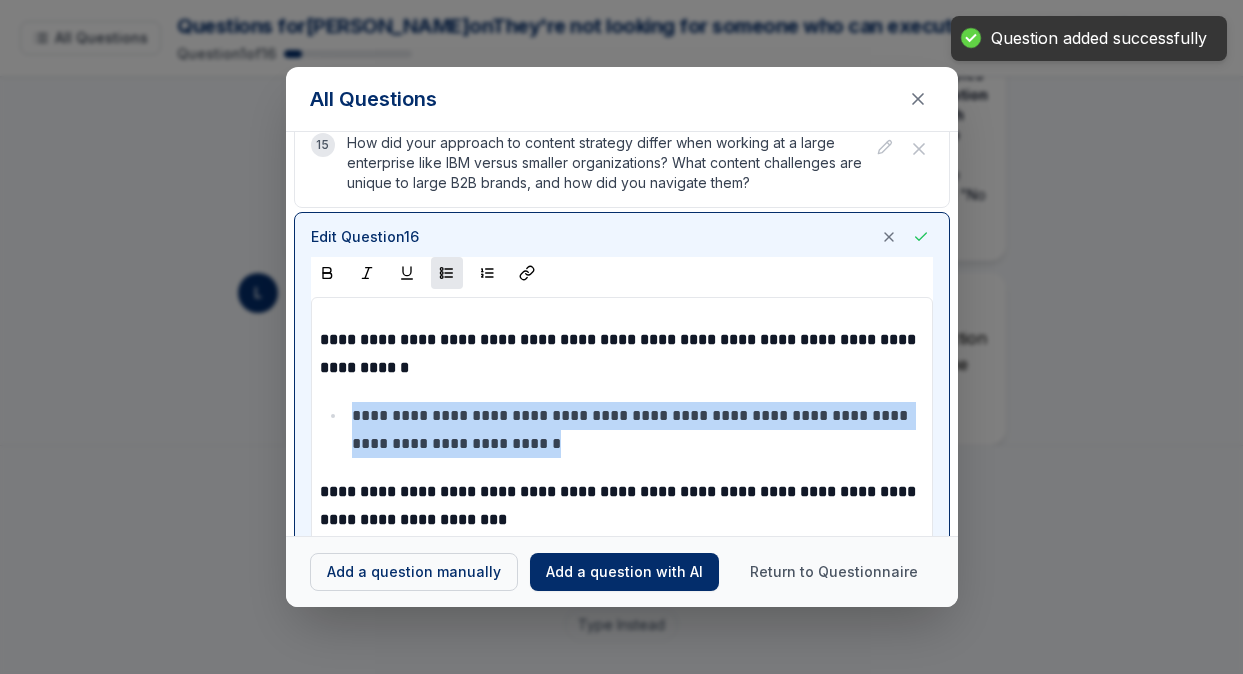 drag, startPoint x: 590, startPoint y: 445, endPoint x: 310, endPoint y: 418, distance: 281.29877 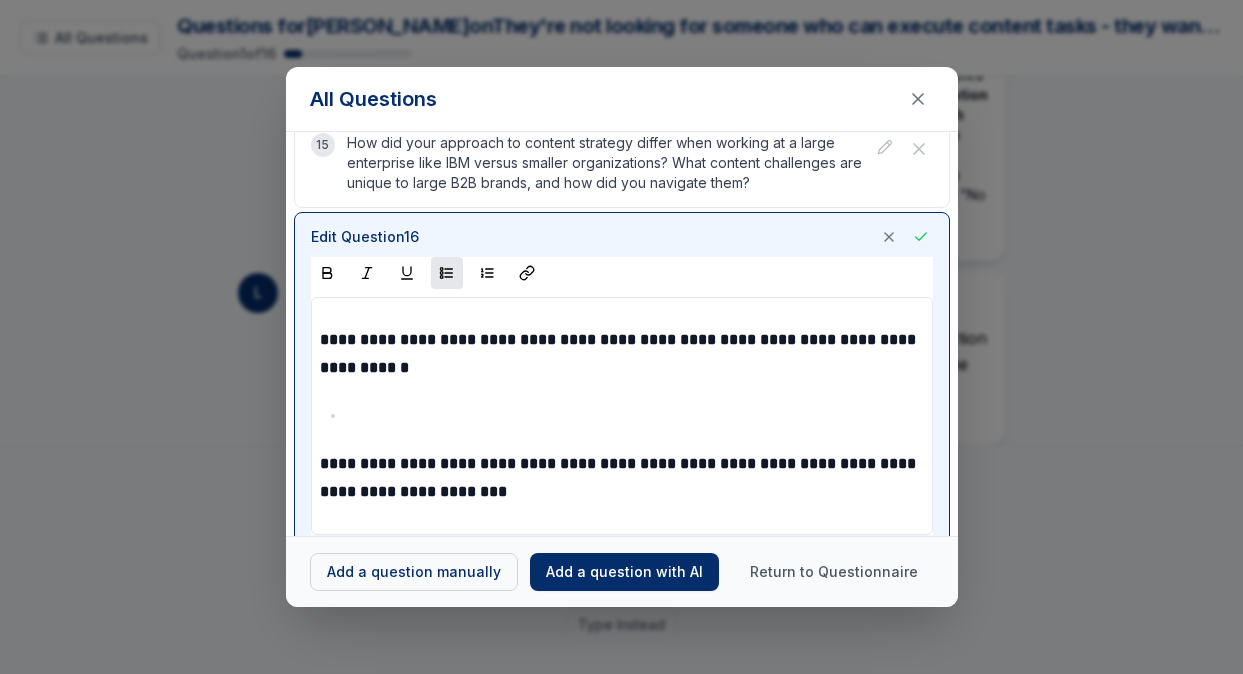 click on "**********" at bounding box center (620, 477) 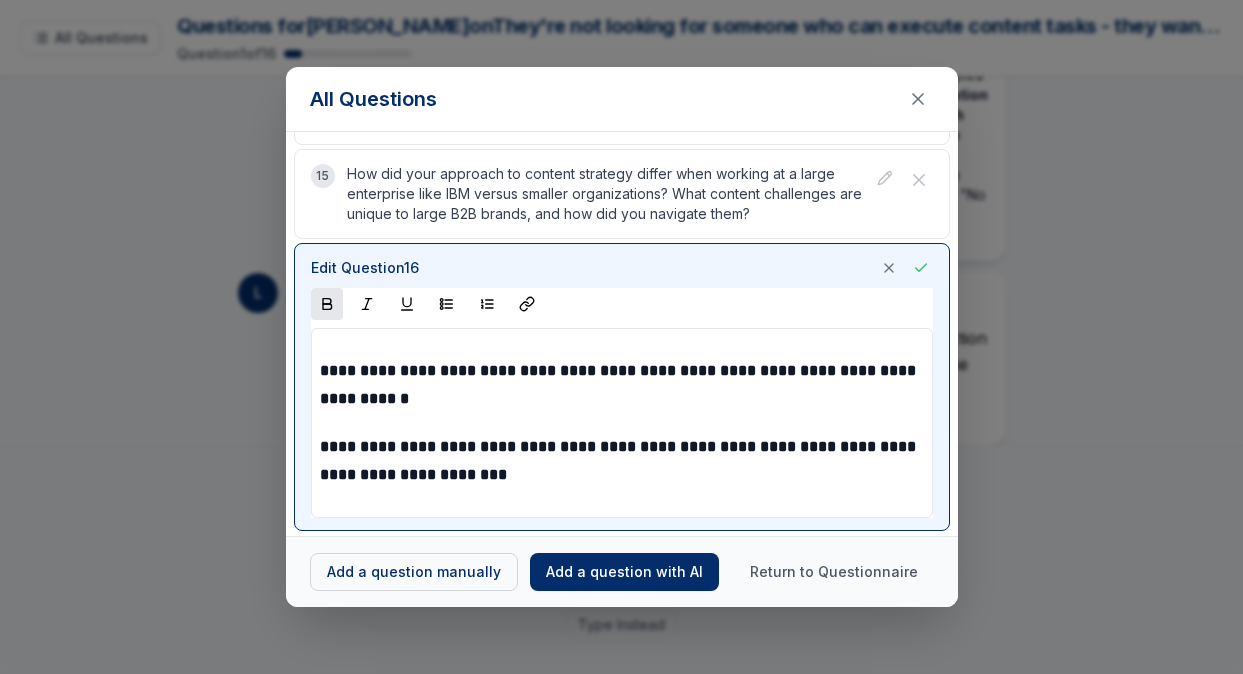 scroll, scrollTop: 1231, scrollLeft: 0, axis: vertical 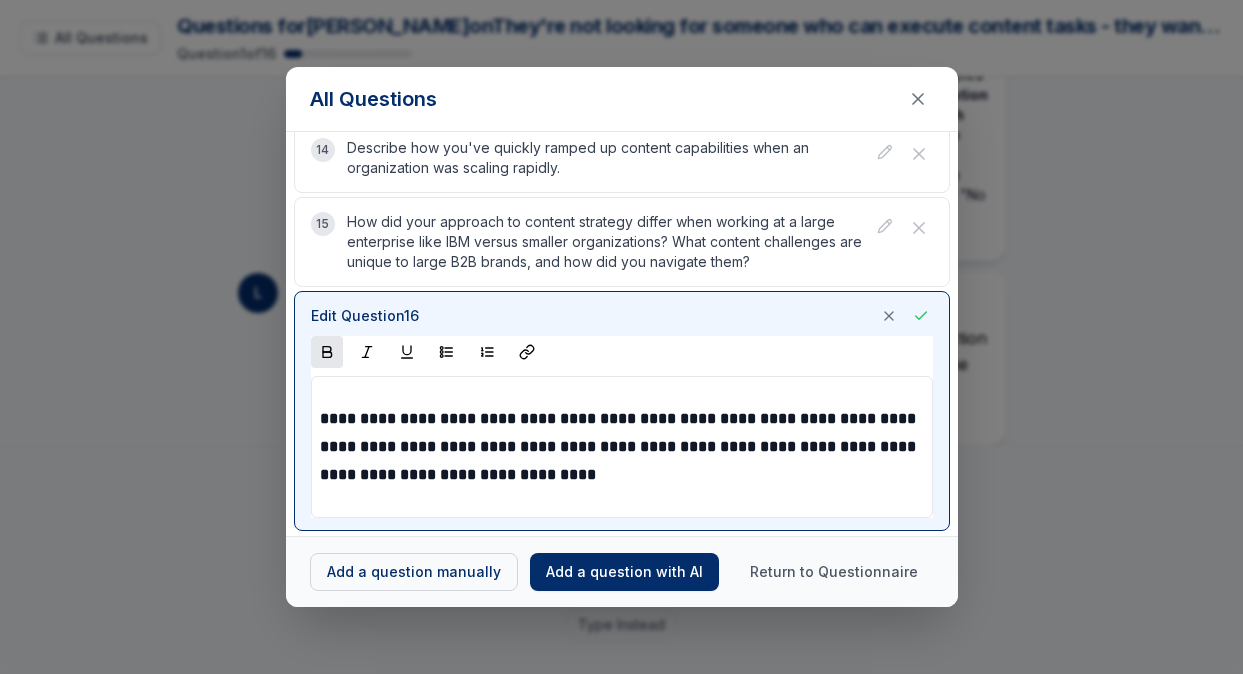 type 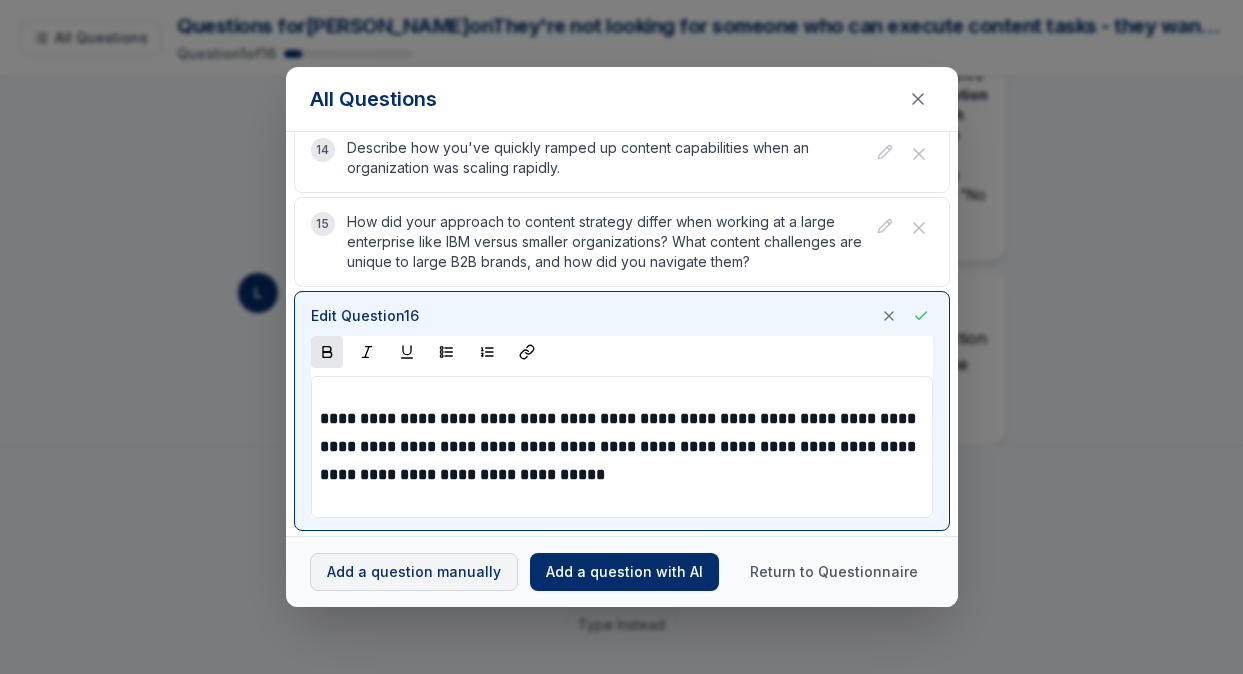 click on "Loading... All Questions     Questions for  Brenna  on  They're not looking for someone who can execute content tasks - they want someone who can think strategically about content as a business function and lead others to execute that vision. Prepare examples that show strategic thinking, leadership, and business impact rather than just content creation skills. The key insight: They didn't post this role publicly because they wanted someone with specific big brand experience who could help them compete for and win larger accounts. Be ready to articulate how your enterprise background translates to agency growth and client success. why i'm the best candidate for a role at stein   Question  1  of  16   All Questions 1 Current 2 Agencies often struggle with bridging the gap between creative execution and strategic business value. Drawing from your brand-side experience, how would you help an agency like Stein reposition its content offering to win trust with larger, more complex clients? 3 4 5 6 7 8 9 10 11 12 L" at bounding box center [621, 337] 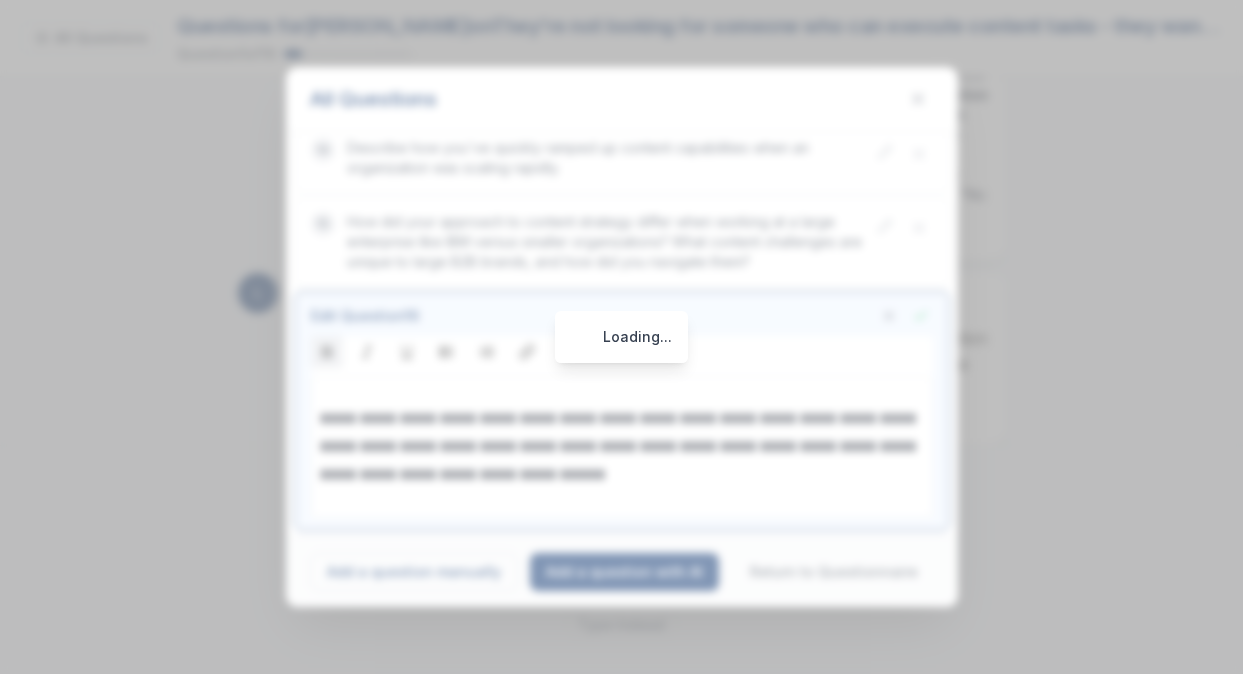 scroll, scrollTop: 1189, scrollLeft: 0, axis: vertical 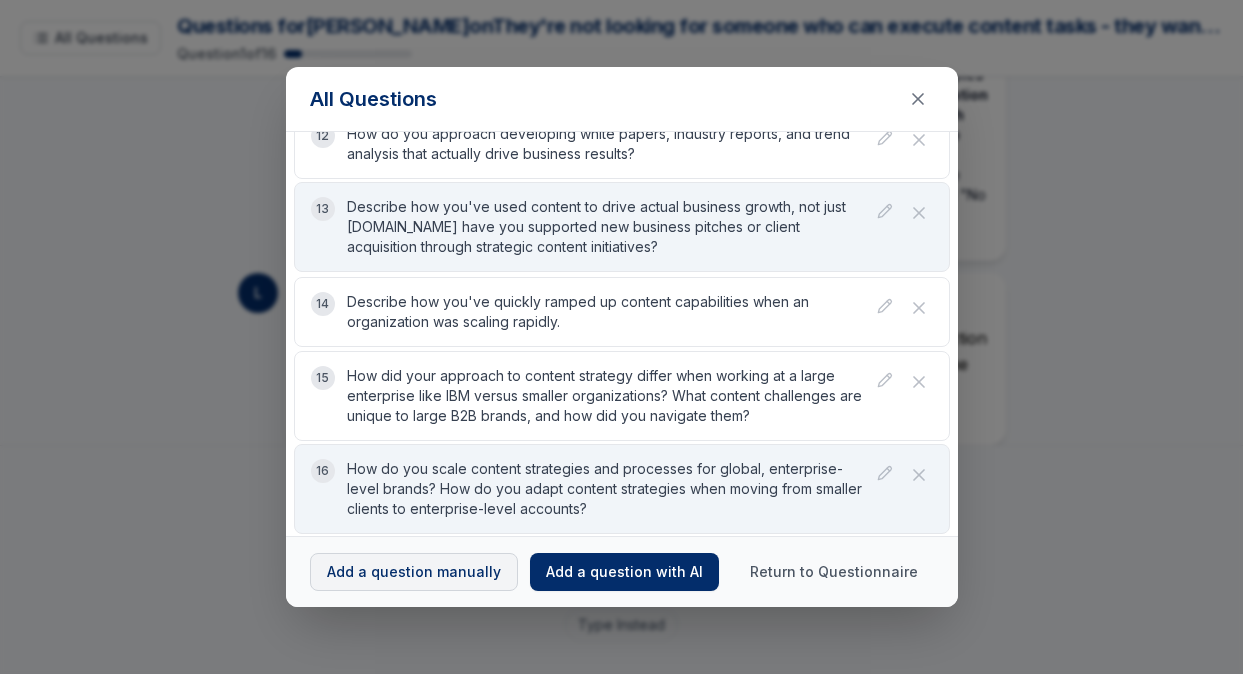 click on "Add a question manually" at bounding box center (414, 572) 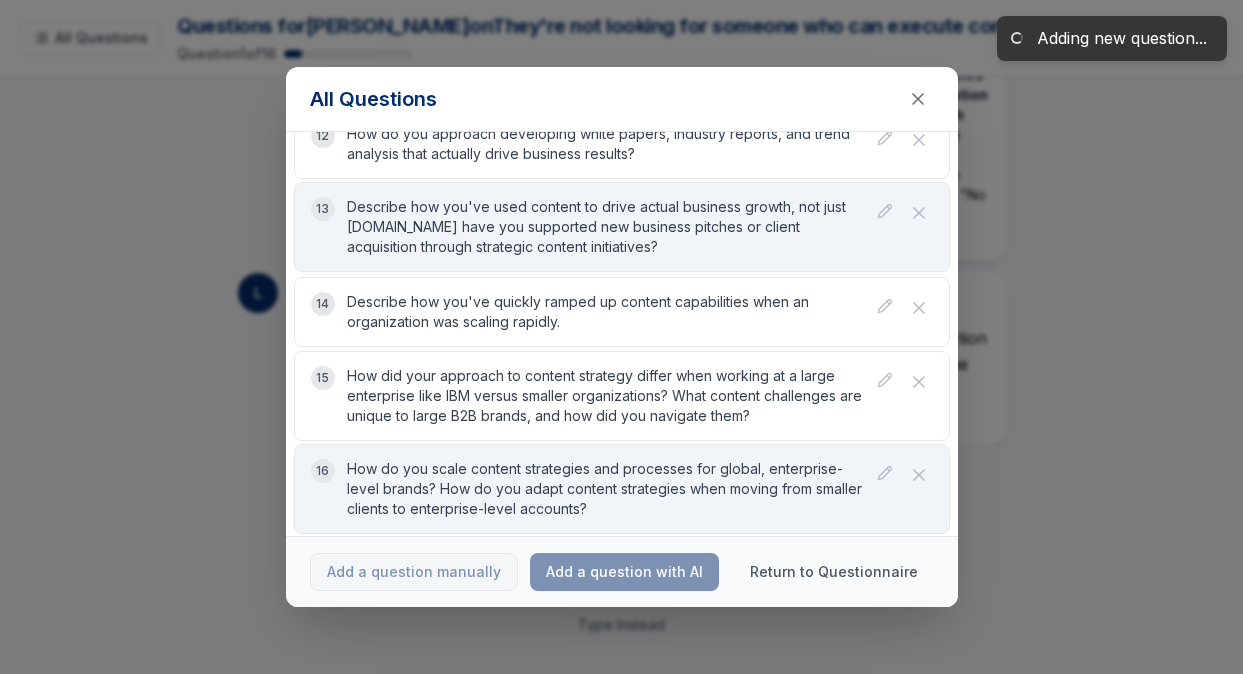 scroll, scrollTop: 1283, scrollLeft: 0, axis: vertical 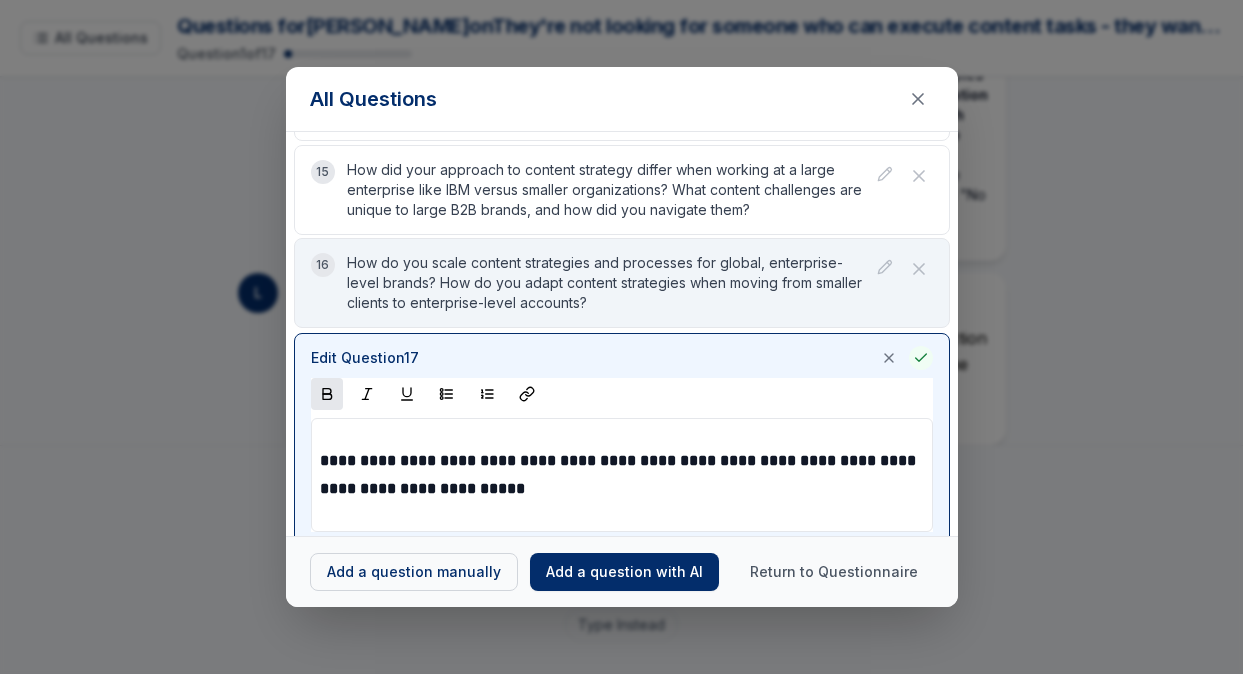 click on "Loading... All Questions     Questions for  Brenna  on  They're not looking for someone who can execute content tasks - they want someone who can think strategically about content as a business function and lead others to execute that vision. Prepare examples that show strategic thinking, leadership, and business impact rather than just content creation skills. The key insight: They didn't post this role publicly because they wanted someone with specific big brand experience who could help them compete for and win larger accounts. Be ready to articulate how your enterprise background translates to agency growth and client success. why i'm the best candidate for a role at stein   Question  1  of  17   All Questions 1 Current 2 Agencies often struggle with bridging the gap between creative execution and strategic business value. Drawing from your brand-side experience, how would you help an agency like Stein reposition its content offering to win trust with larger, more complex clients? 3 4 5 6 7 8 9 10 11 12 L" at bounding box center [621, 337] 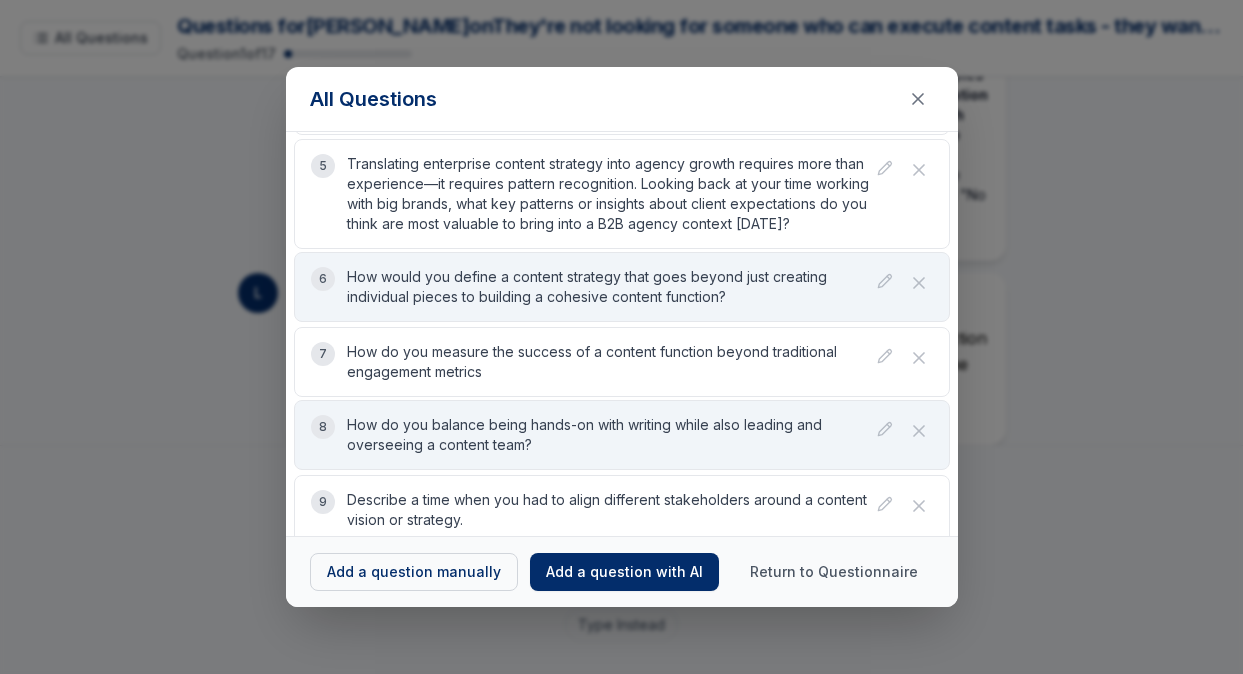 scroll, scrollTop: 0, scrollLeft: 0, axis: both 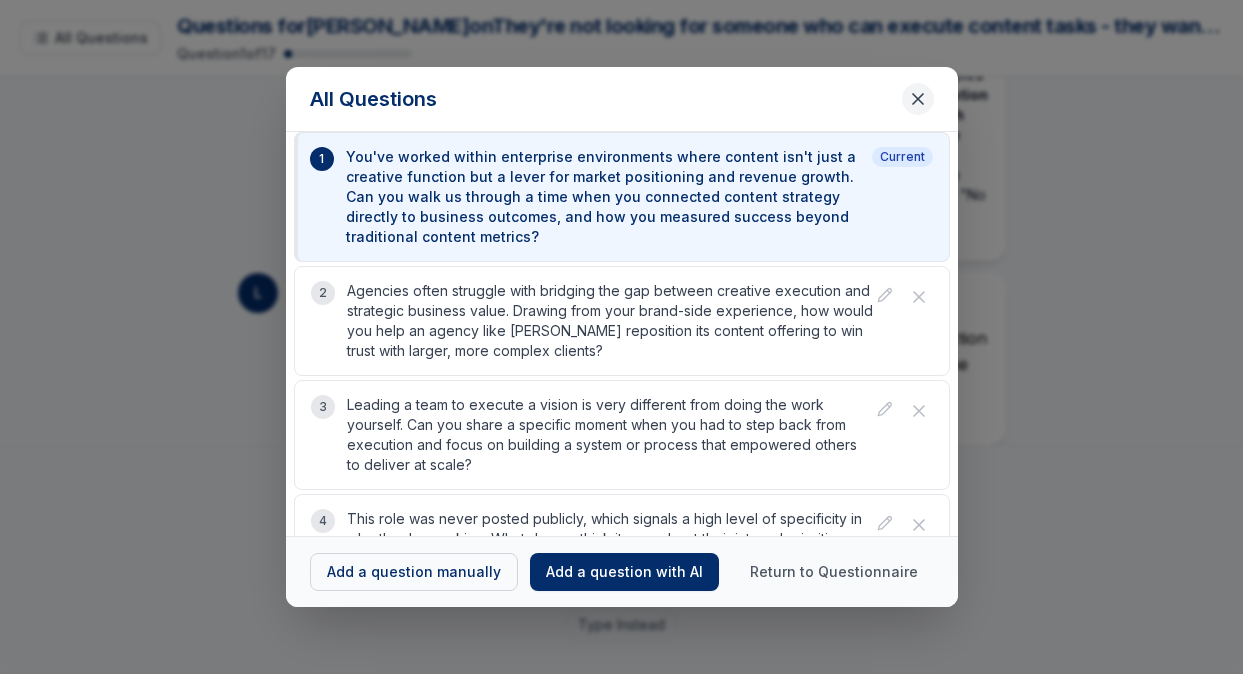 click at bounding box center (918, 99) 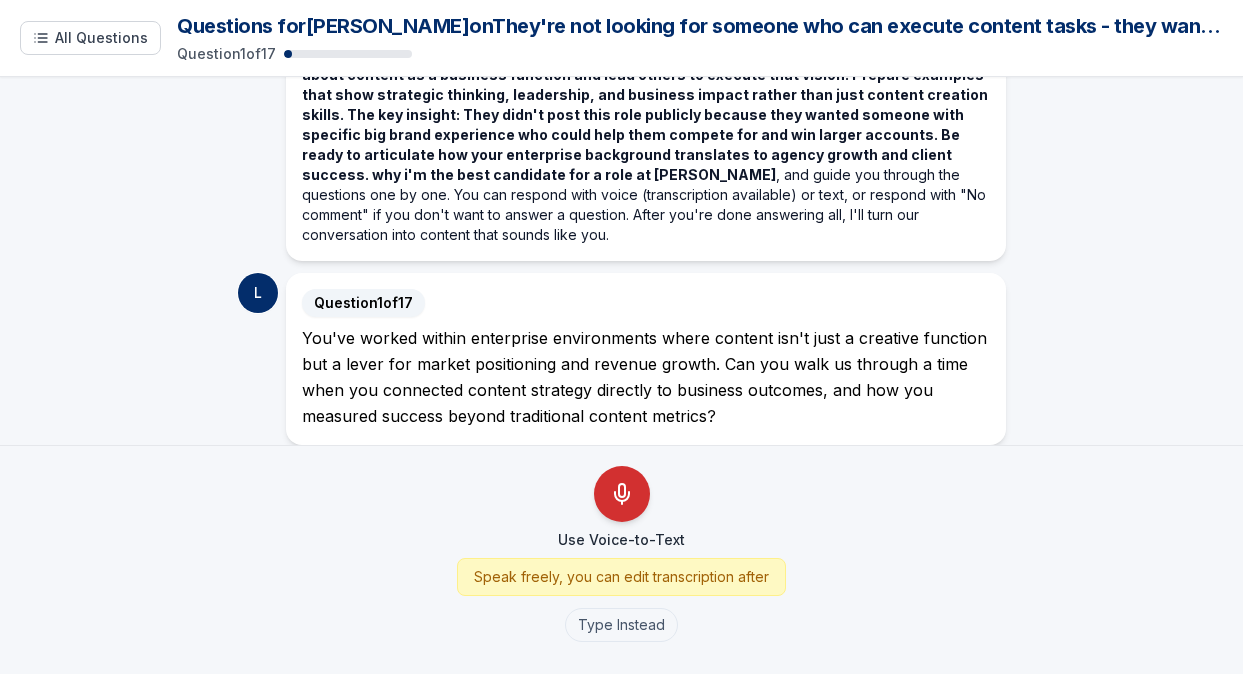 click at bounding box center [622, 494] 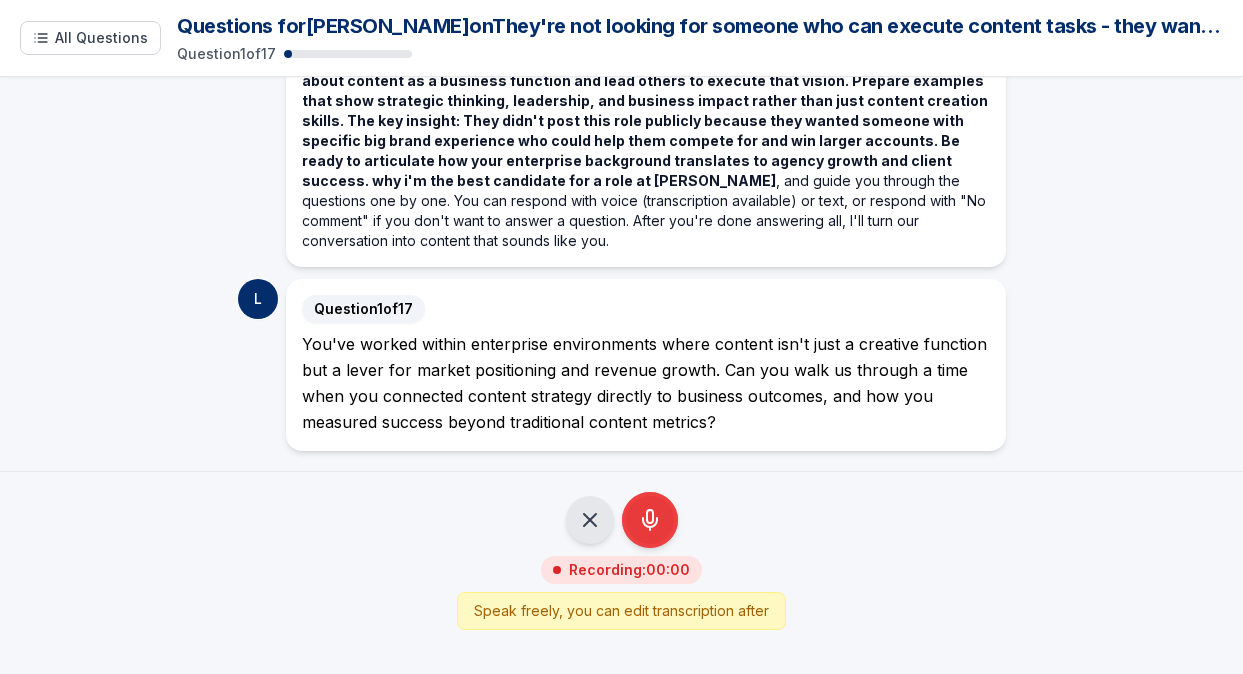 scroll, scrollTop: 54, scrollLeft: 0, axis: vertical 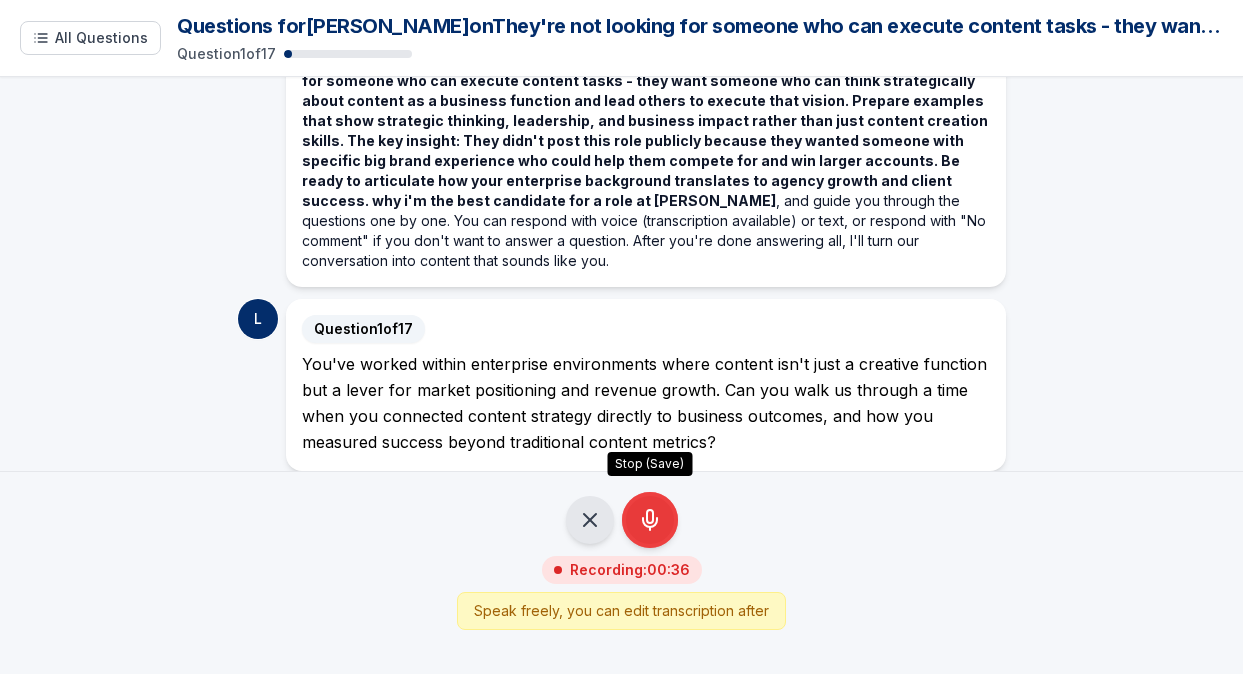 click 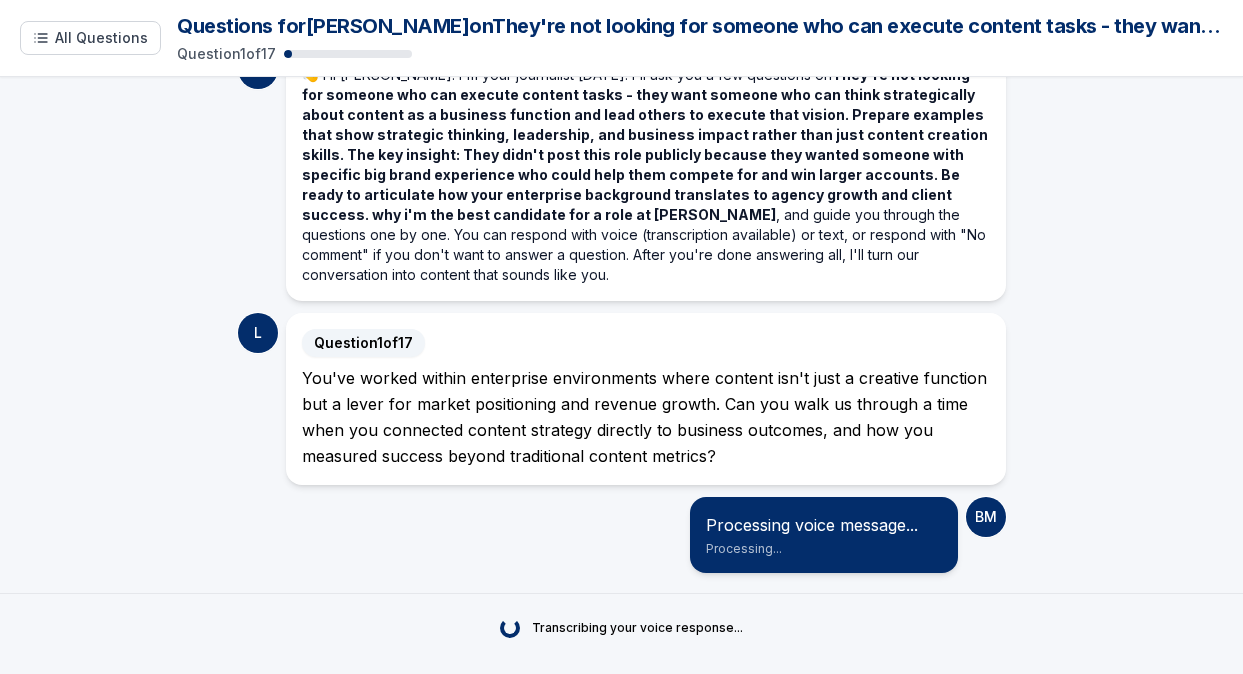 scroll, scrollTop: 20, scrollLeft: 0, axis: vertical 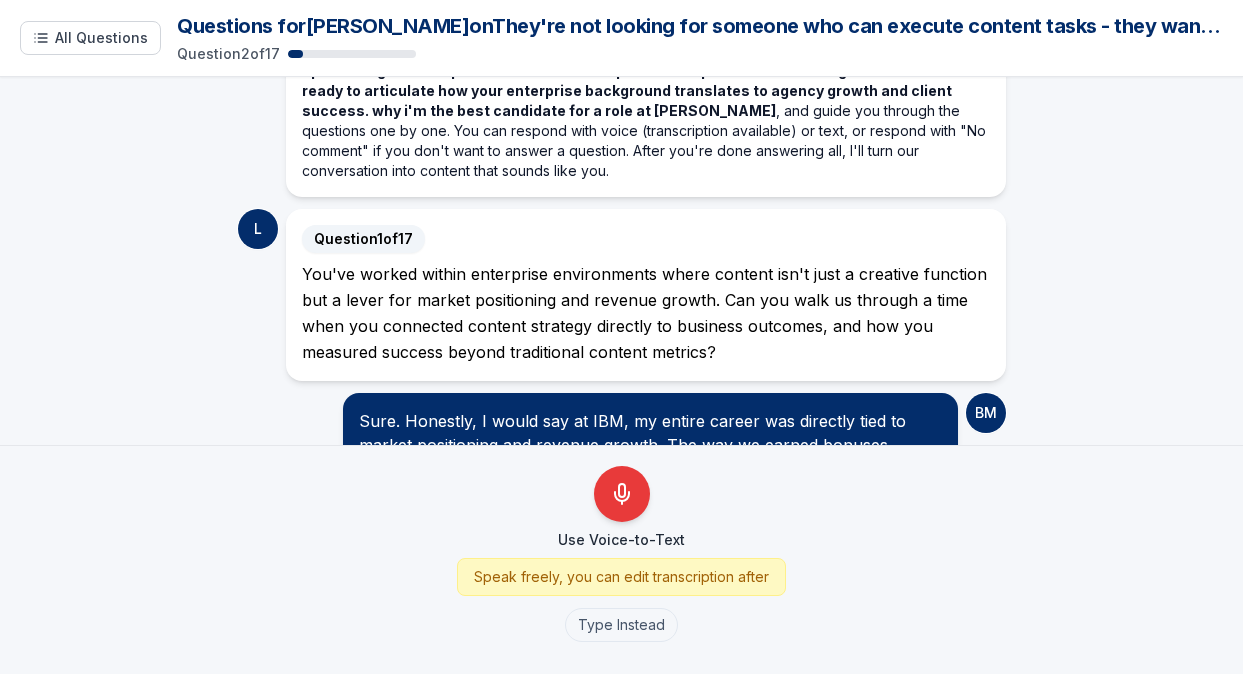 click on "Question  1  of  17 You've worked within enterprise environments where content isn't just a creative function but a lever for market positioning and revenue growth. Can you walk us through a time when you connected content strategy directly to business outcomes, and how you measured success beyond traditional content metrics?" at bounding box center [646, 295] 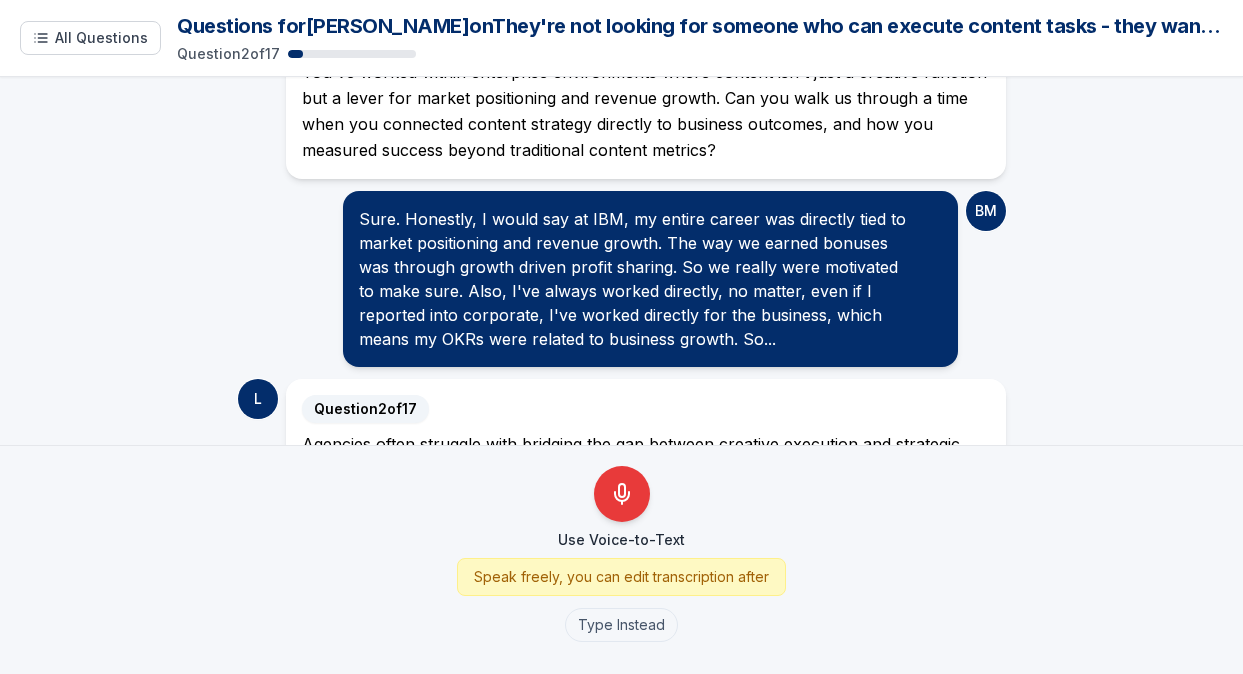 scroll, scrollTop: 347, scrollLeft: 0, axis: vertical 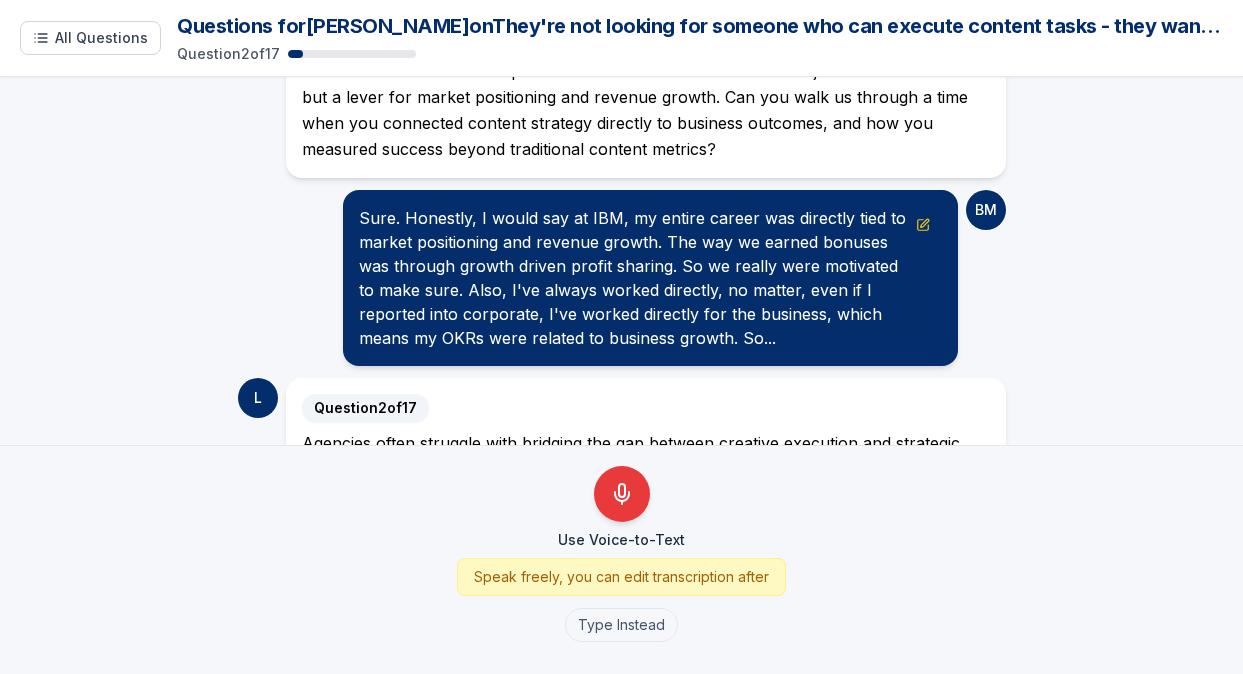 click on "Sure. Honestly, I would say at IBM, my entire career was directly tied to market positioning and revenue growth. The way we earned bonuses was through growth driven profit sharing. So we really were motivated to make sure. Also, I've always worked directly, no matter, even if I reported into corporate, I've worked directly for the business, which means my OKRs were related to business growth. So..." at bounding box center [650, 278] 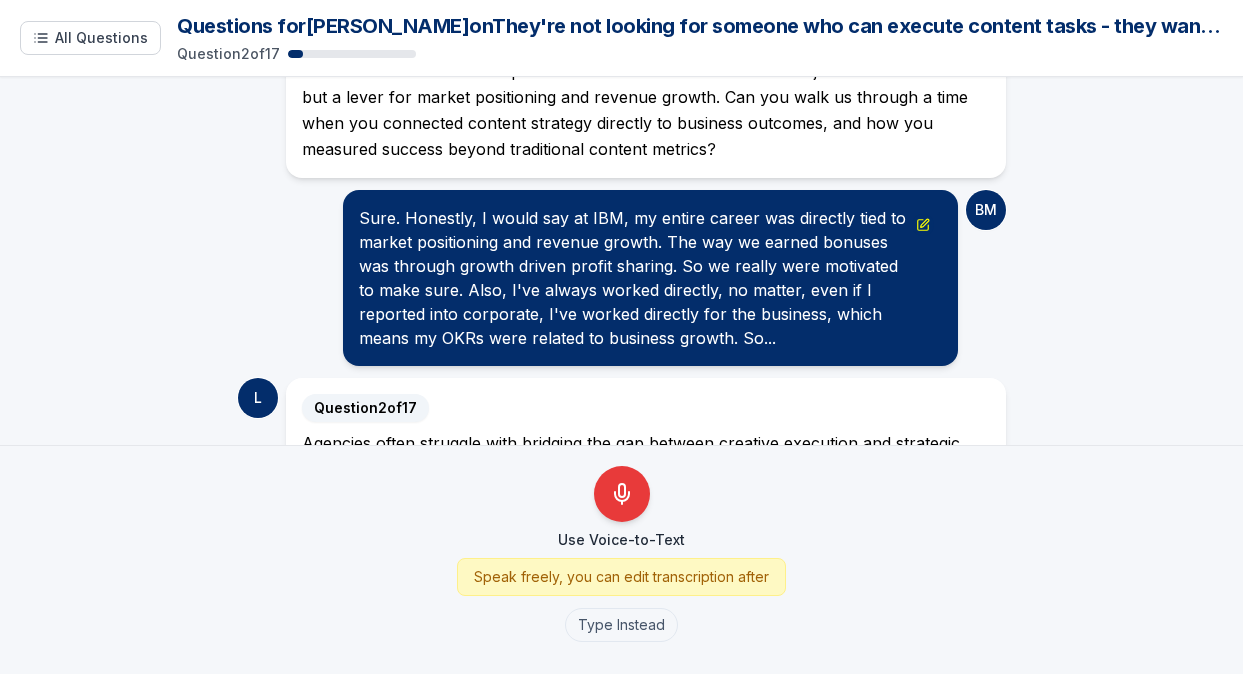 click 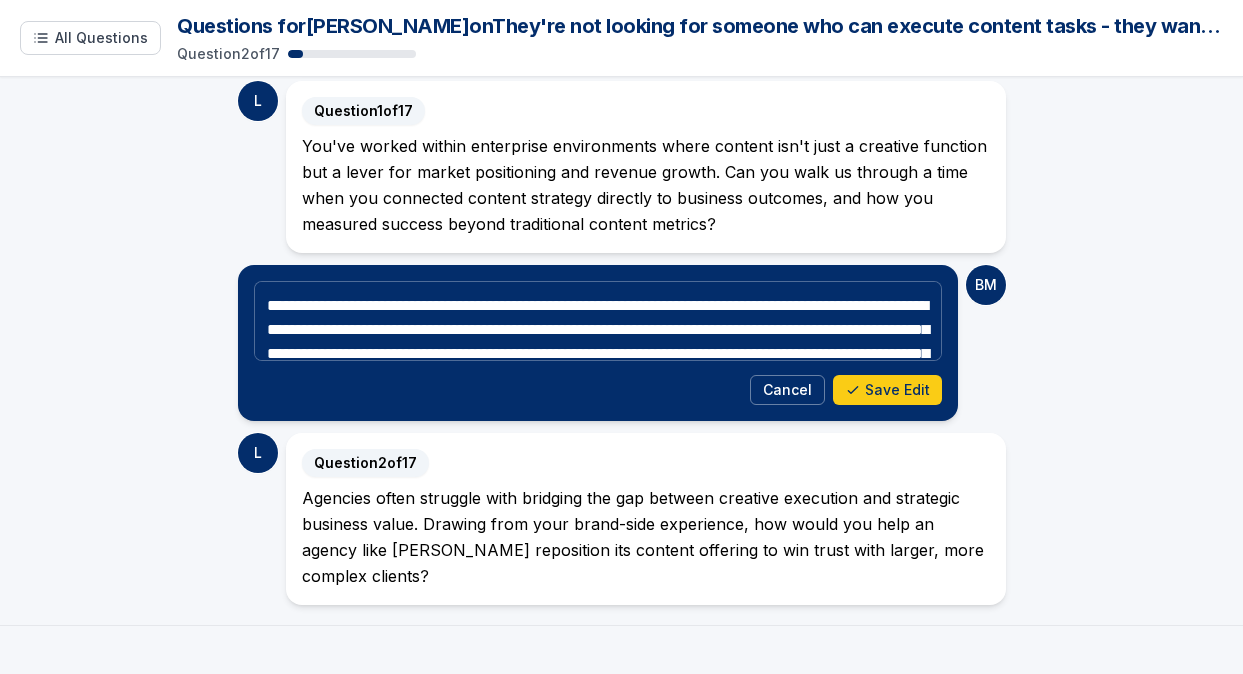 scroll, scrollTop: 223, scrollLeft: 0, axis: vertical 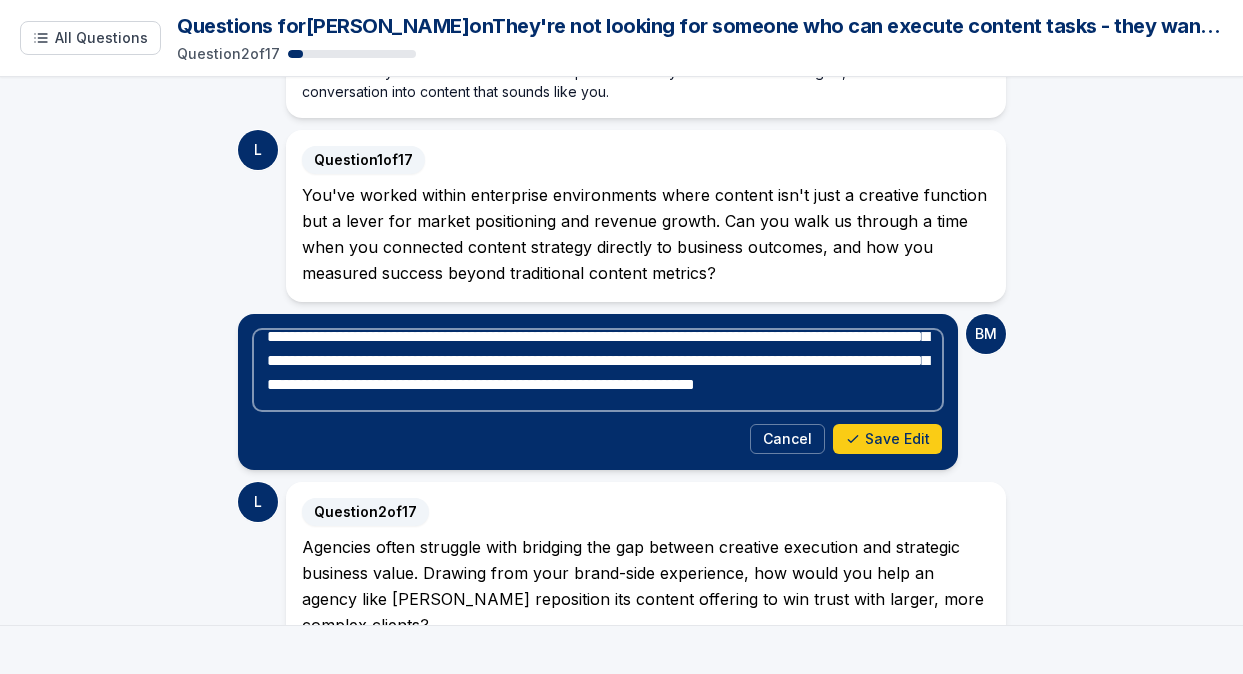 click on "**********" at bounding box center [598, 370] 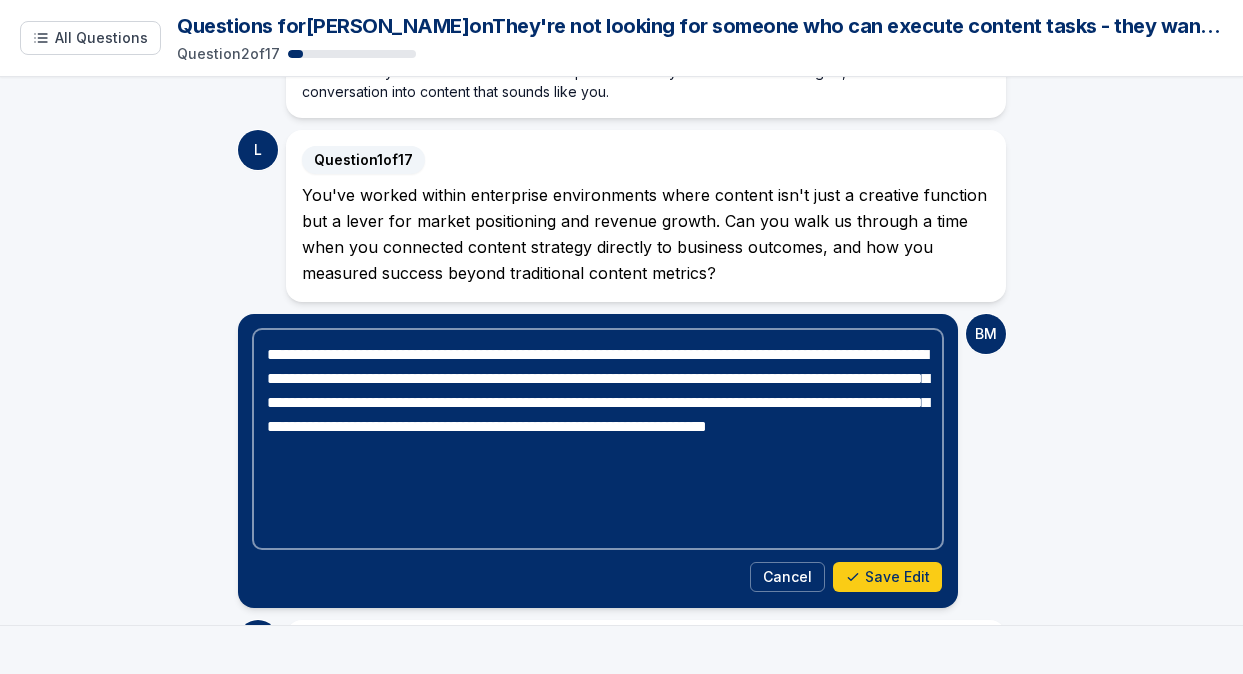 paste on "**********" 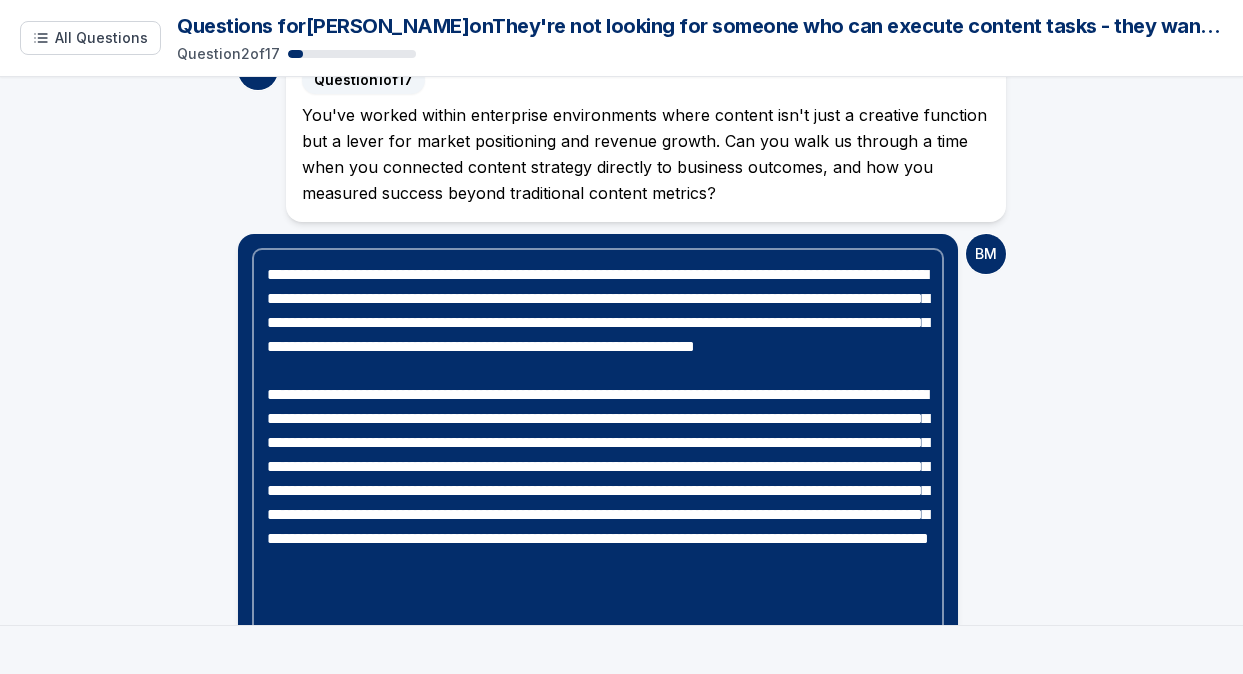 scroll, scrollTop: 307, scrollLeft: 0, axis: vertical 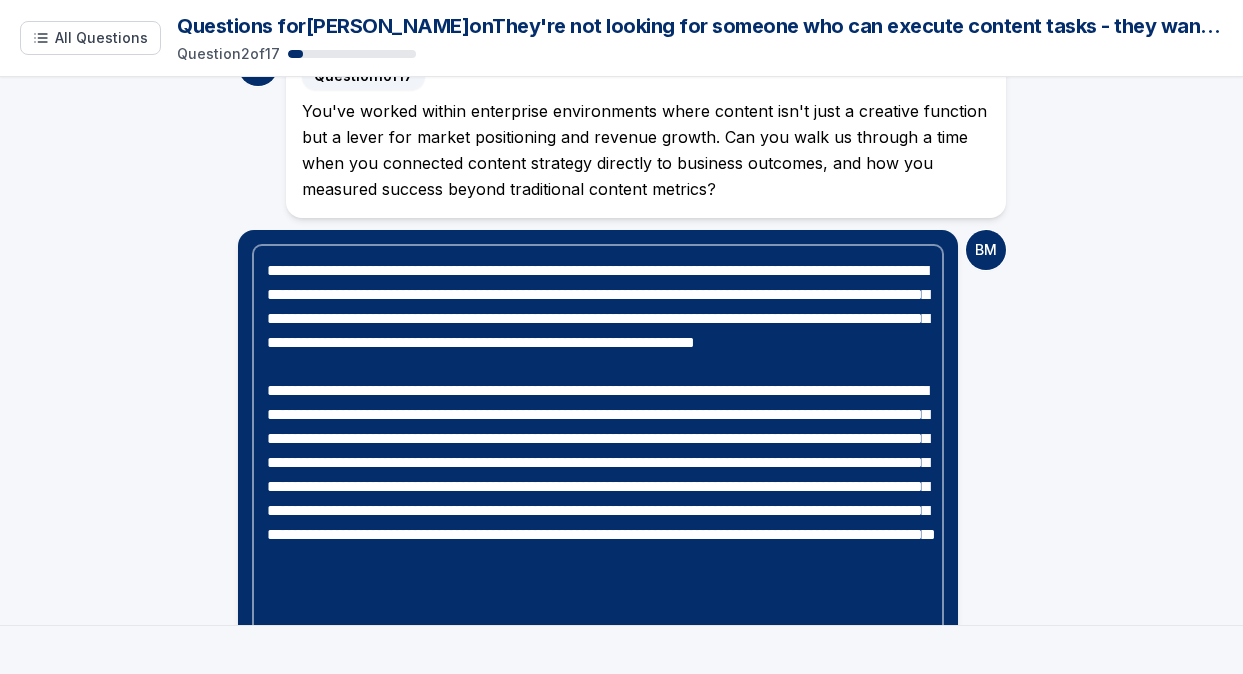 type on "**********" 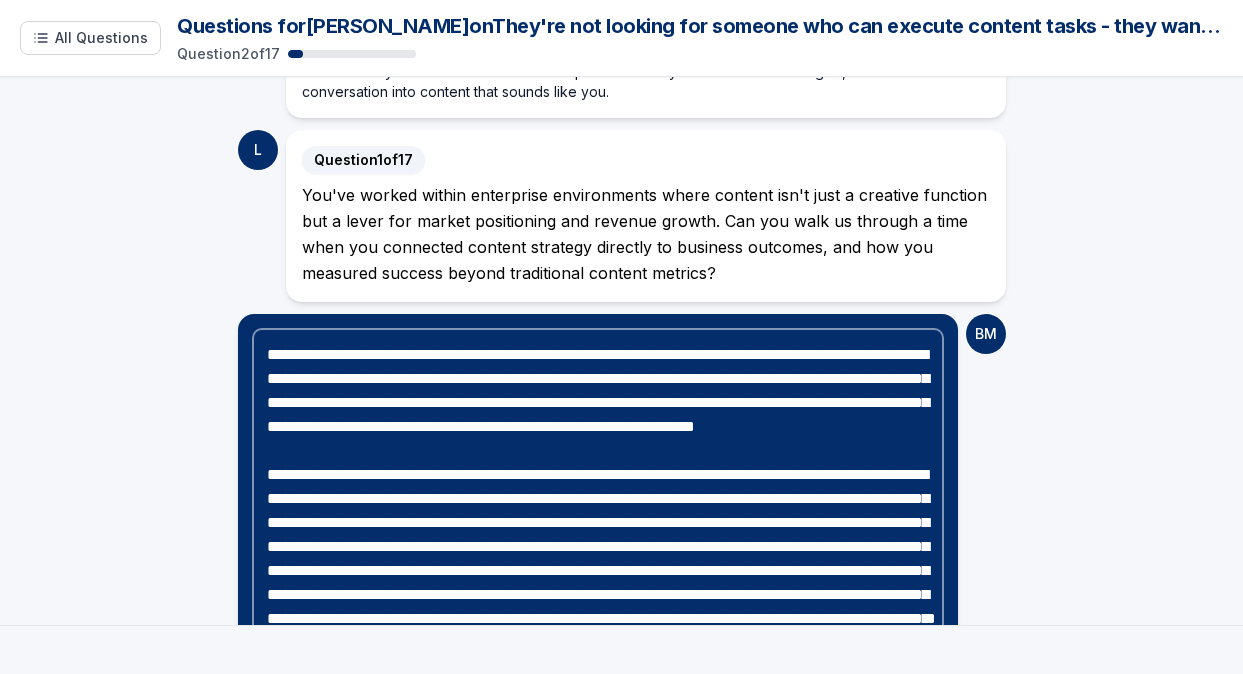 scroll, scrollTop: 58, scrollLeft: 0, axis: vertical 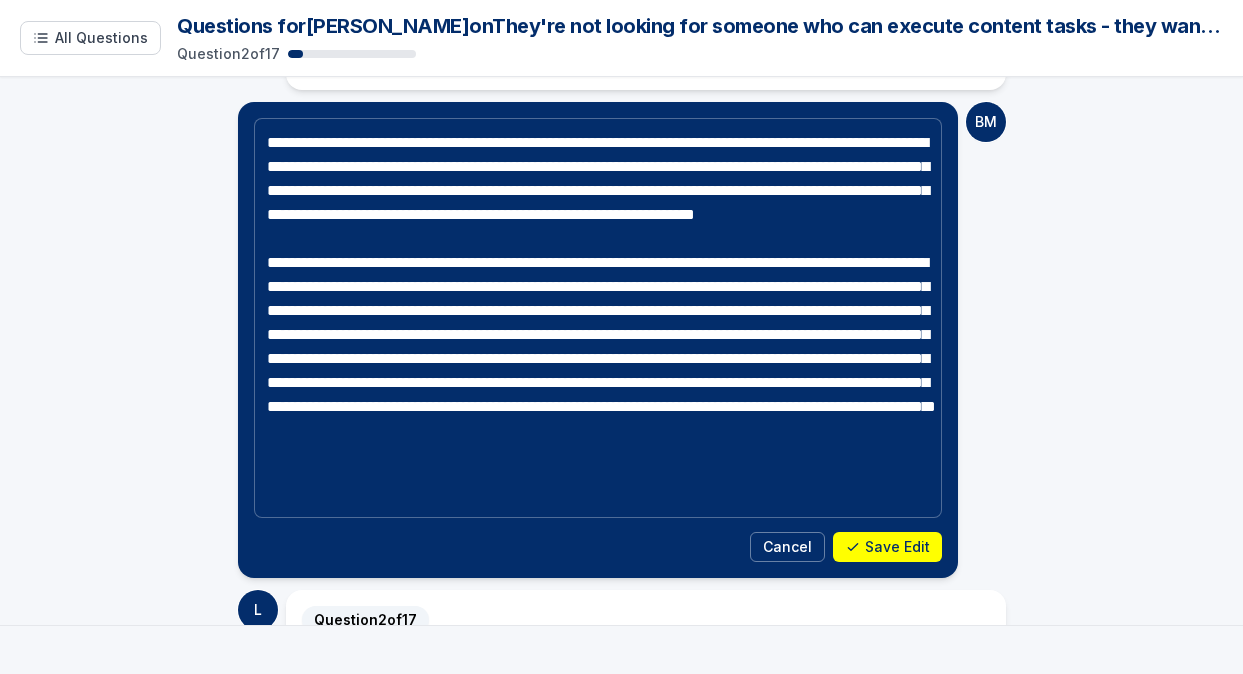 click on "Save Edit" at bounding box center [887, 547] 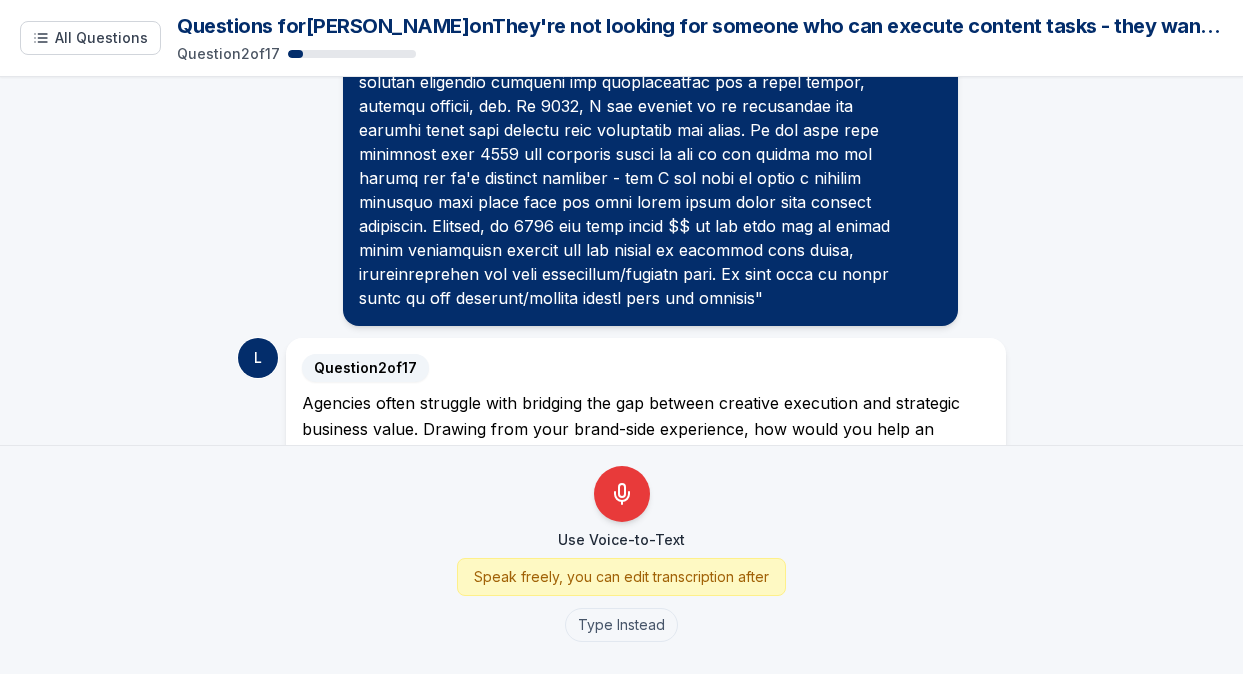 scroll, scrollTop: 690, scrollLeft: 0, axis: vertical 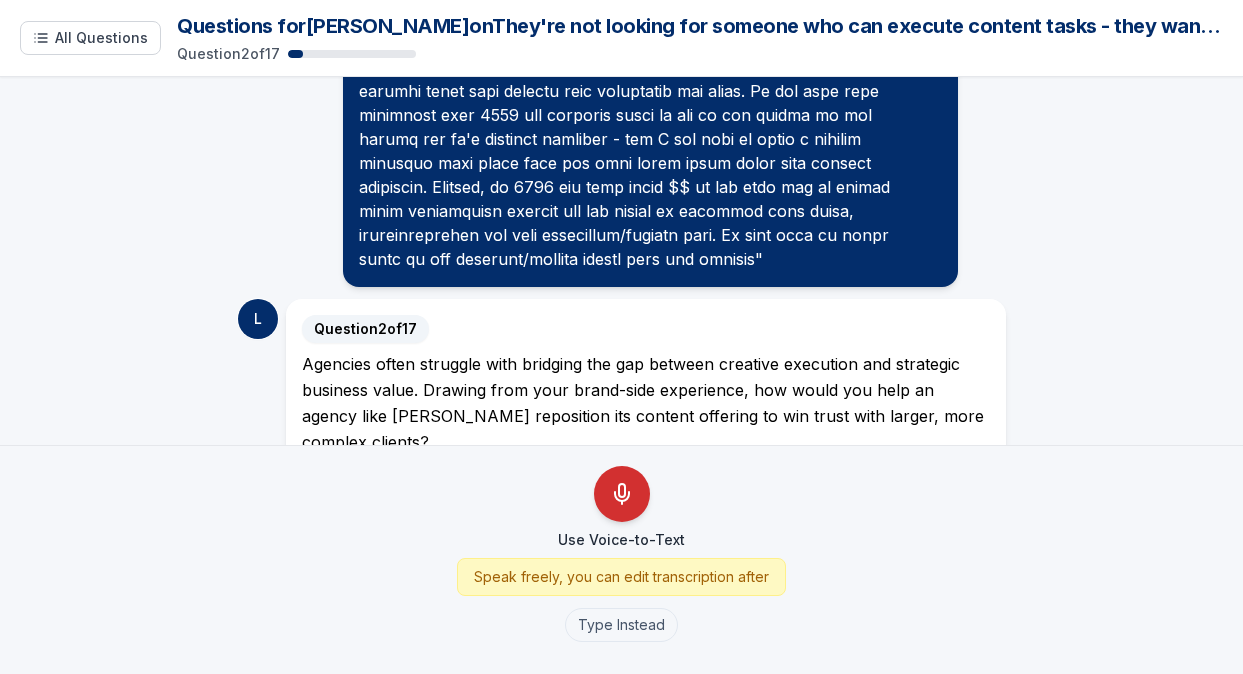 click at bounding box center (622, 494) 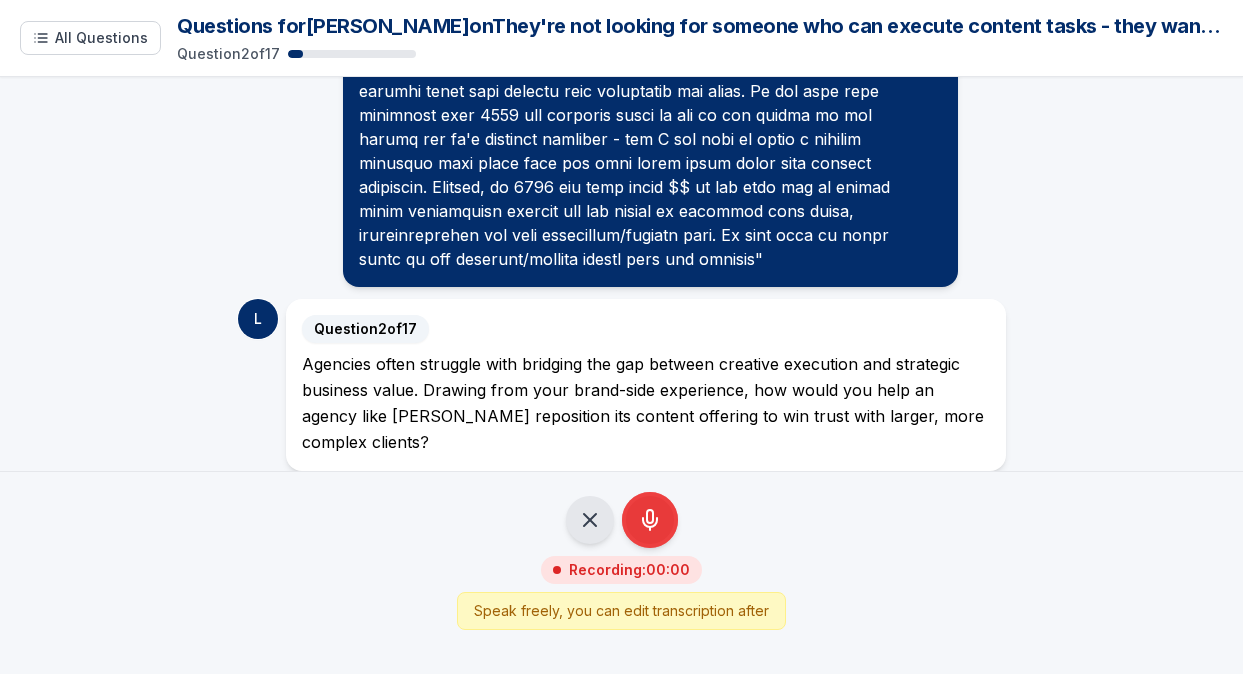 scroll, scrollTop: 664, scrollLeft: 0, axis: vertical 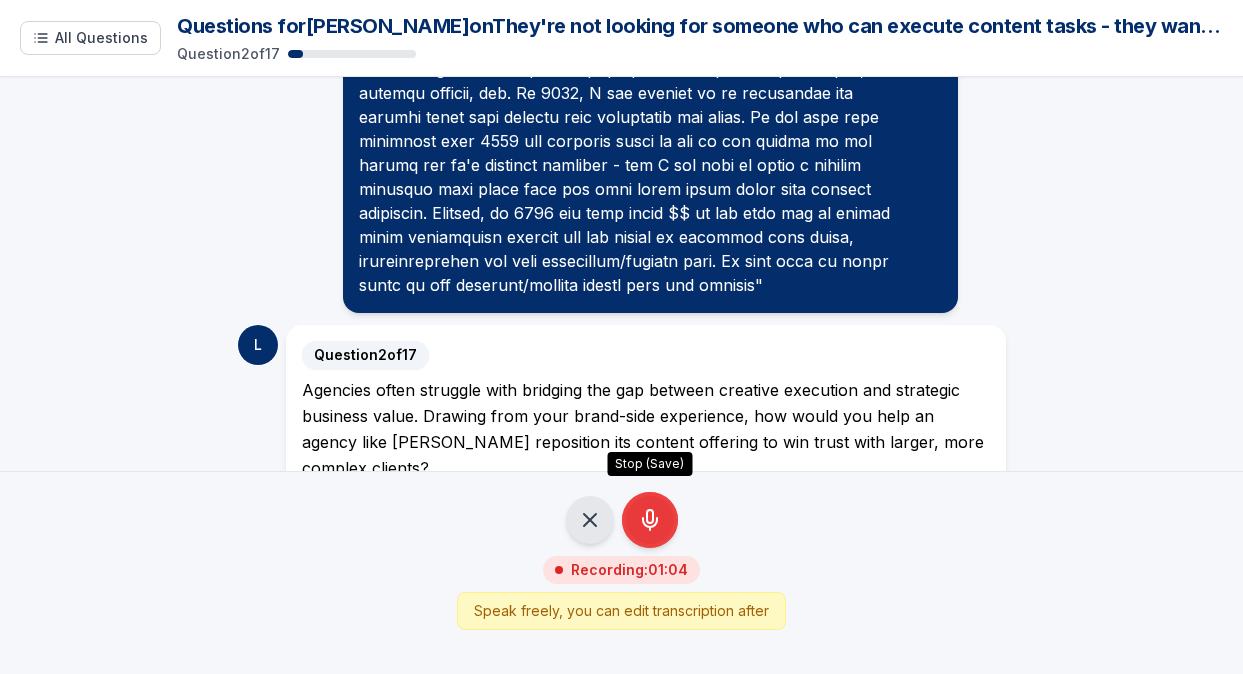 click 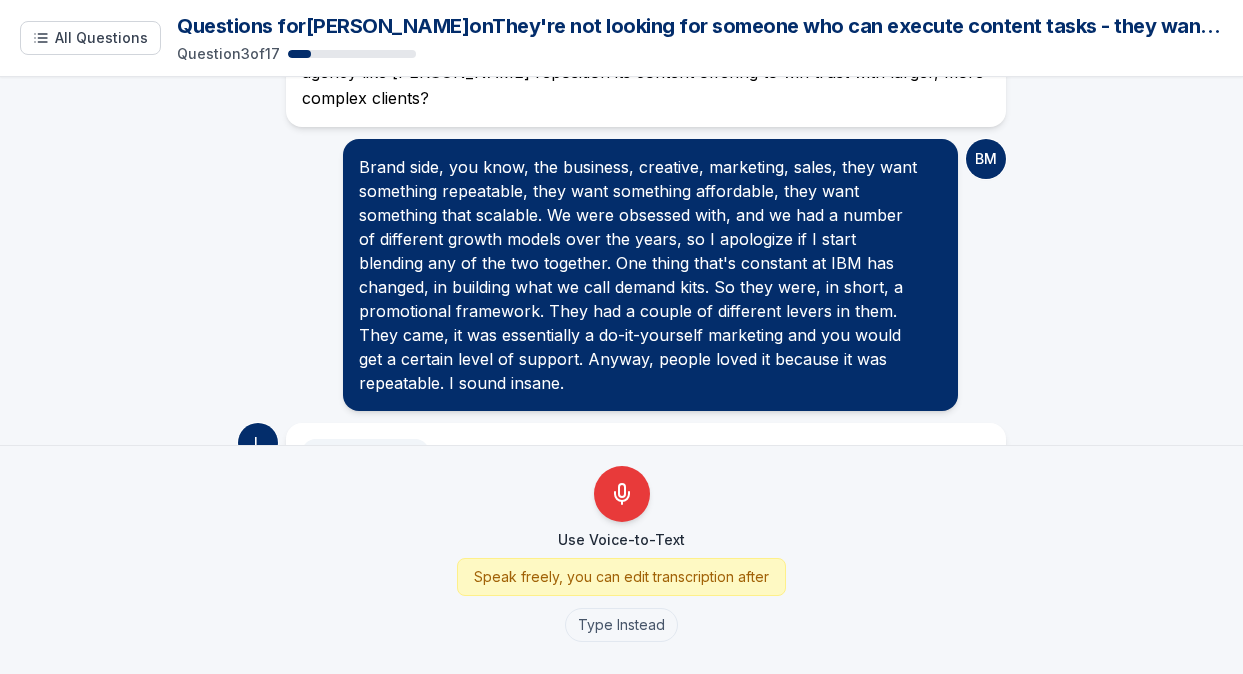 scroll, scrollTop: 1132, scrollLeft: 0, axis: vertical 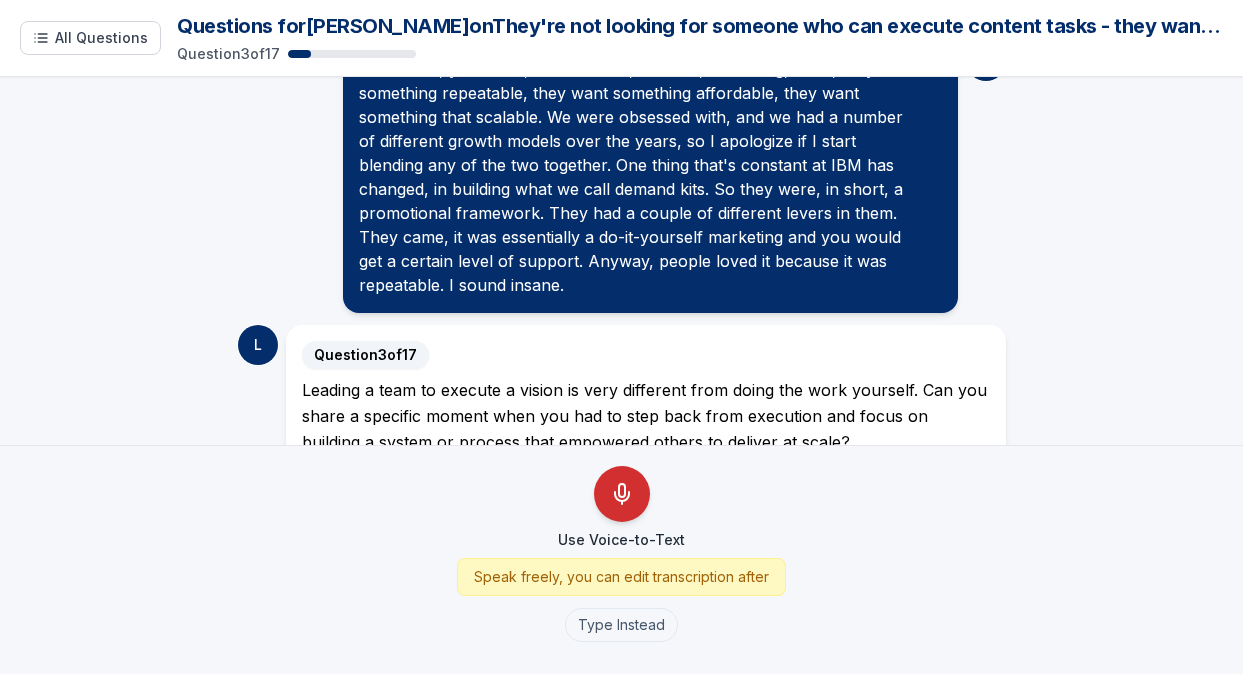 click 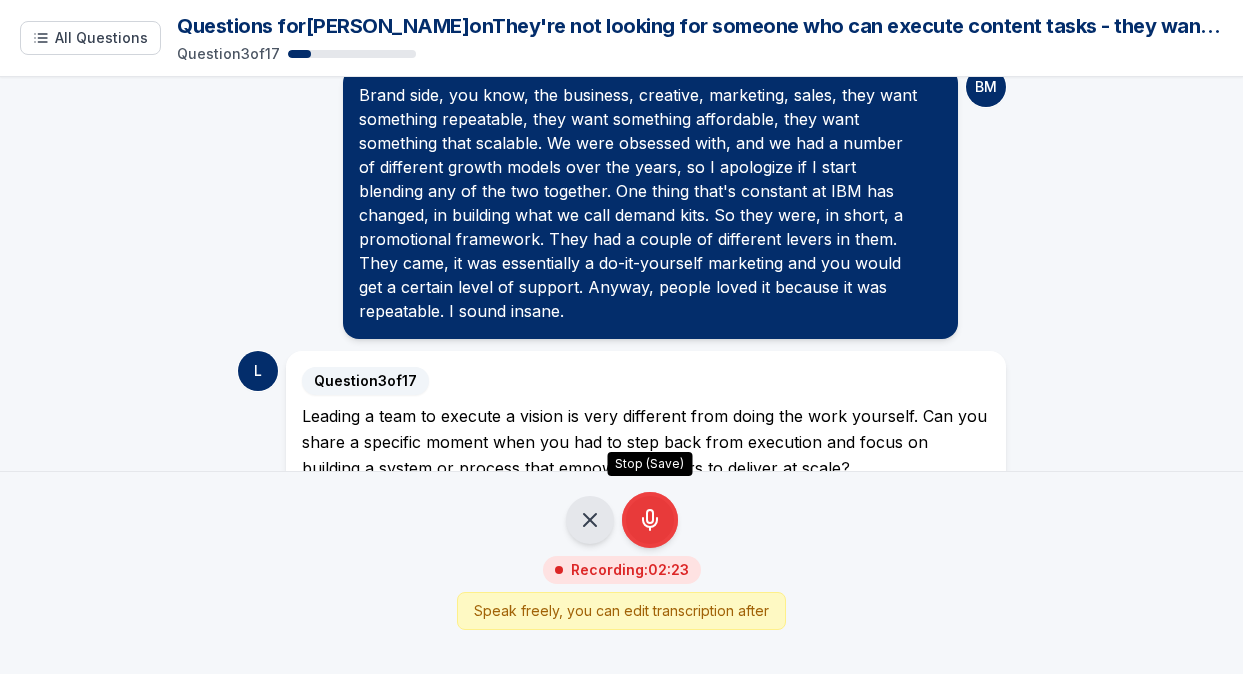 click on "Stop (Save)" at bounding box center [650, 520] 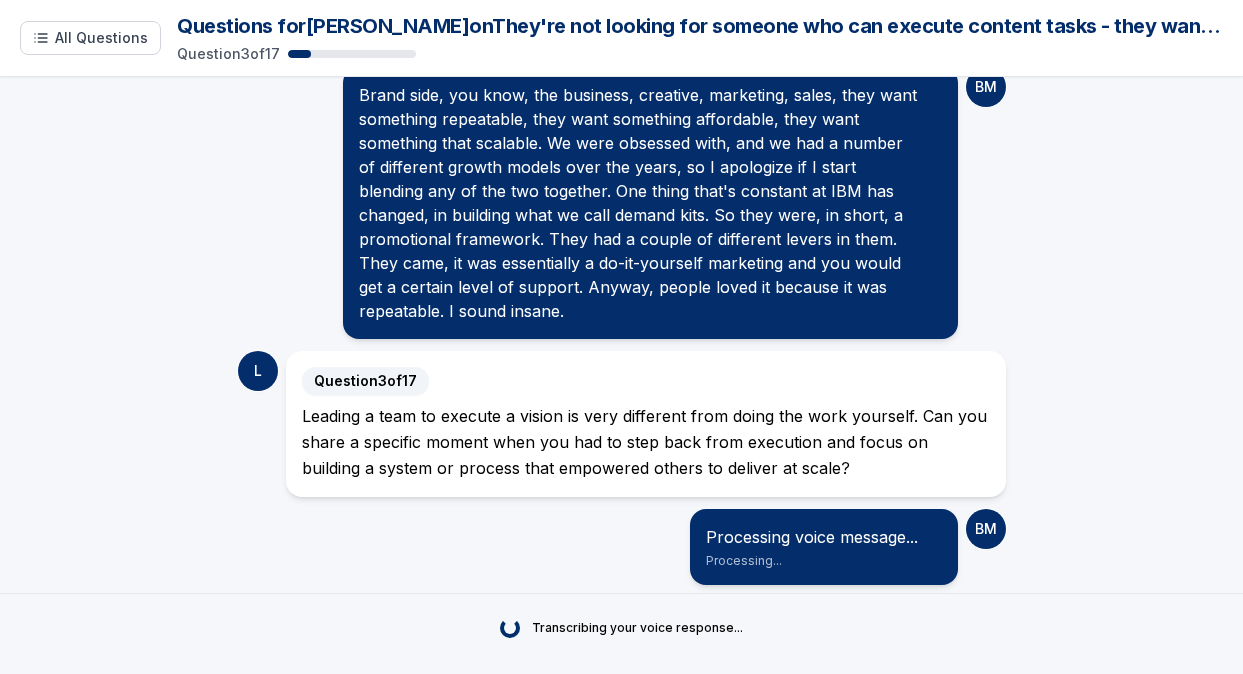 scroll, scrollTop: 1072, scrollLeft: 0, axis: vertical 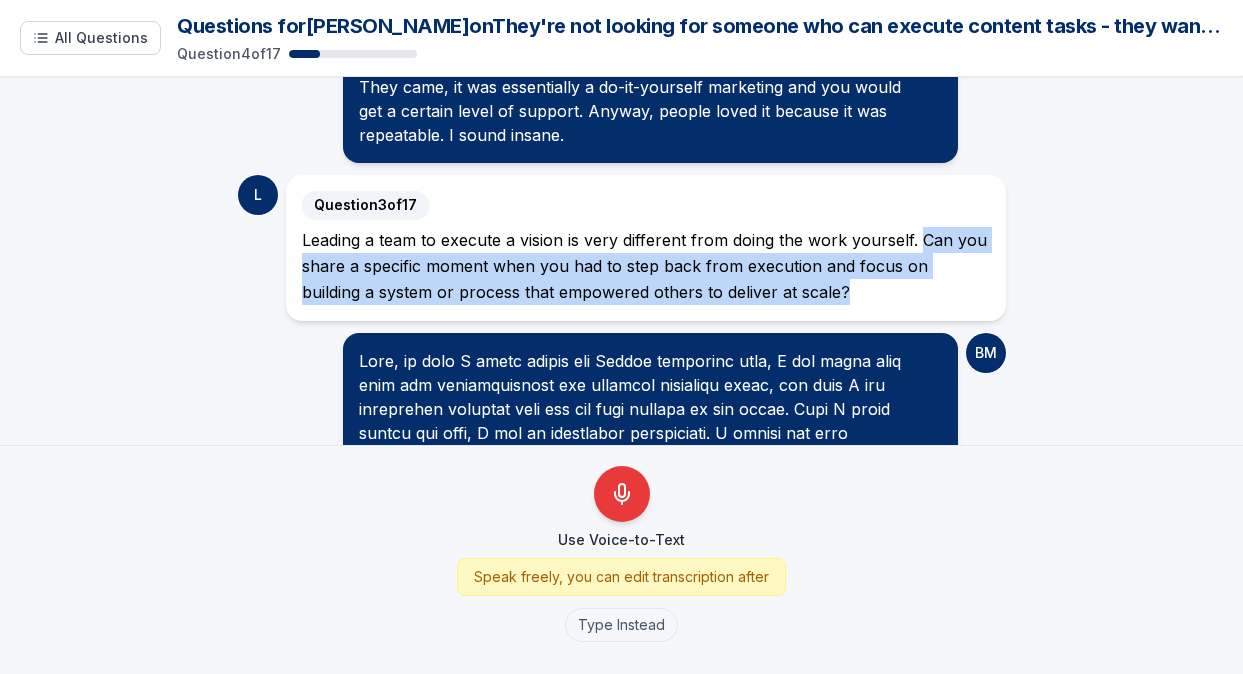drag, startPoint x: 778, startPoint y: 242, endPoint x: 919, endPoint y: 192, distance: 149.60281 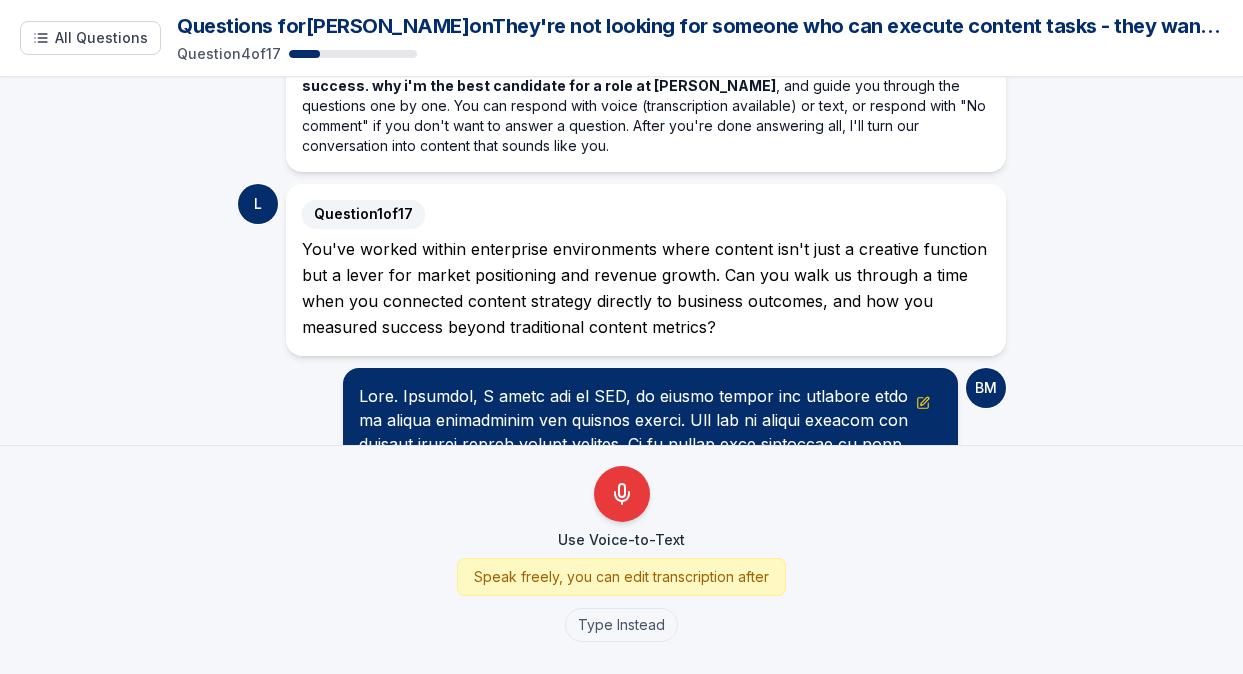 scroll, scrollTop: 167, scrollLeft: 0, axis: vertical 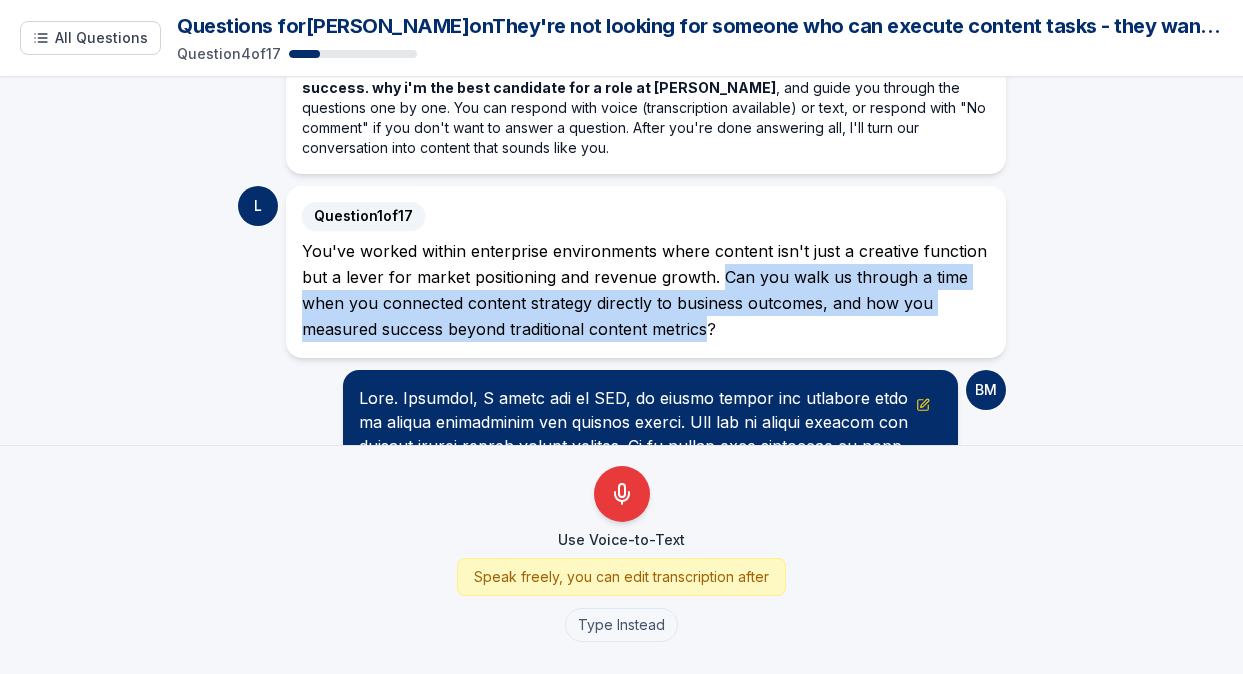 drag, startPoint x: 706, startPoint y: 311, endPoint x: 717, endPoint y: 253, distance: 59.03389 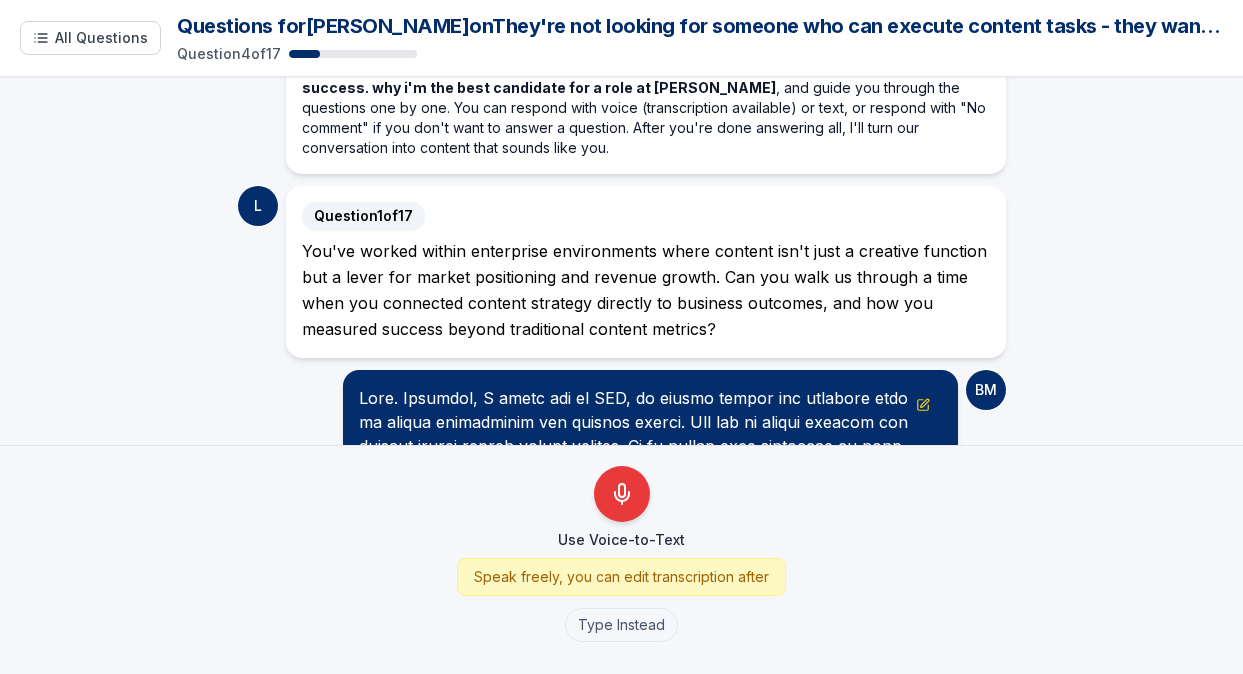 click at bounding box center [650, 590] 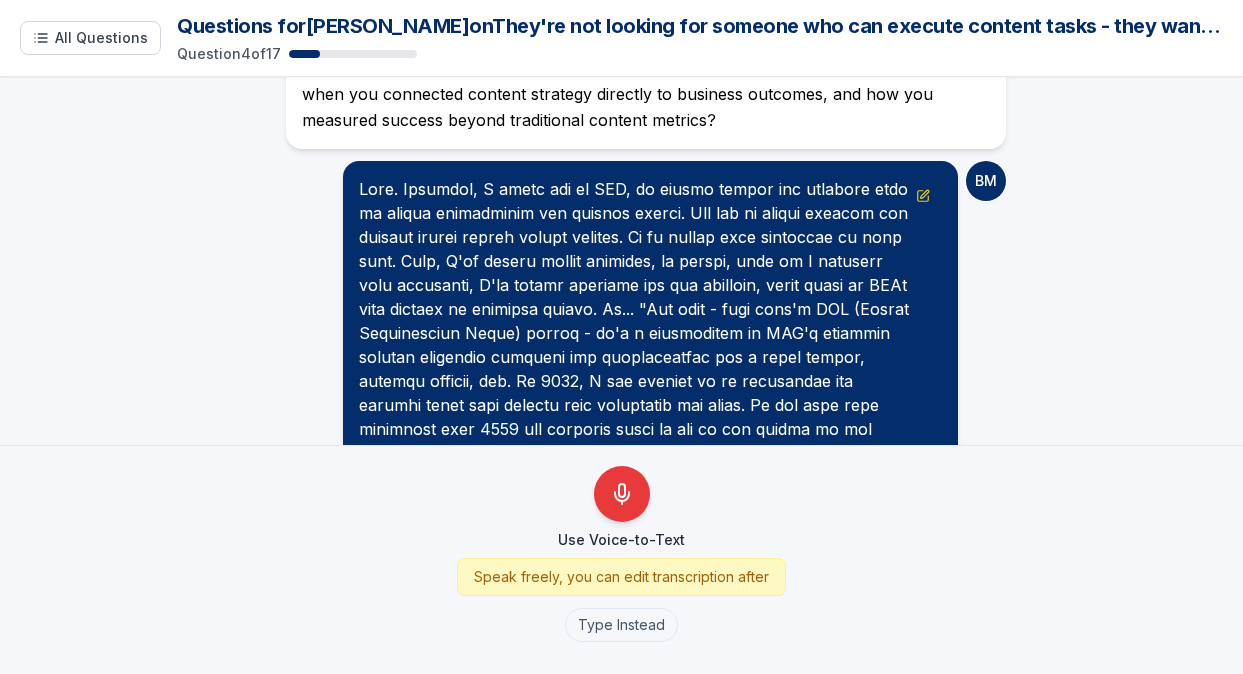 scroll, scrollTop: 524, scrollLeft: 0, axis: vertical 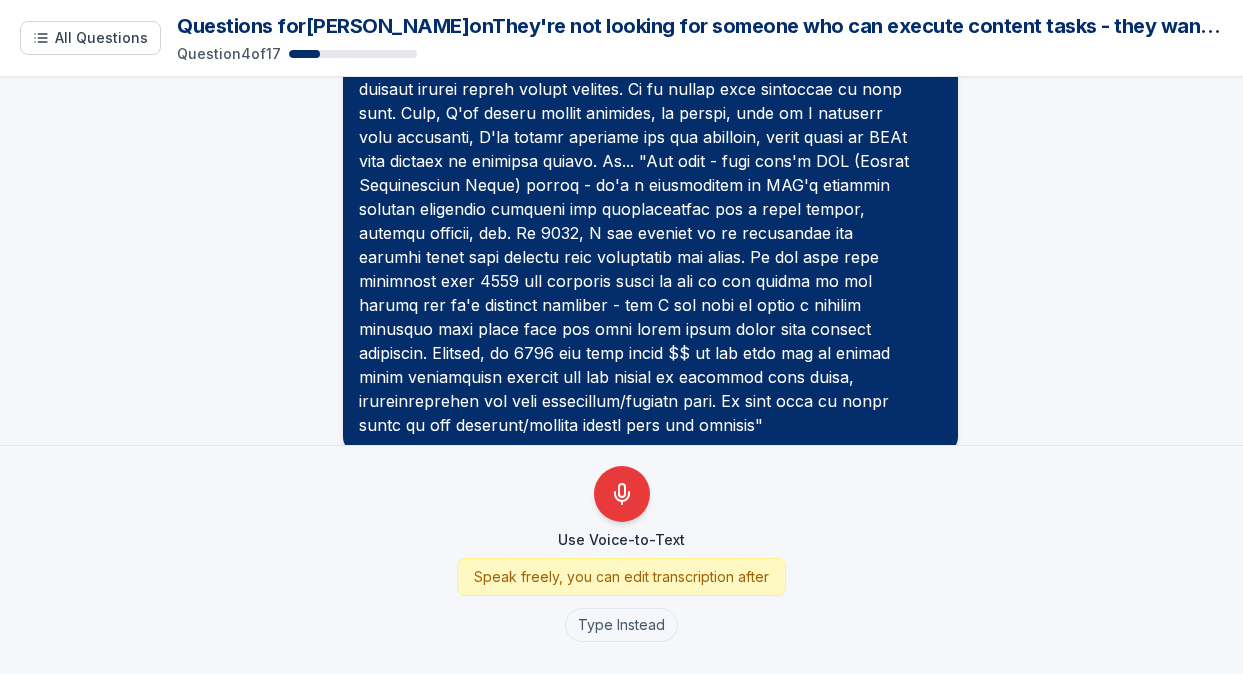click at bounding box center (650, 233) 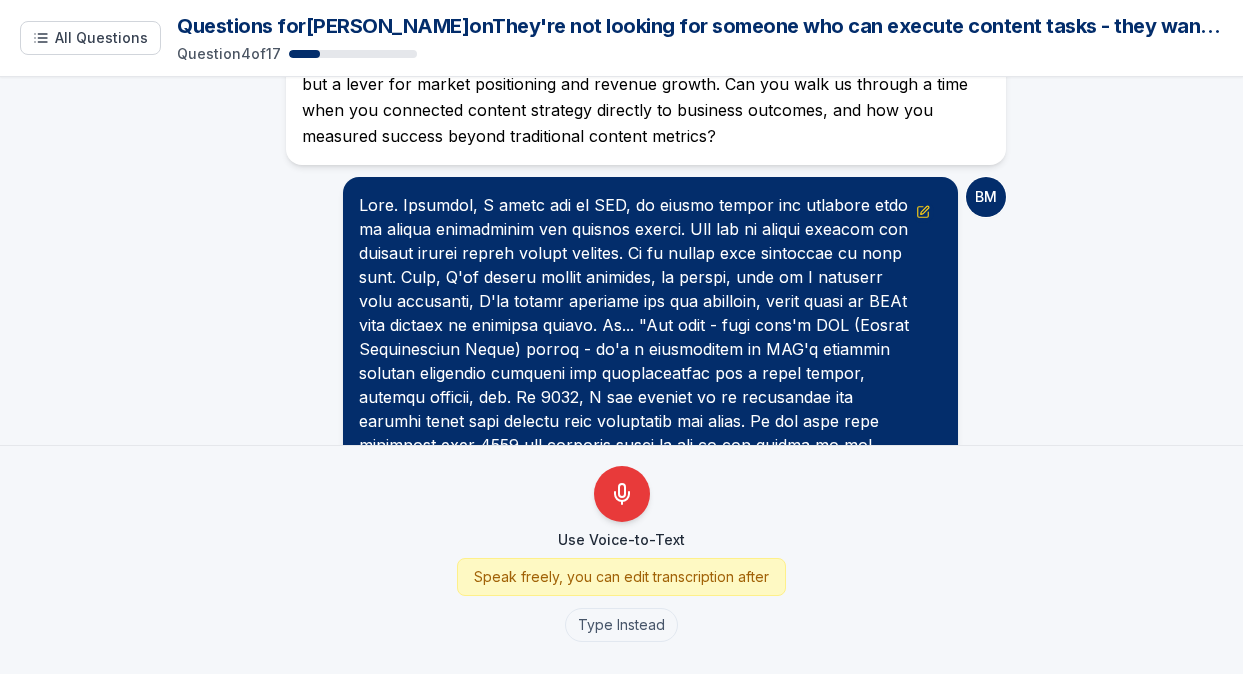scroll, scrollTop: 350, scrollLeft: 0, axis: vertical 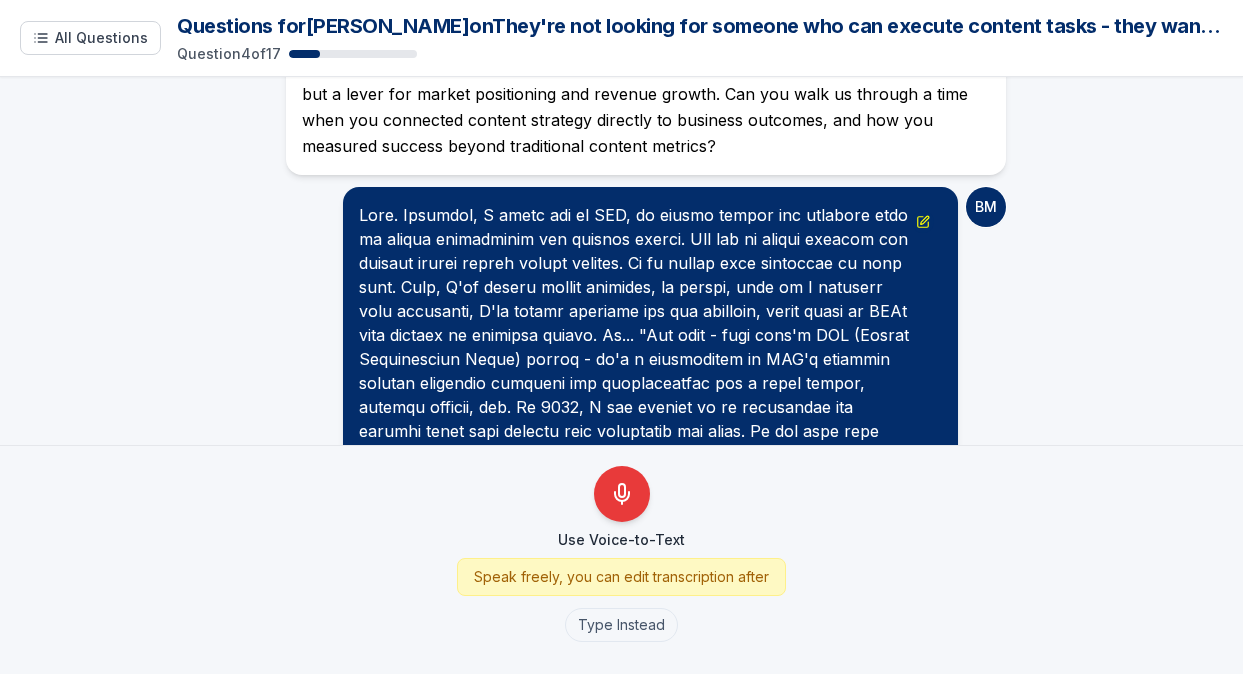 click 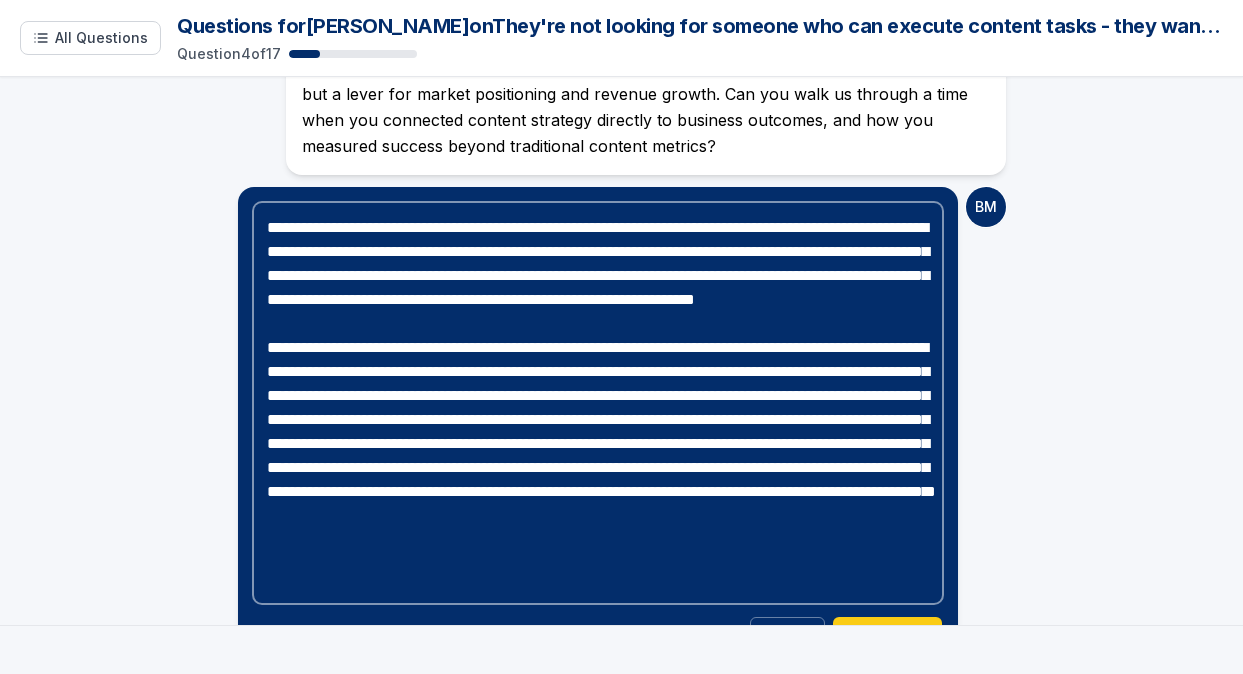 scroll, scrollTop: 58, scrollLeft: 0, axis: vertical 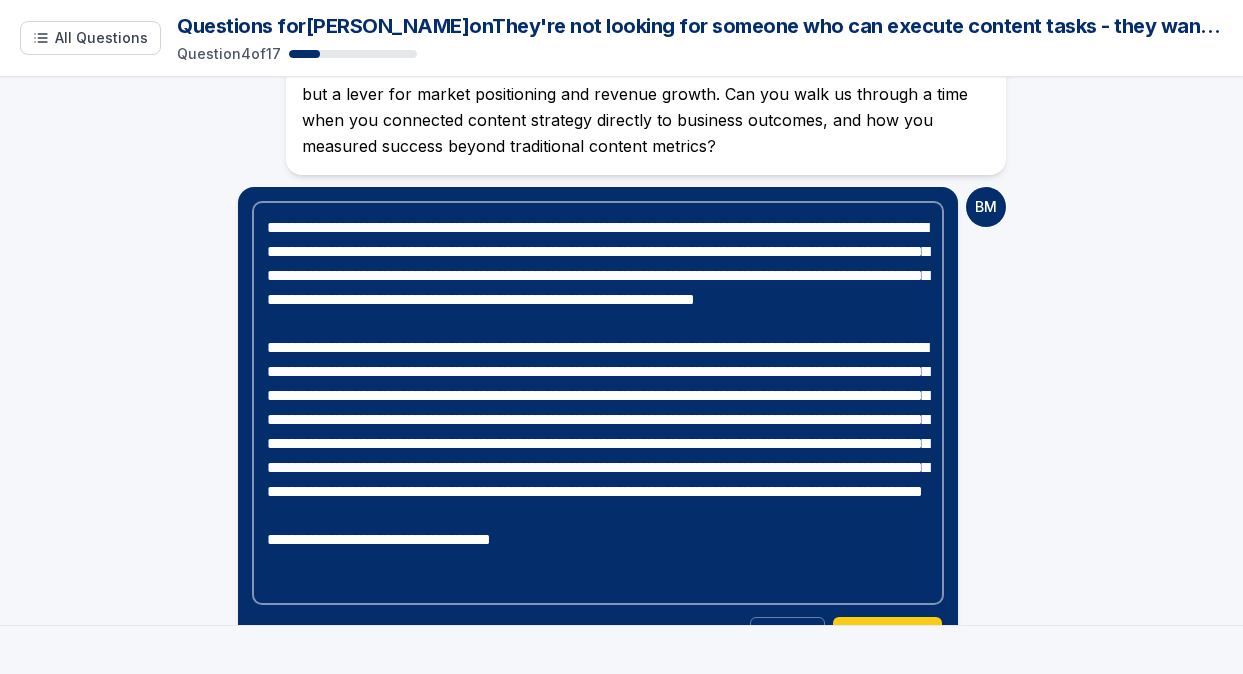 paste on "**********" 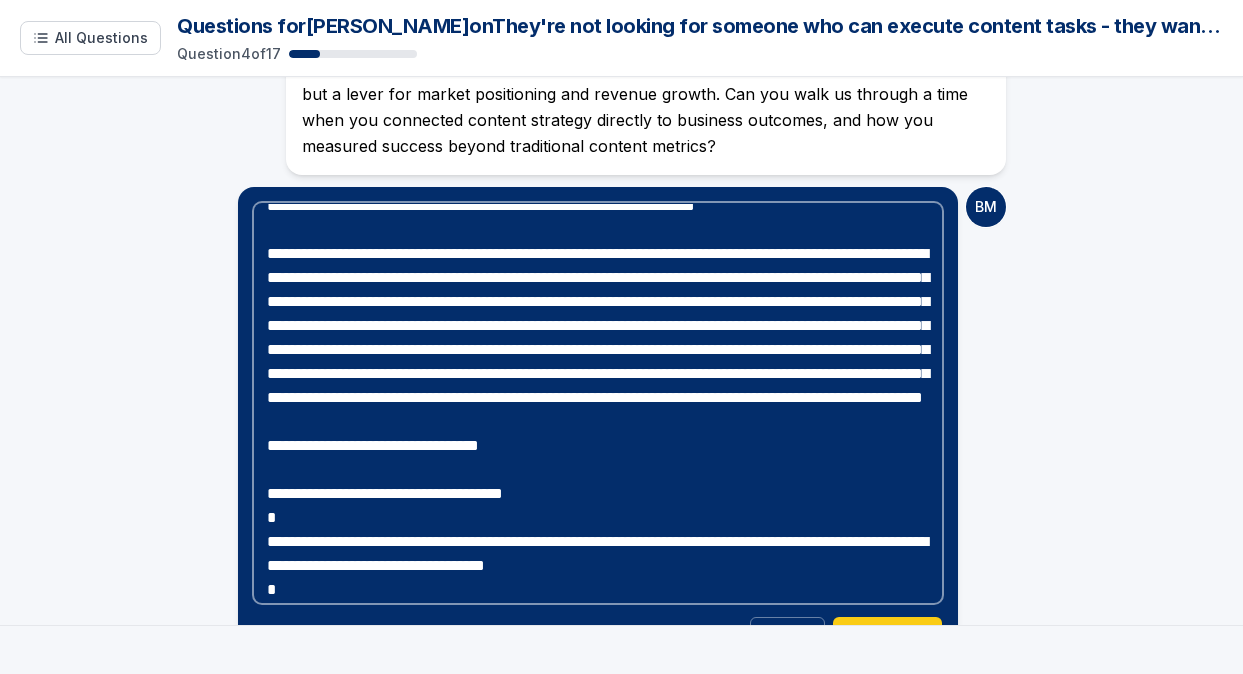 scroll, scrollTop: 1340, scrollLeft: 0, axis: vertical 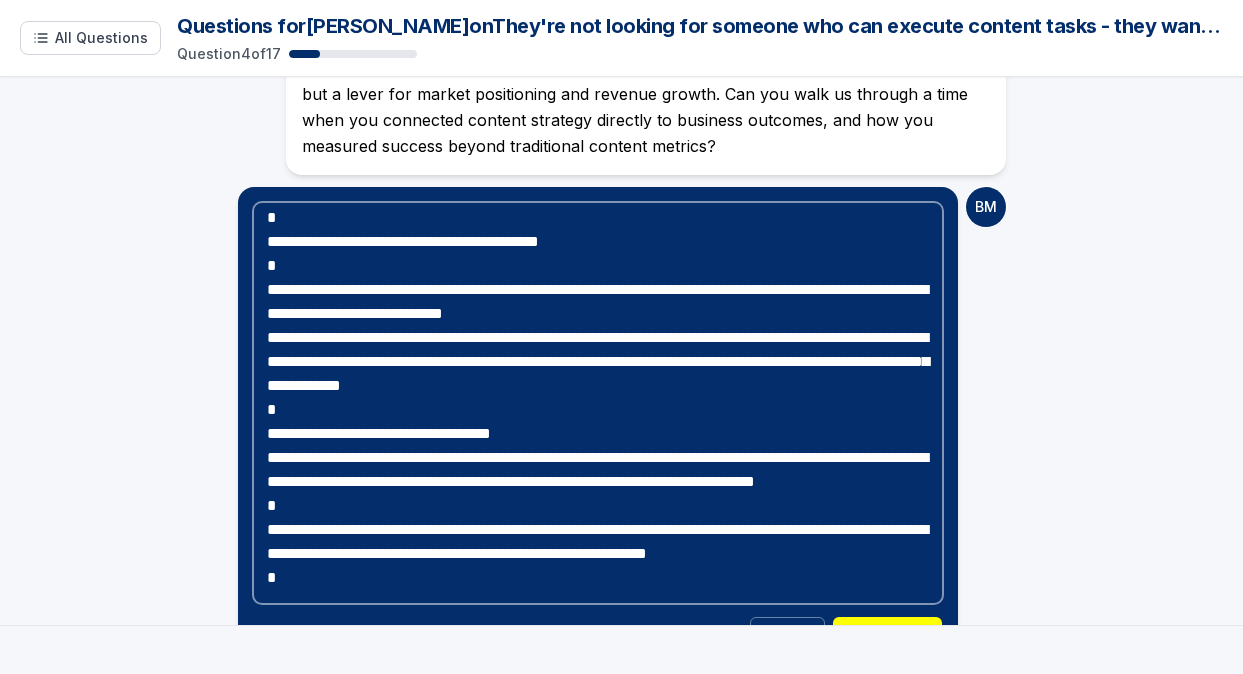 type on "**********" 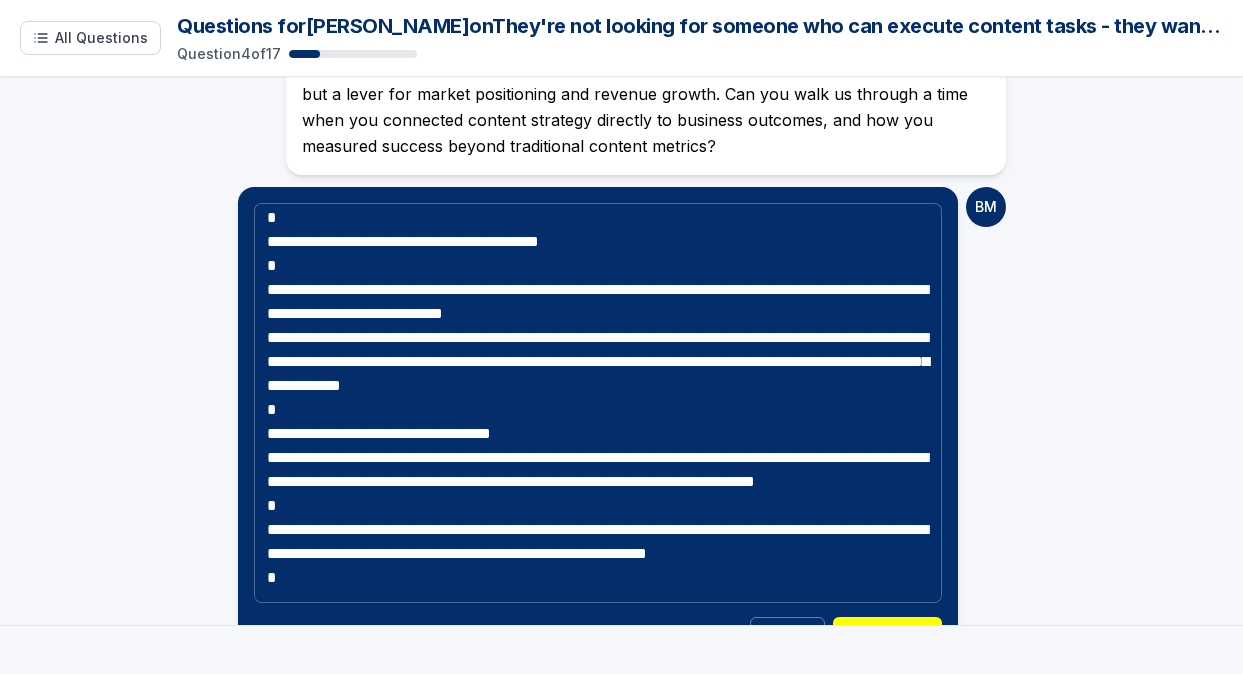 click on "Save Edit" at bounding box center (887, 632) 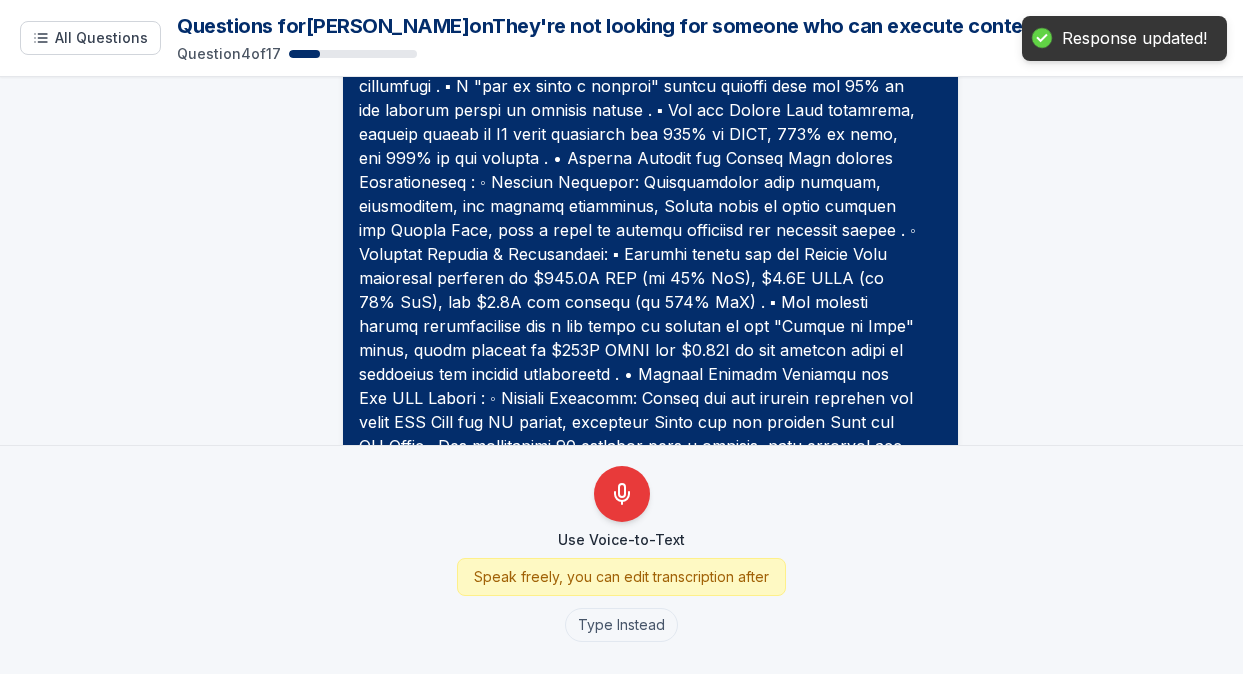 scroll, scrollTop: 1121, scrollLeft: 0, axis: vertical 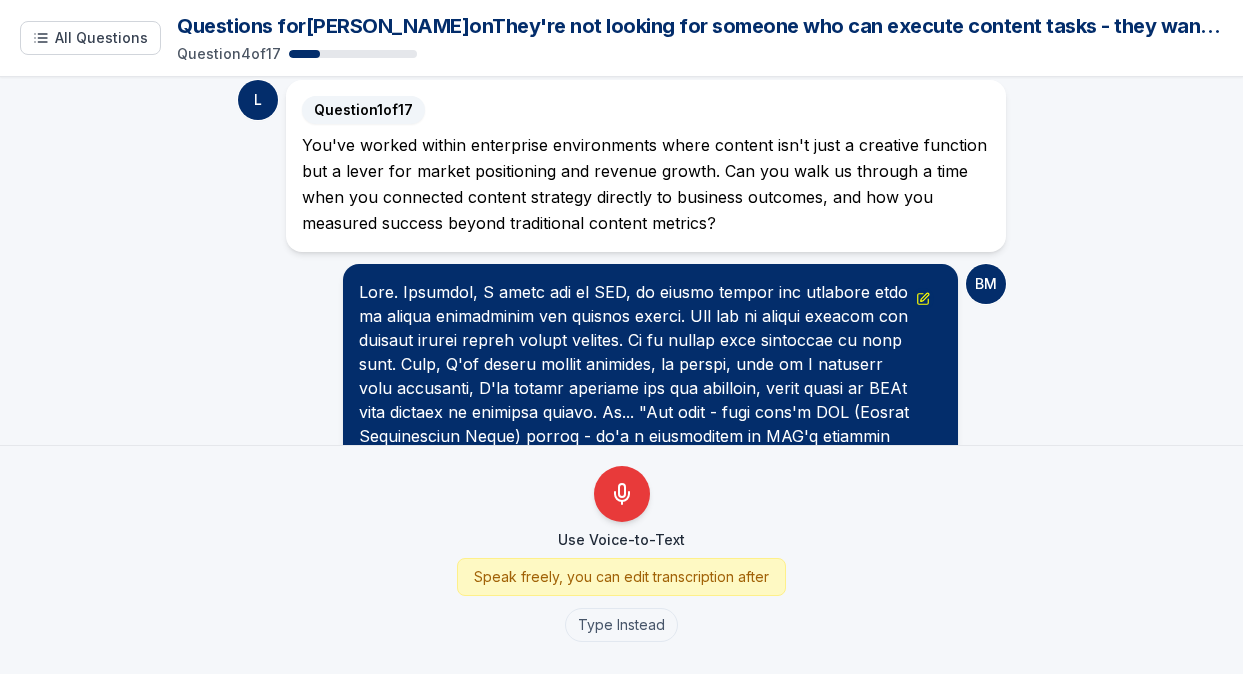 click 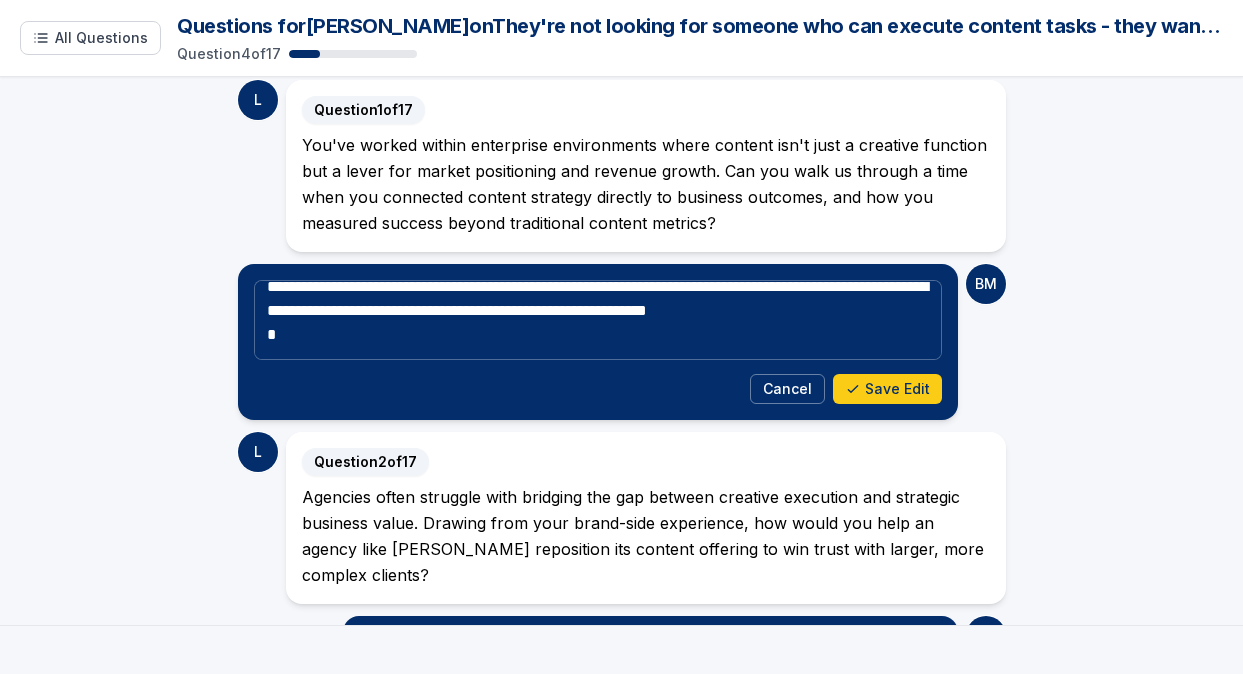 scroll, scrollTop: 1674, scrollLeft: 0, axis: vertical 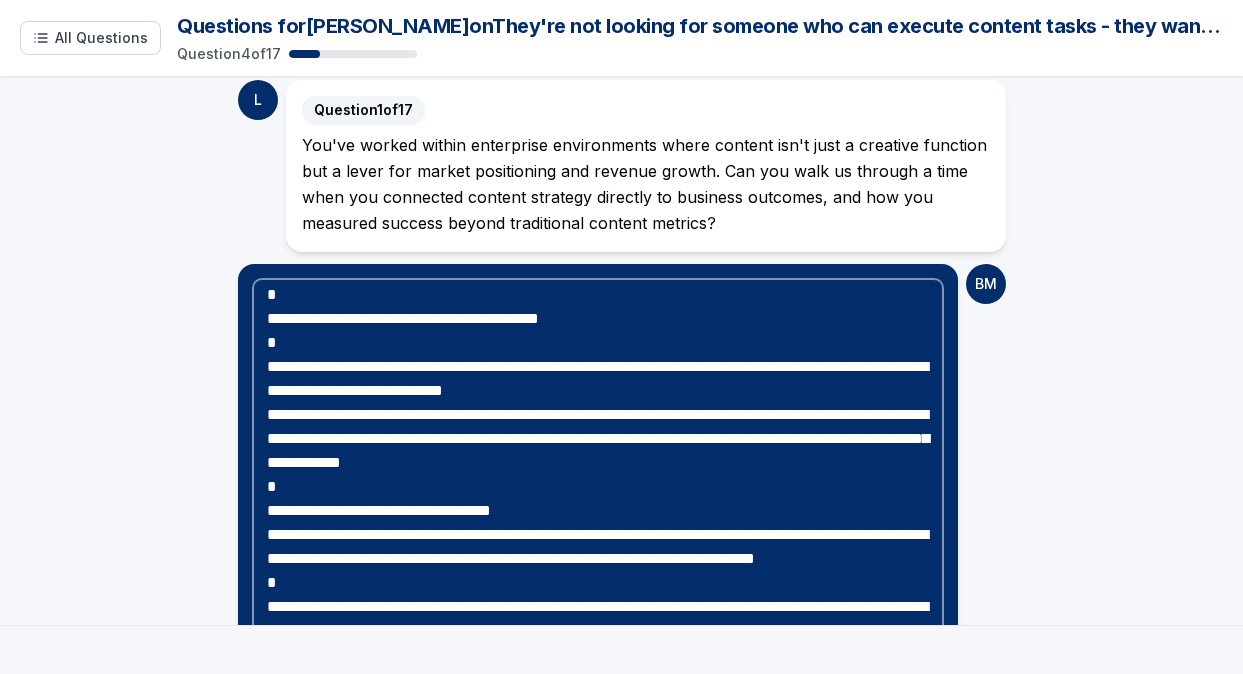 click at bounding box center (598, 480) 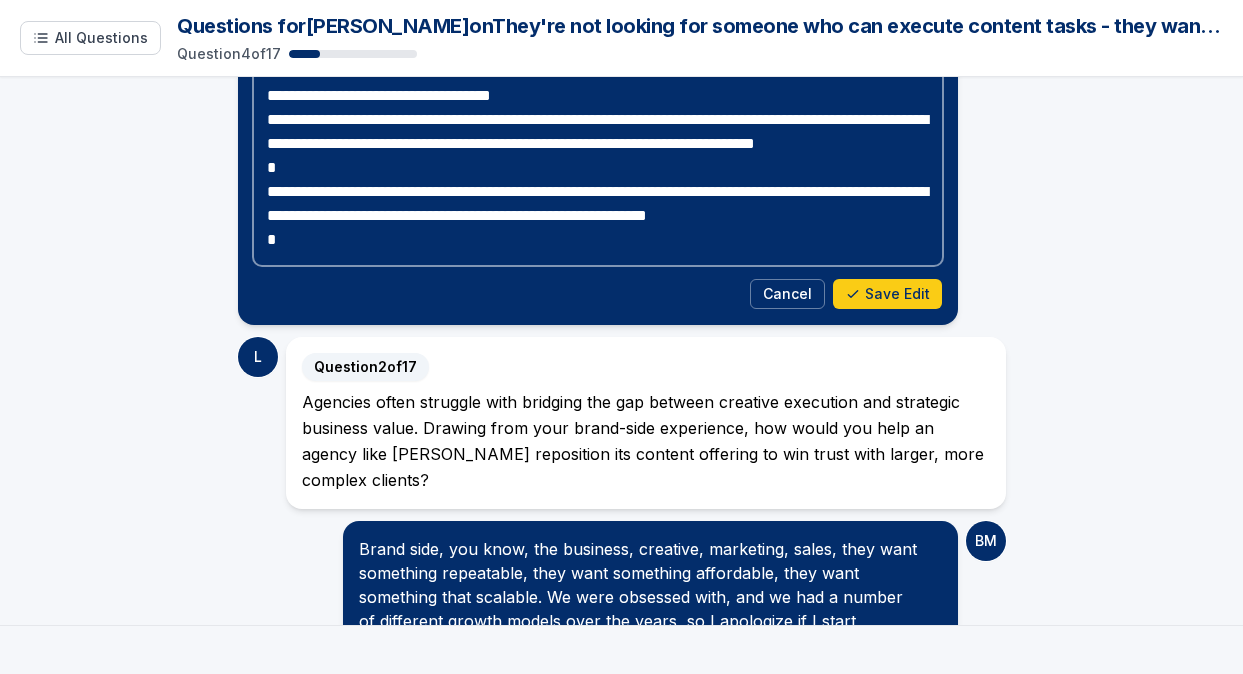scroll, scrollTop: 684, scrollLeft: 0, axis: vertical 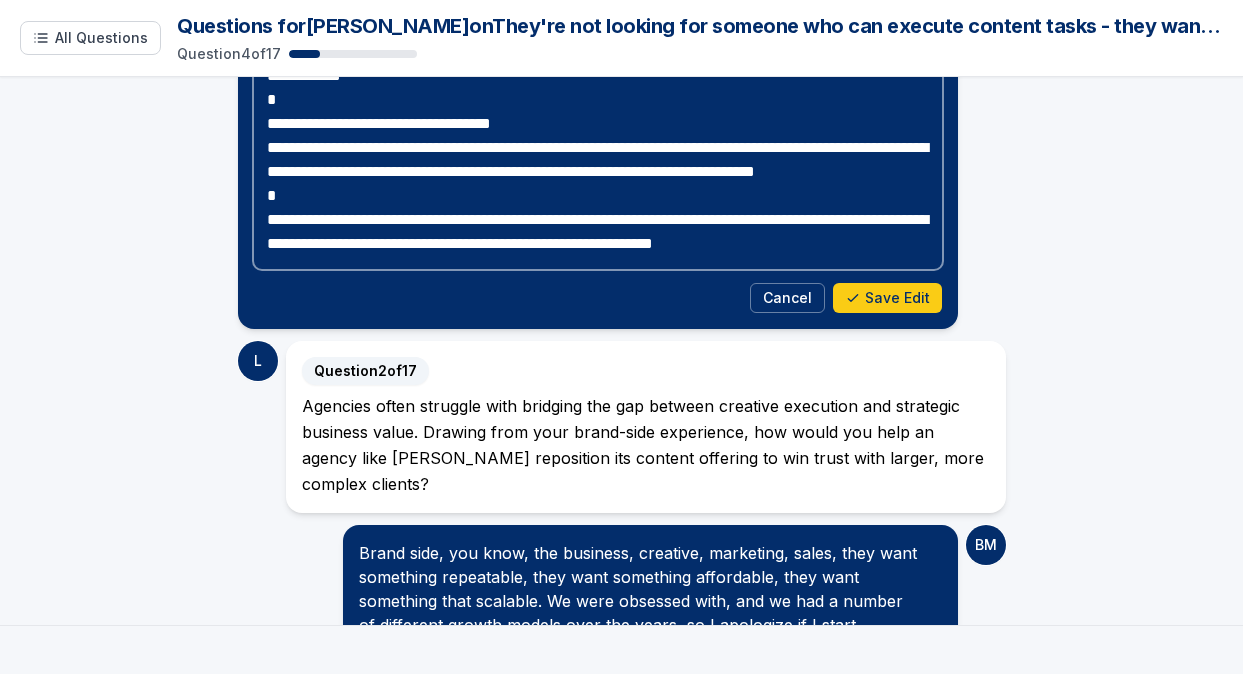 paste on "**********" 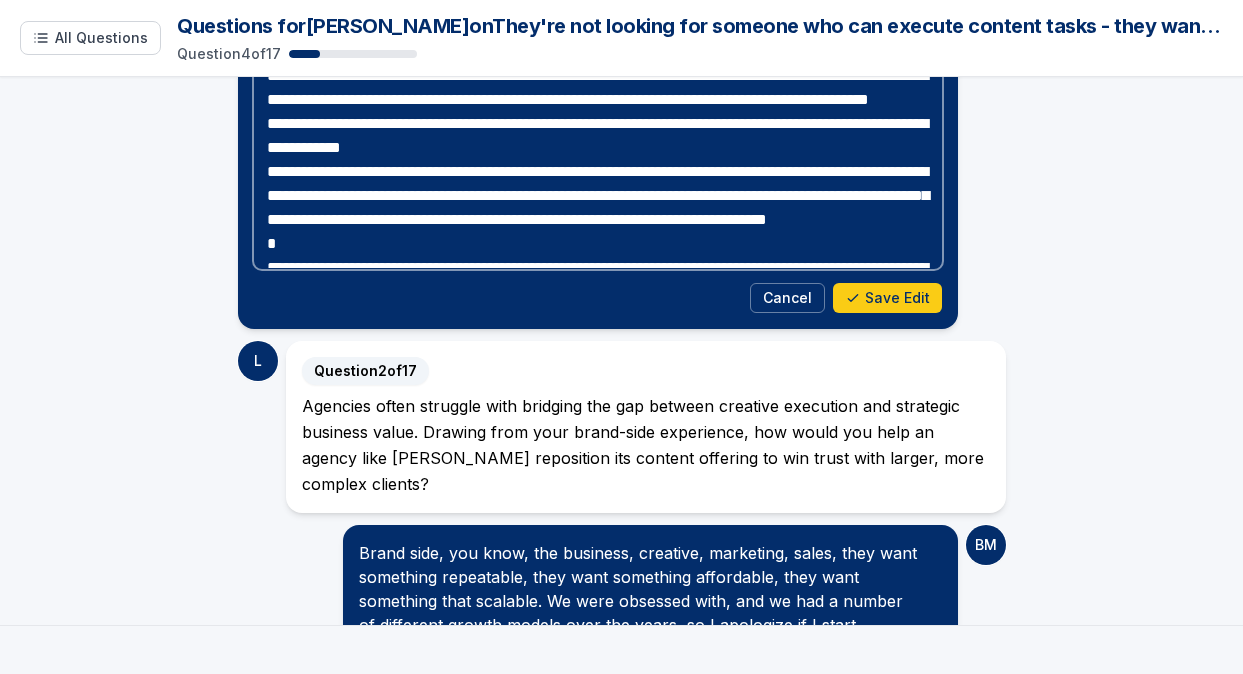 scroll, scrollTop: 684, scrollLeft: 0, axis: vertical 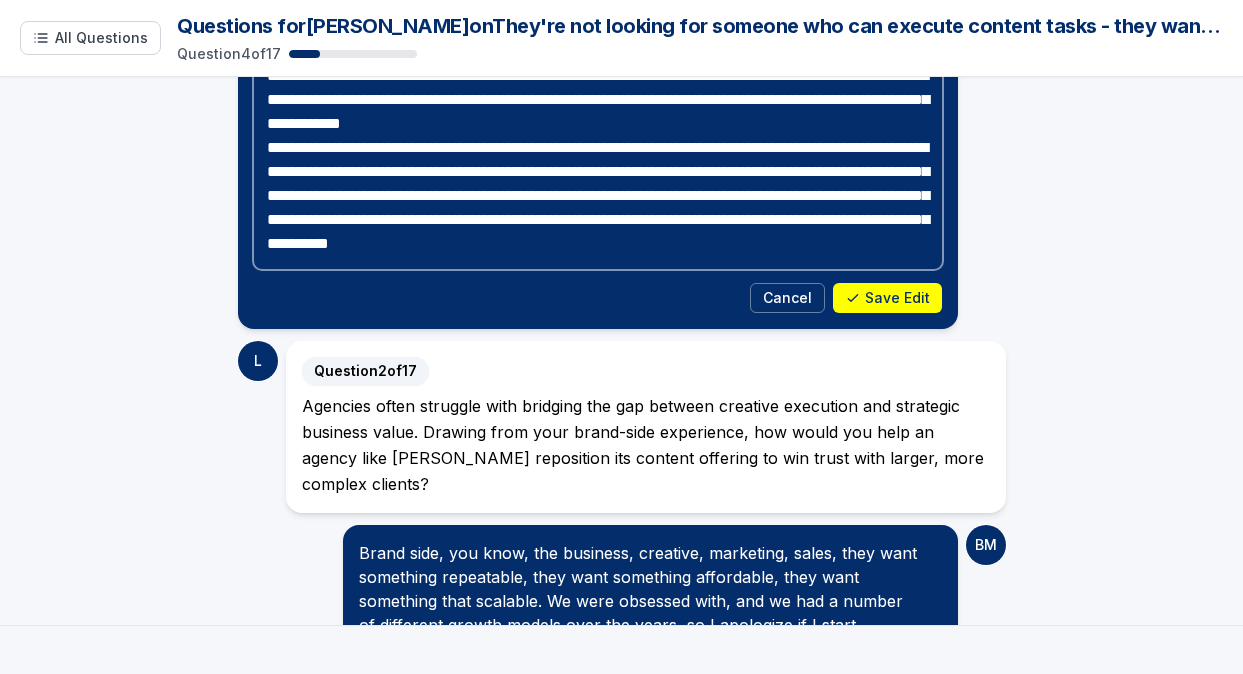 type on "**********" 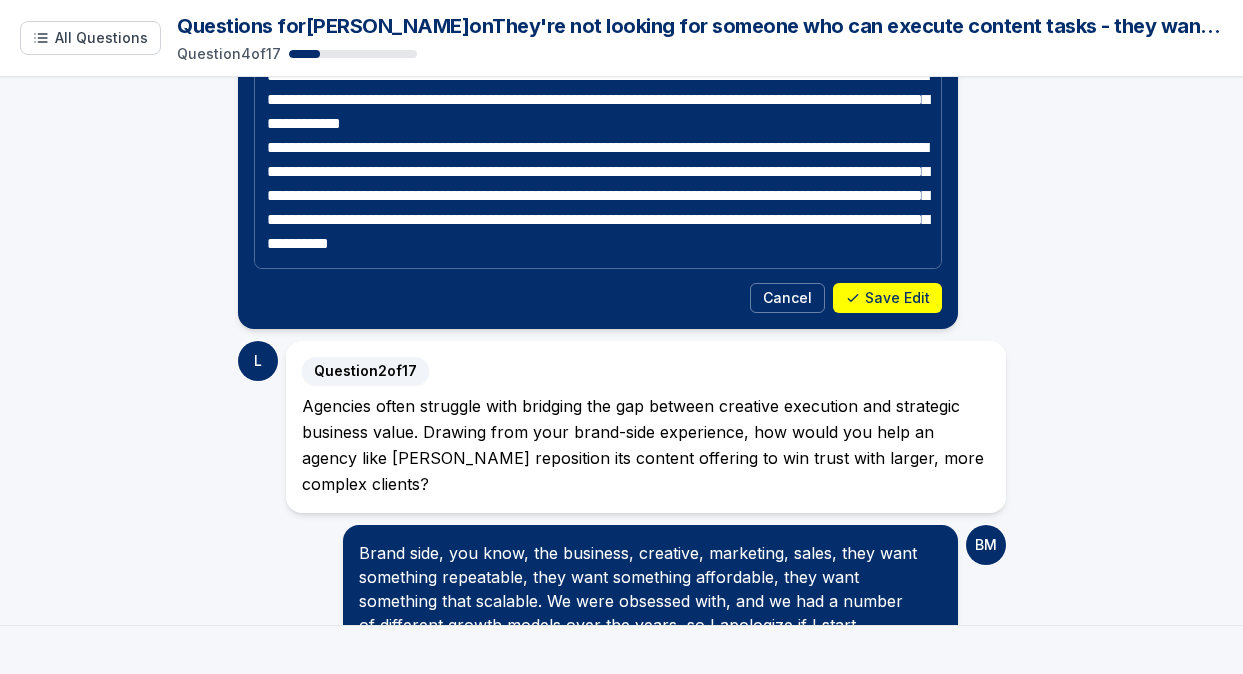 click on "Save Edit" at bounding box center [887, 298] 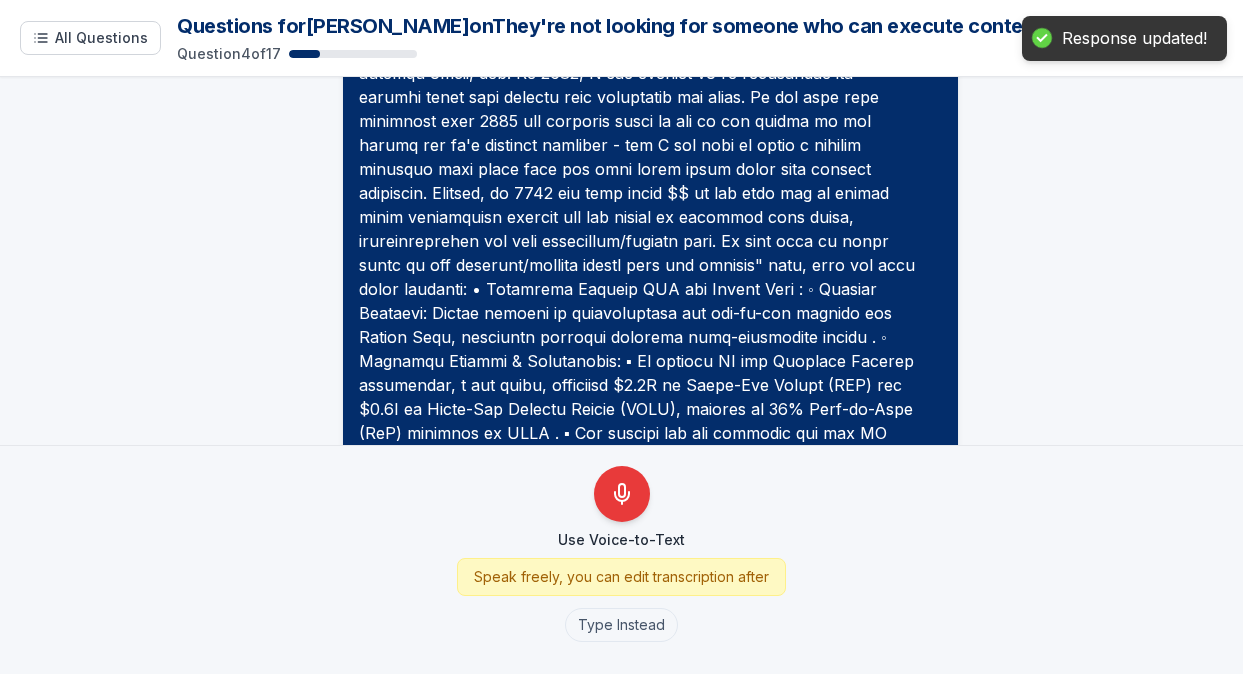 scroll, scrollTop: 3254, scrollLeft: 0, axis: vertical 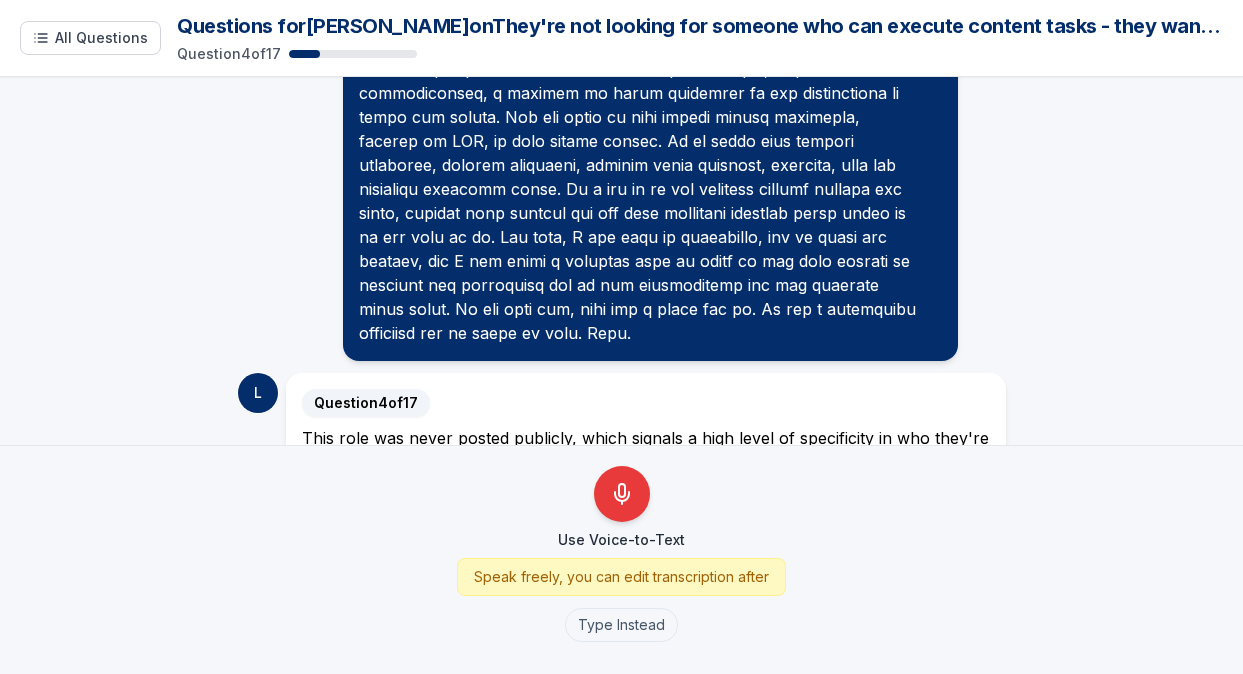click on "This role was never posted publicly, which signals a high level of specificity in who they're seeking. What do you think it says about their internal priorities or challenges, and how does your background uniquely equip you to address those unspoken needs?" at bounding box center [646, 464] 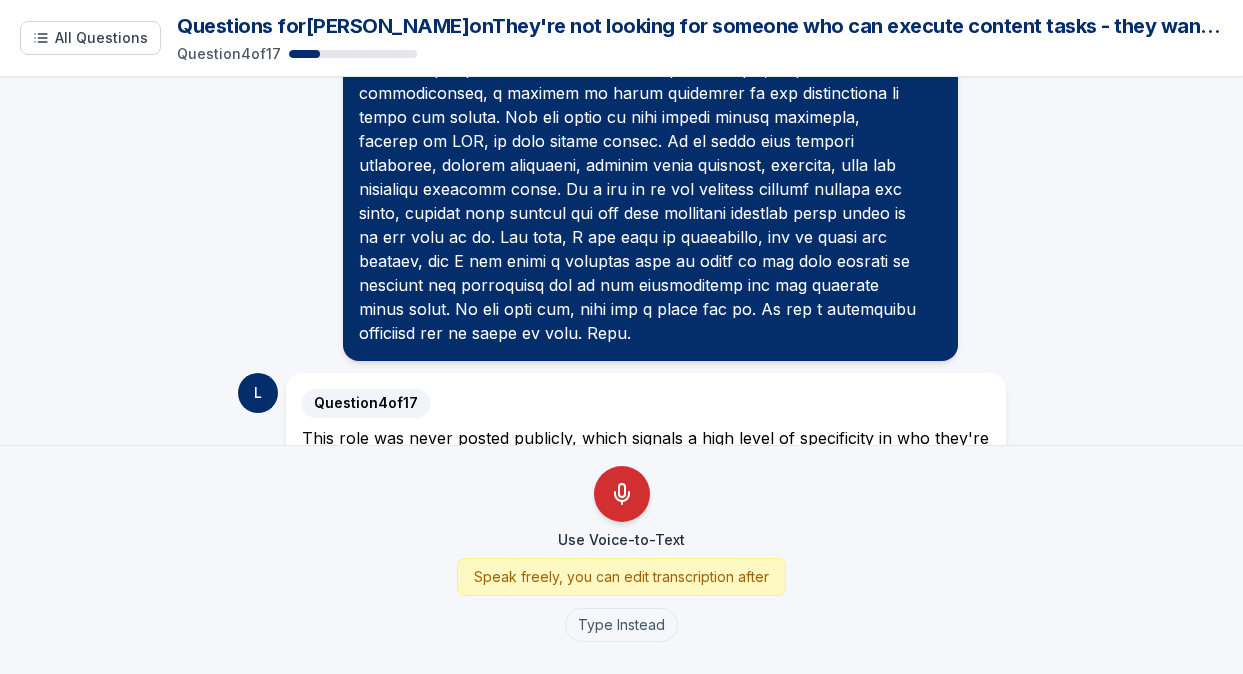 click at bounding box center (622, 494) 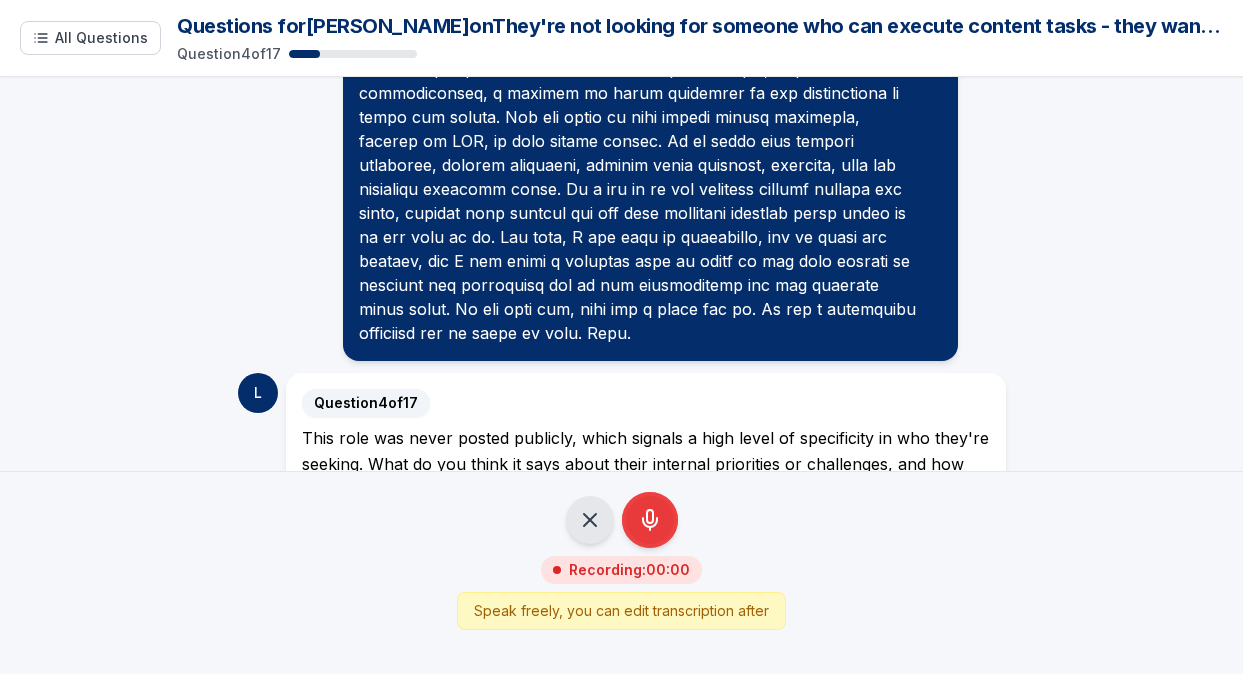 scroll, scrollTop: 3228, scrollLeft: 0, axis: vertical 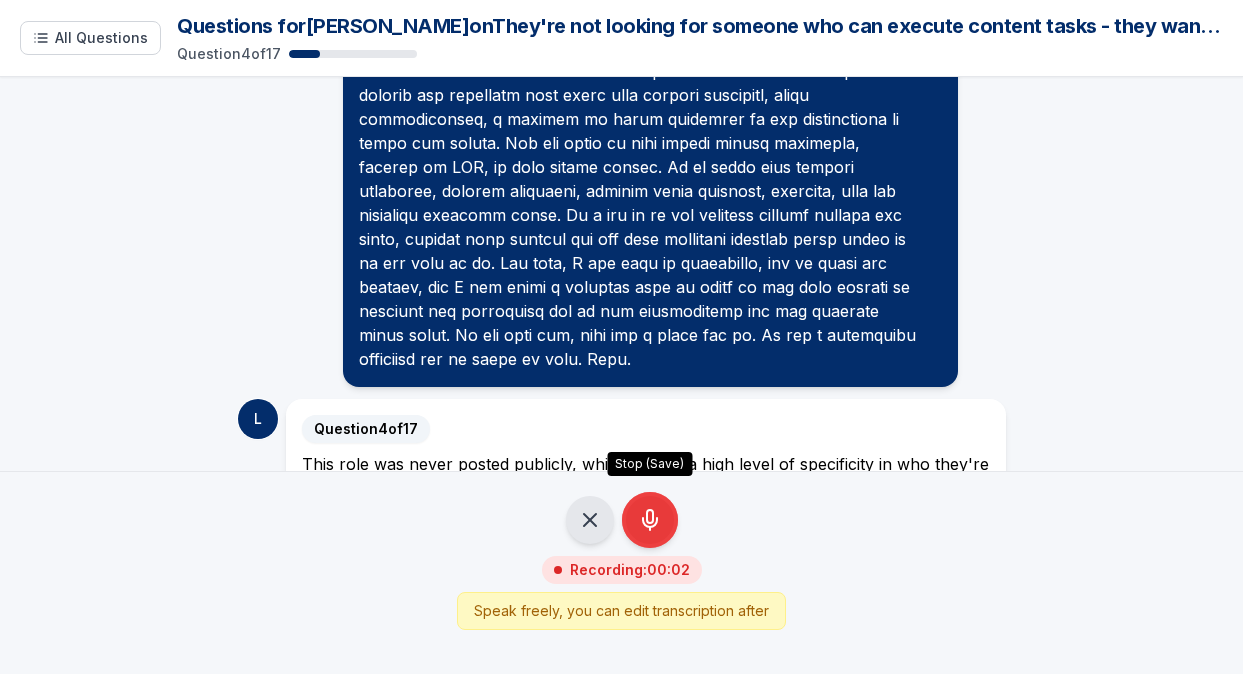 click 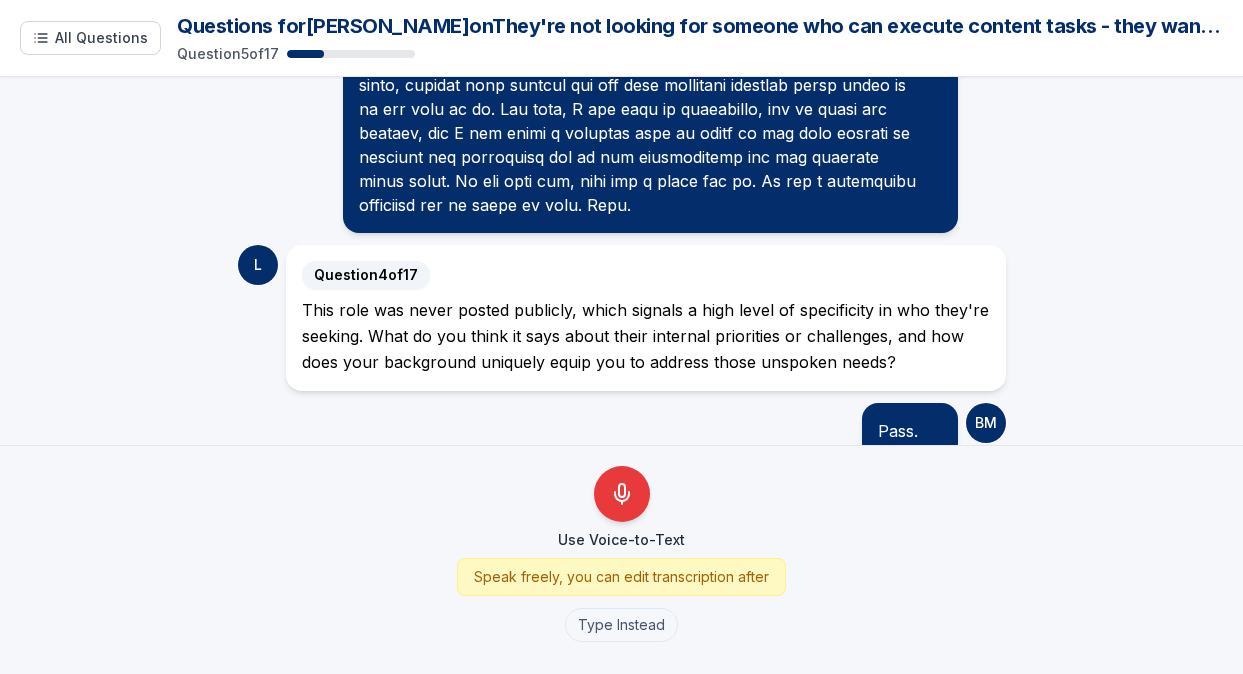 scroll, scrollTop: 3506, scrollLeft: 0, axis: vertical 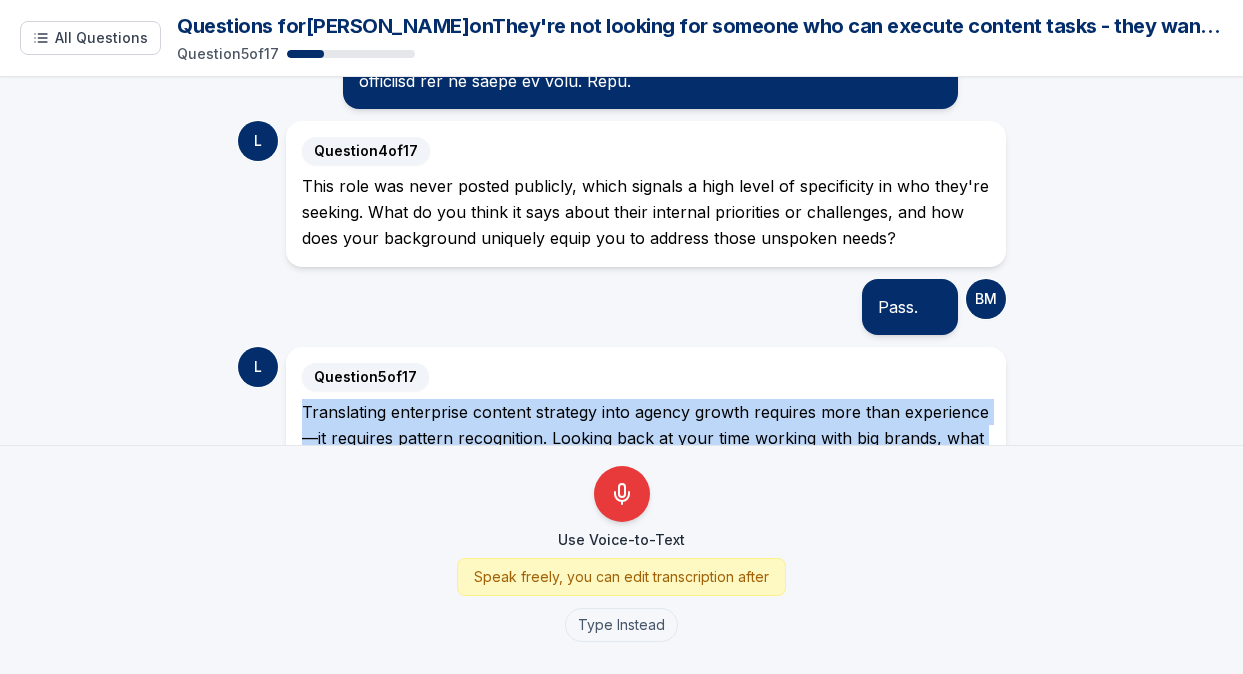 drag, startPoint x: 564, startPoint y: 399, endPoint x: 295, endPoint y: 319, distance: 280.6439 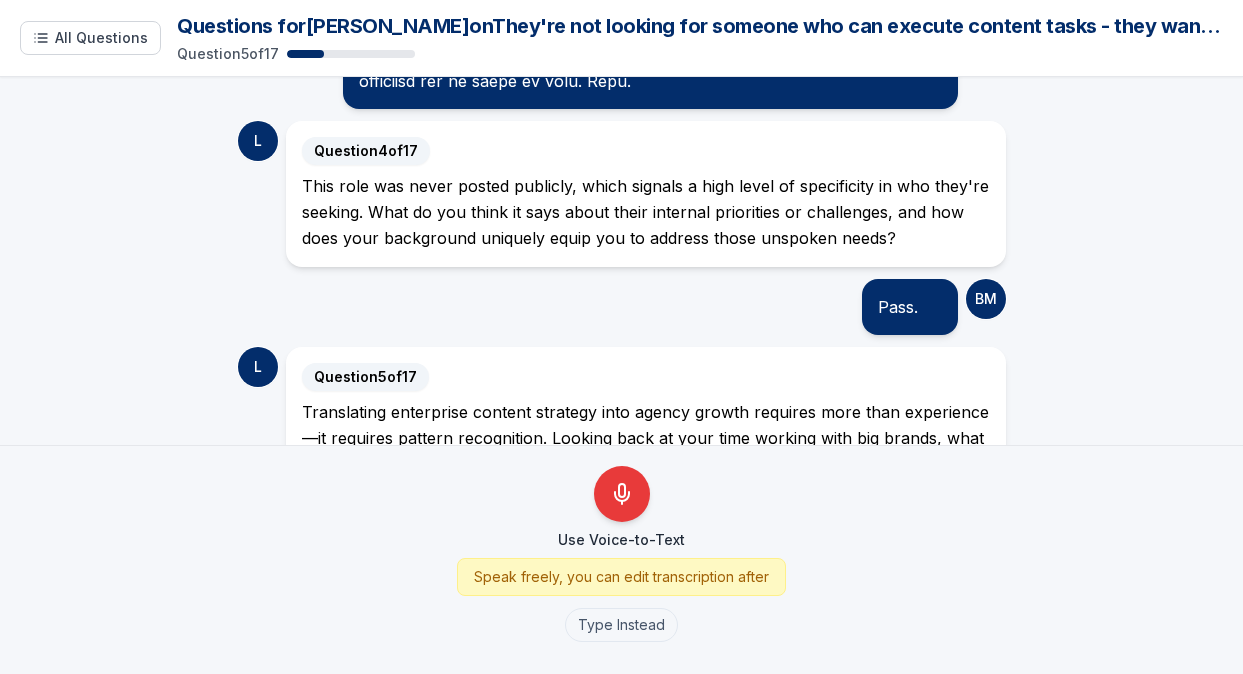 click on "Translating enterprise content strategy into agency growth requires more than experience—it requires pattern recognition. Looking back at your time working with big brands, what key patterns or insights about client expectations do you think are most valuable to bring into a B2B agency context today?" at bounding box center [646, 451] 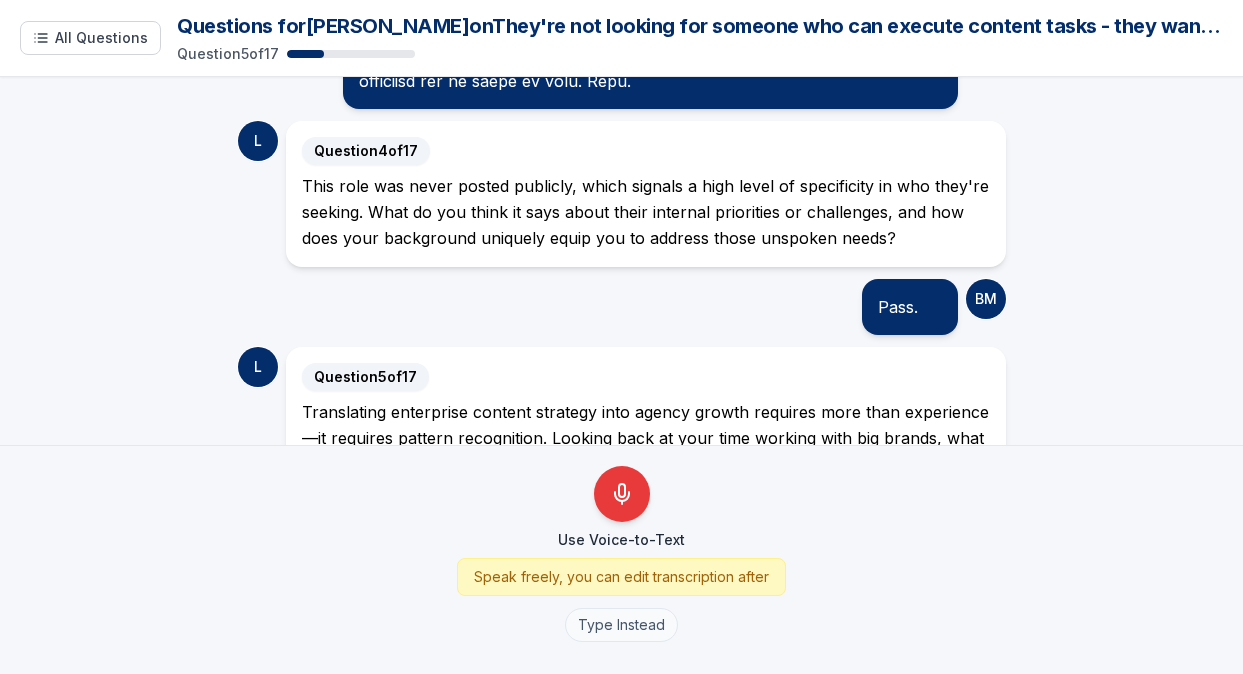 click on "Type Instead" at bounding box center (621, 625) 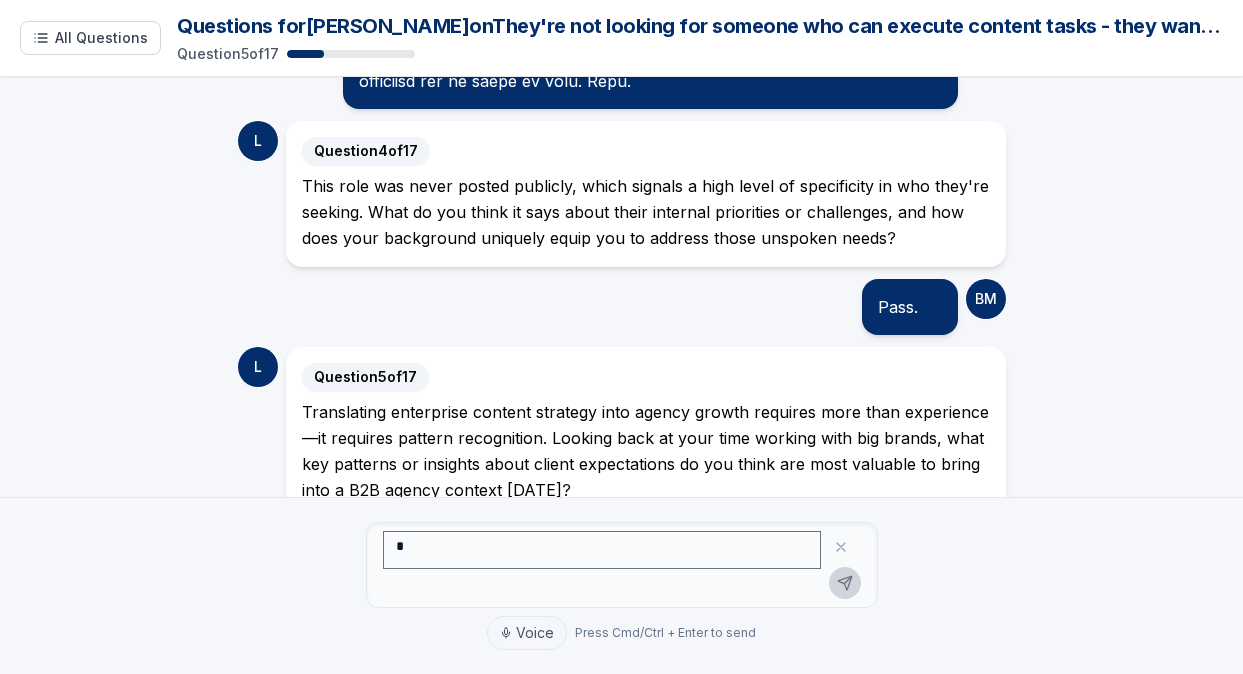 scroll, scrollTop: 3454, scrollLeft: 0, axis: vertical 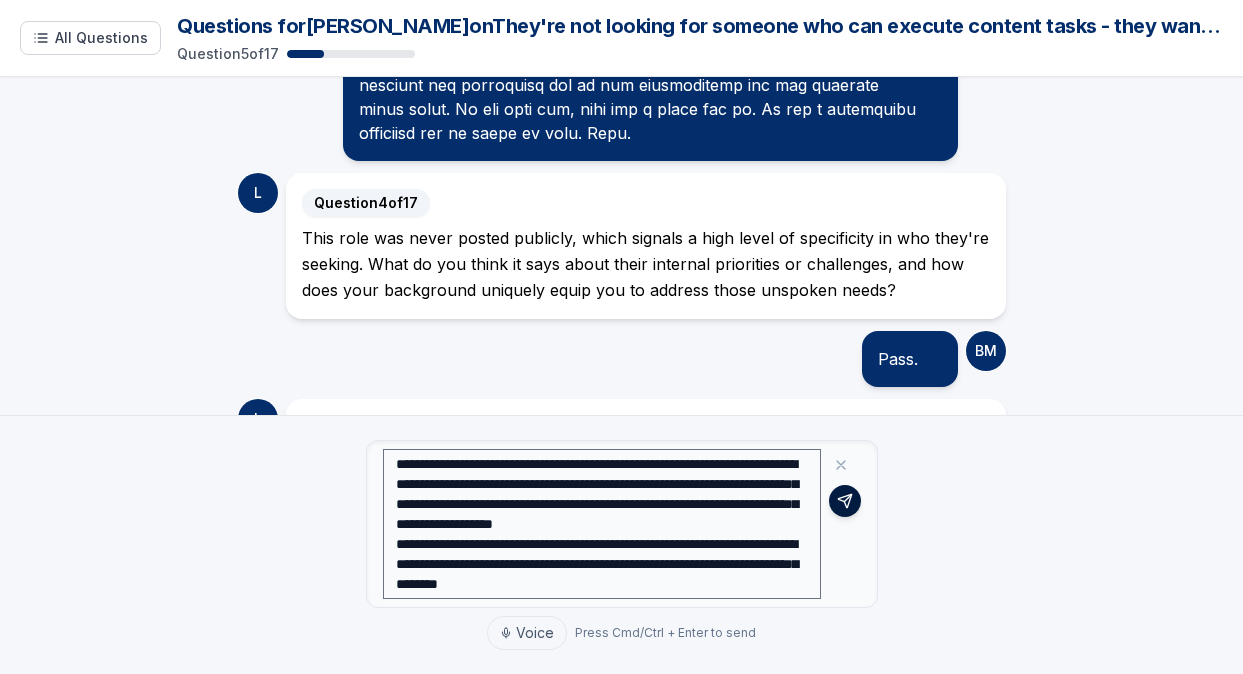type on "**********" 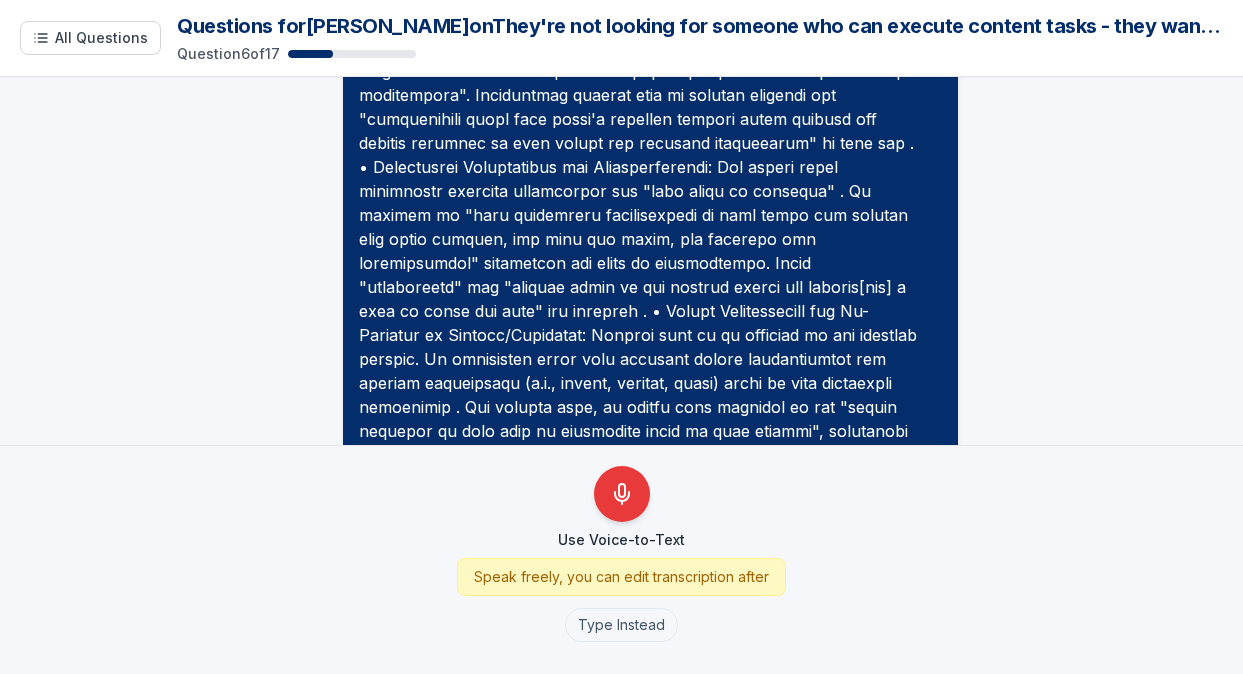 scroll, scrollTop: 4858, scrollLeft: 0, axis: vertical 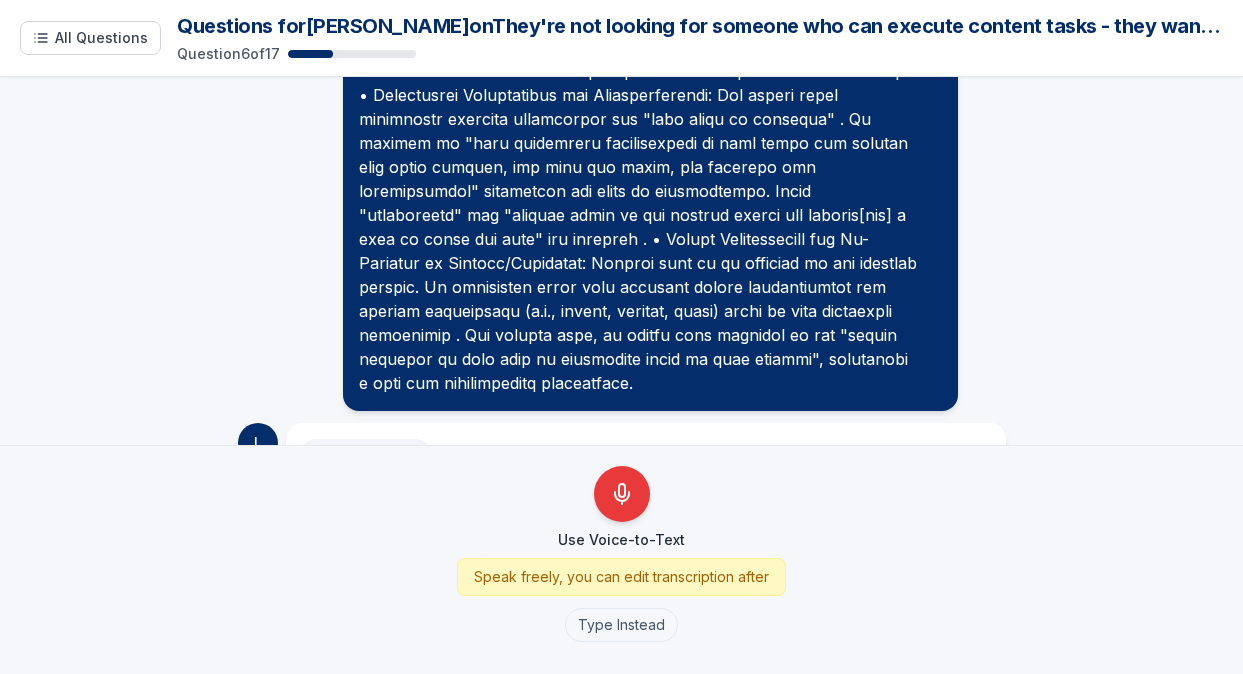 drag, startPoint x: 703, startPoint y: 388, endPoint x: 300, endPoint y: 358, distance: 404.11508 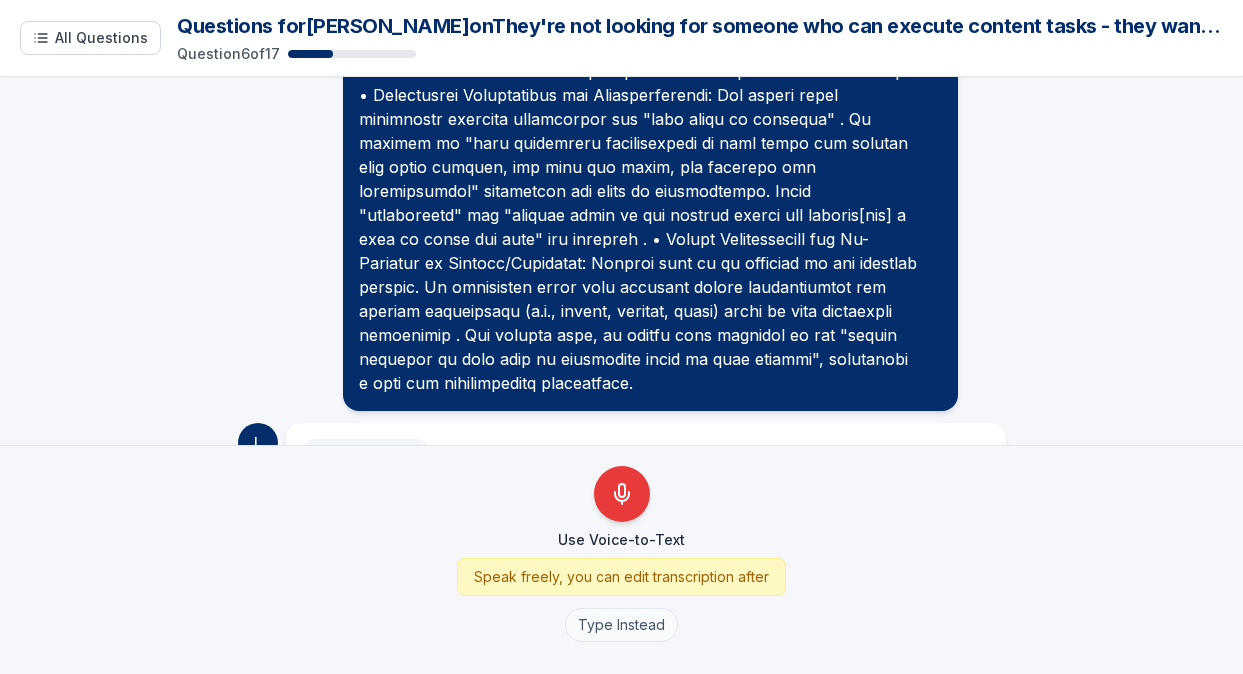 click on "Type Instead" at bounding box center [621, 625] 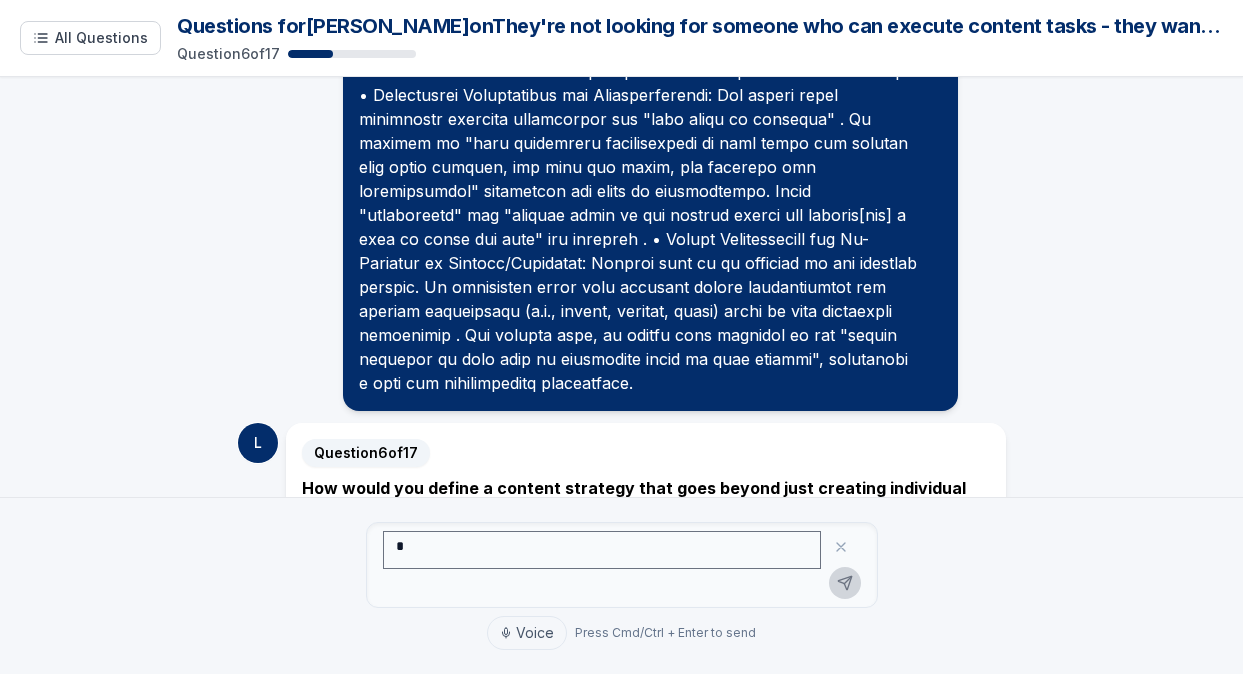 scroll, scrollTop: 4806, scrollLeft: 0, axis: vertical 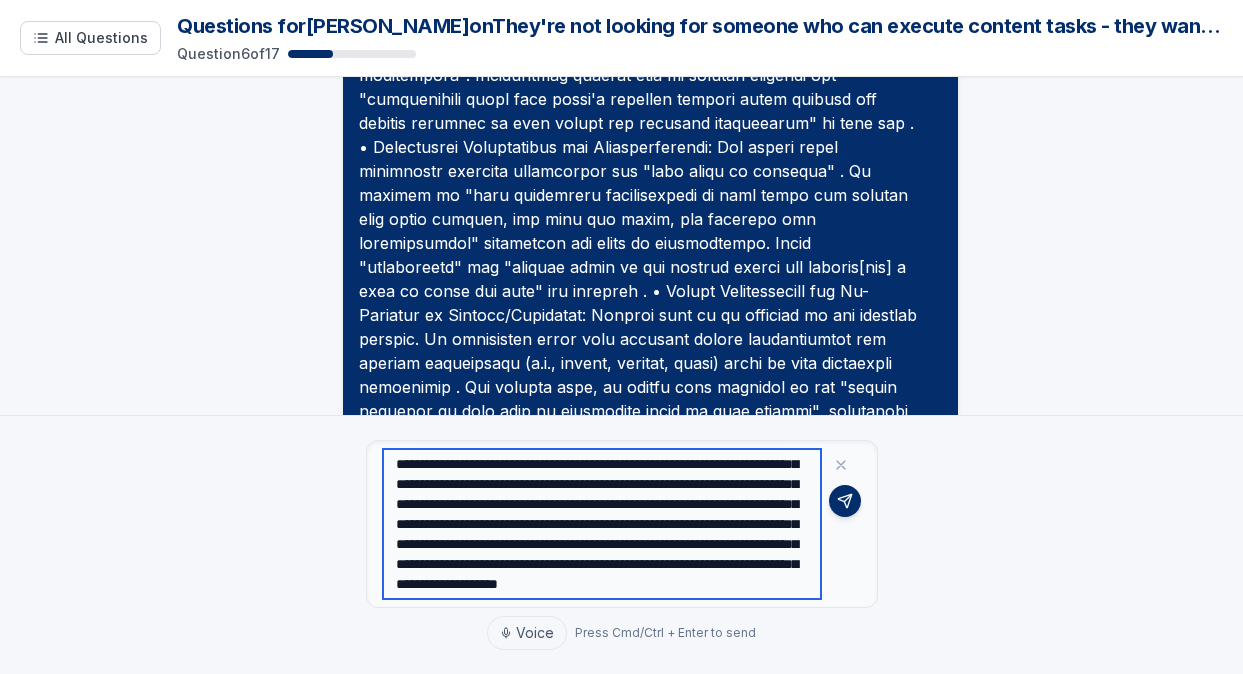 paste on "**********" 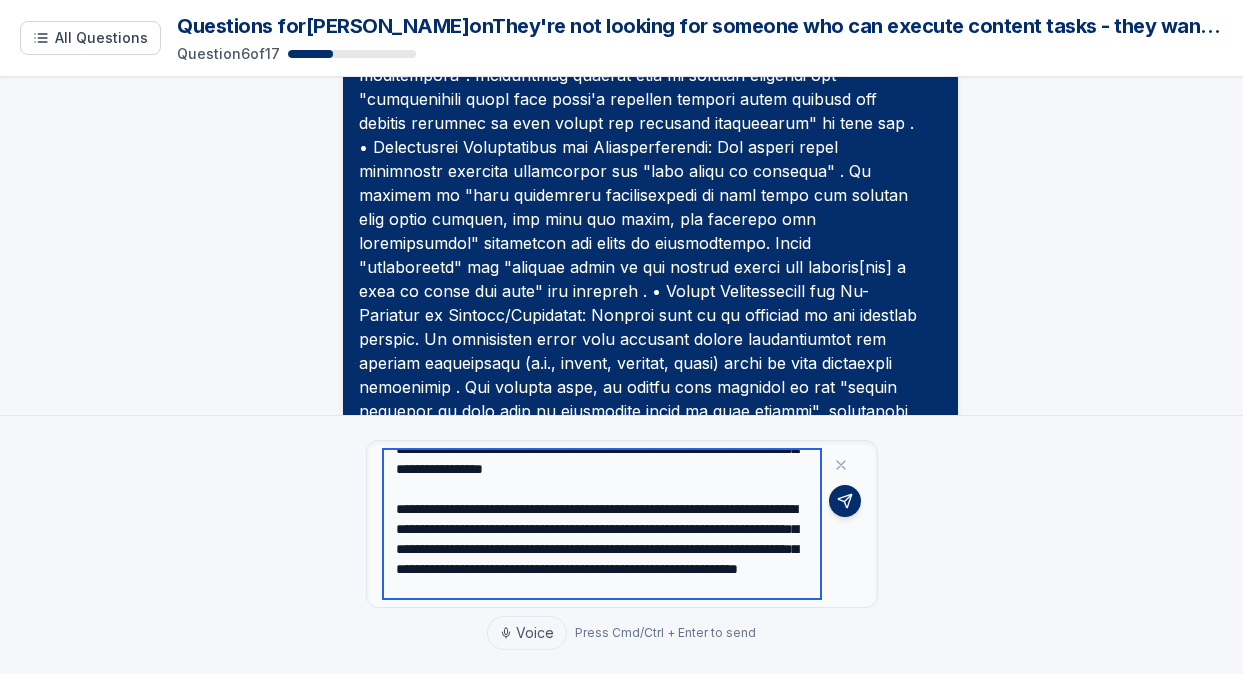 scroll, scrollTop: 2055, scrollLeft: 0, axis: vertical 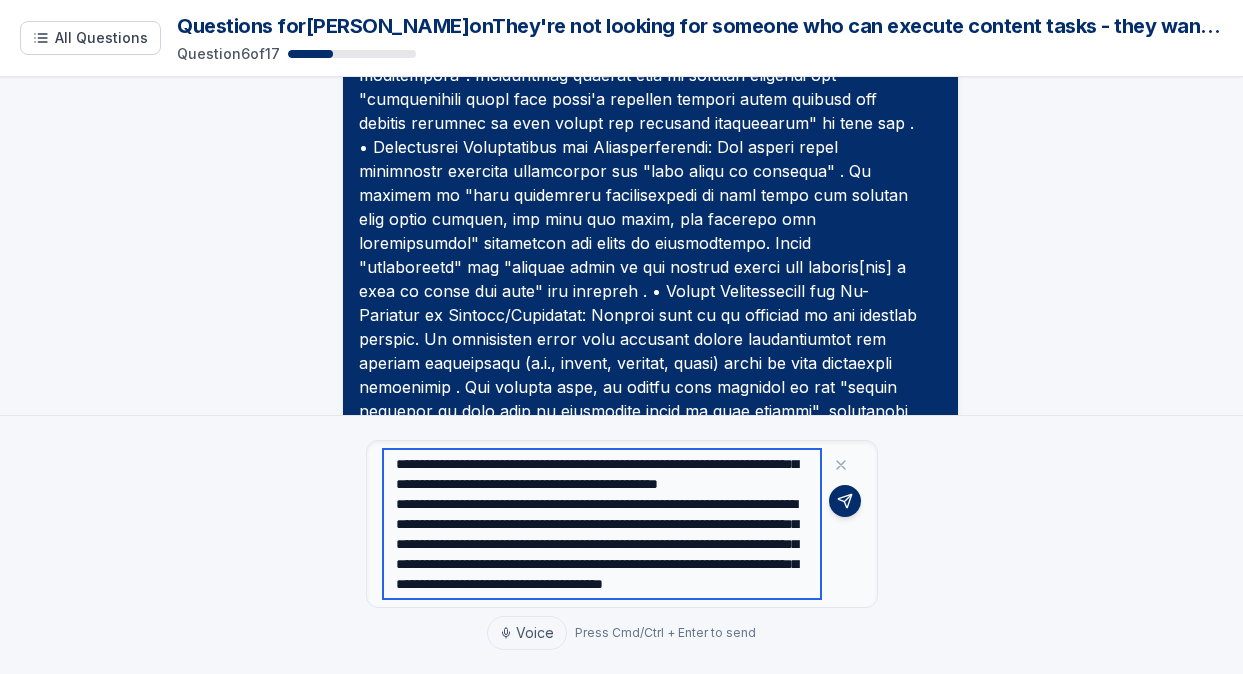 type on "**********" 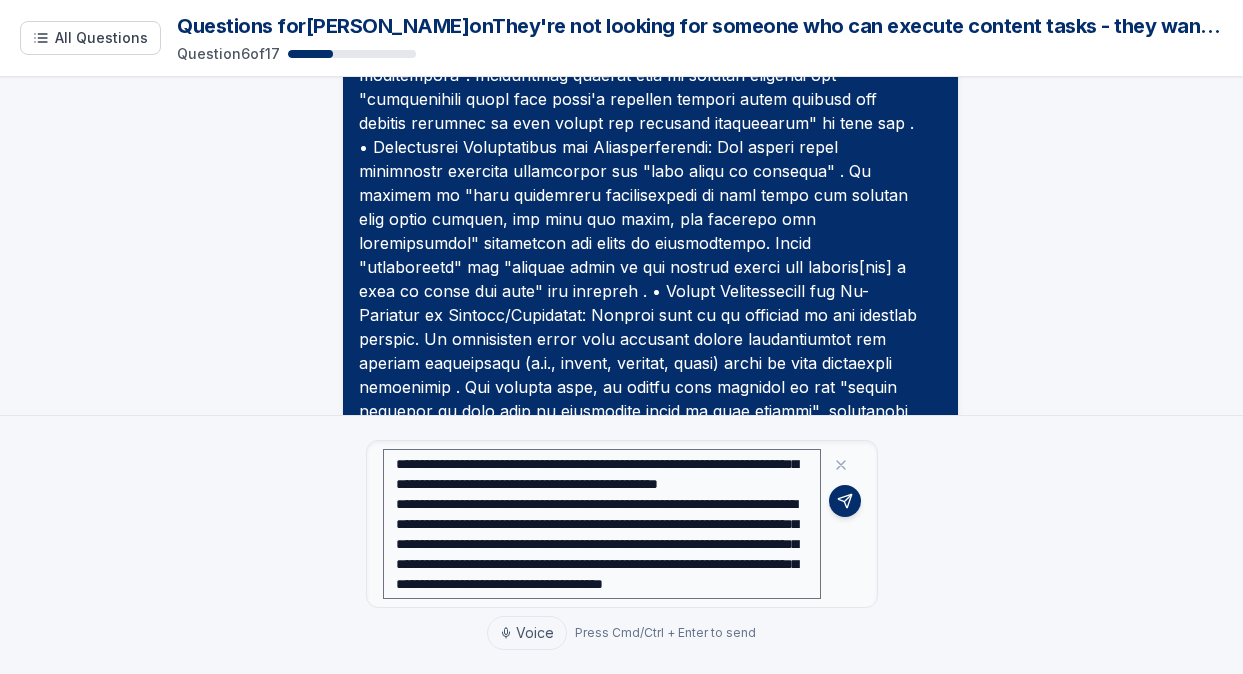 click at bounding box center (622, 524) 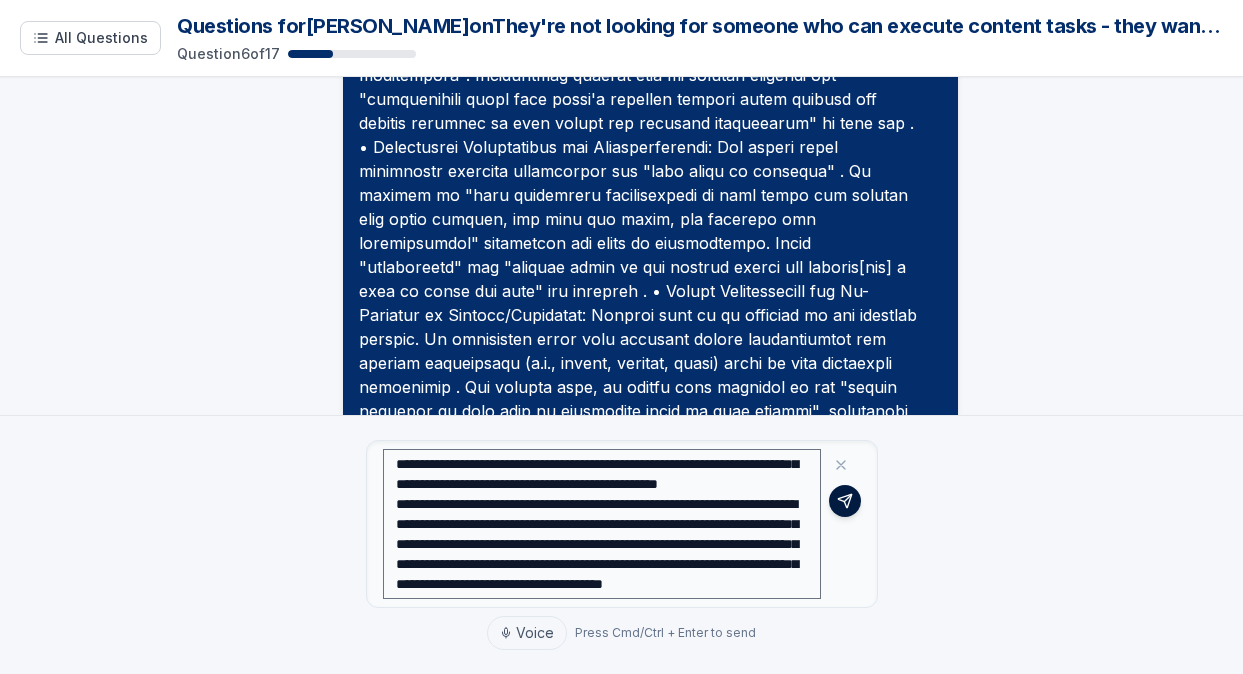 click 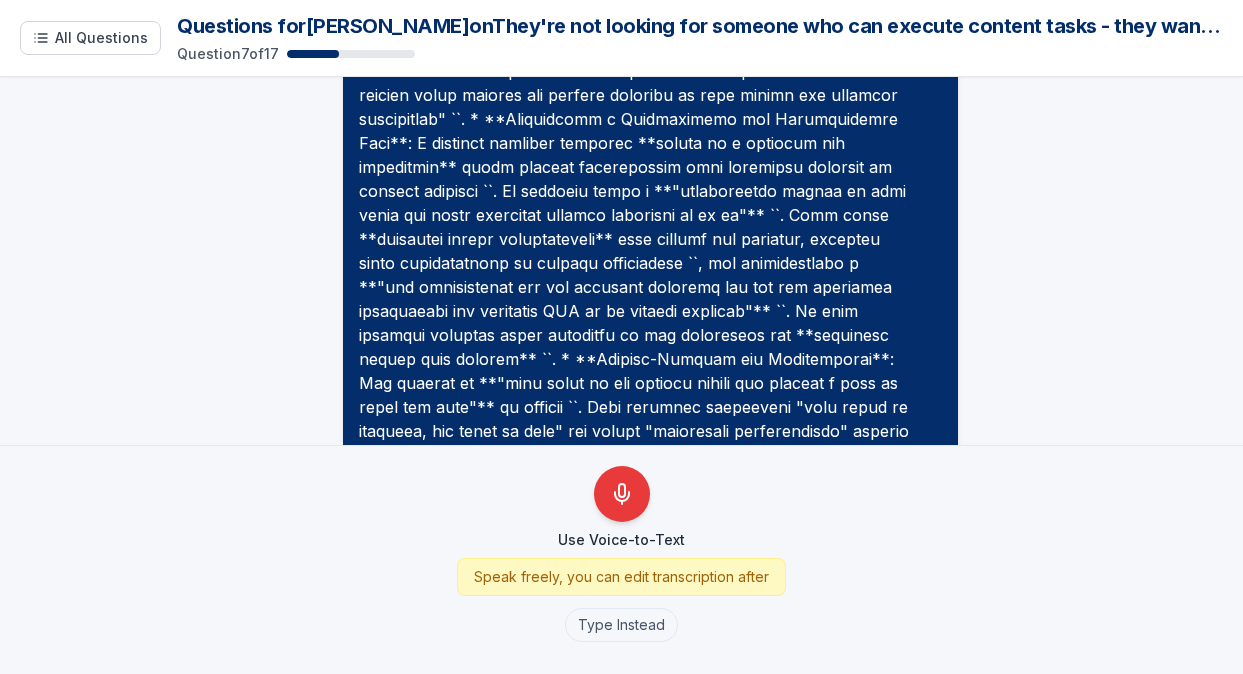scroll, scrollTop: 7050, scrollLeft: 0, axis: vertical 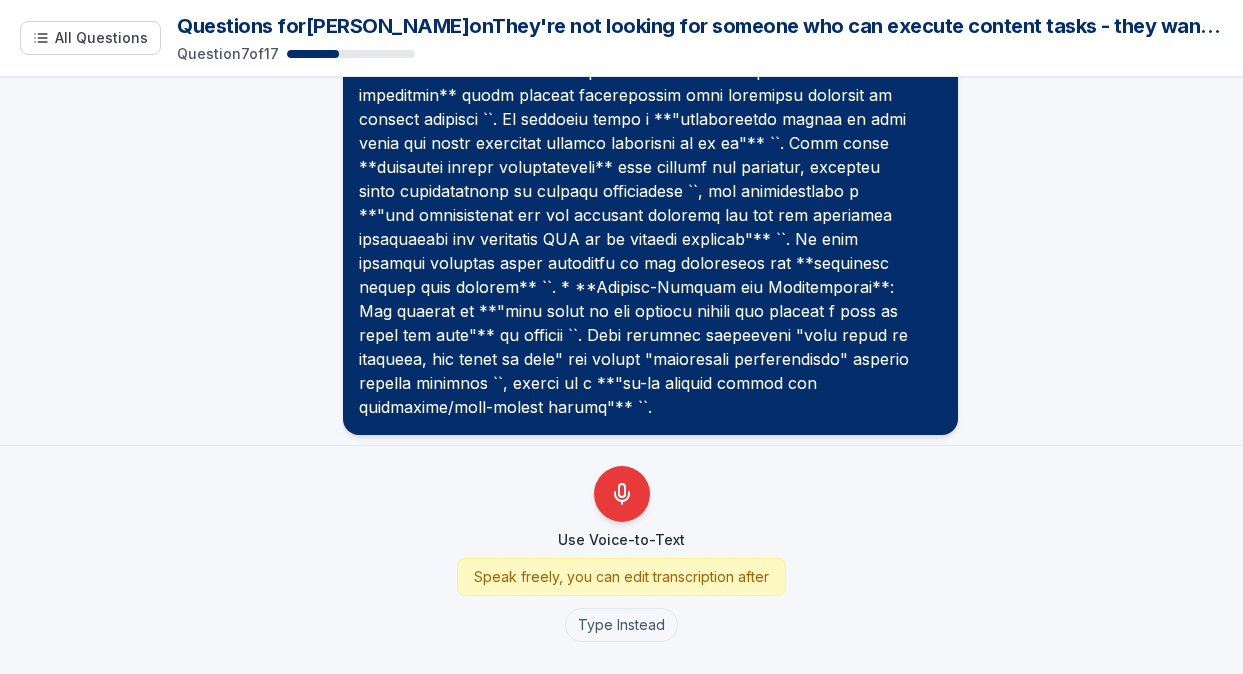 drag, startPoint x: 371, startPoint y: 400, endPoint x: 298, endPoint y: 367, distance: 80.11242 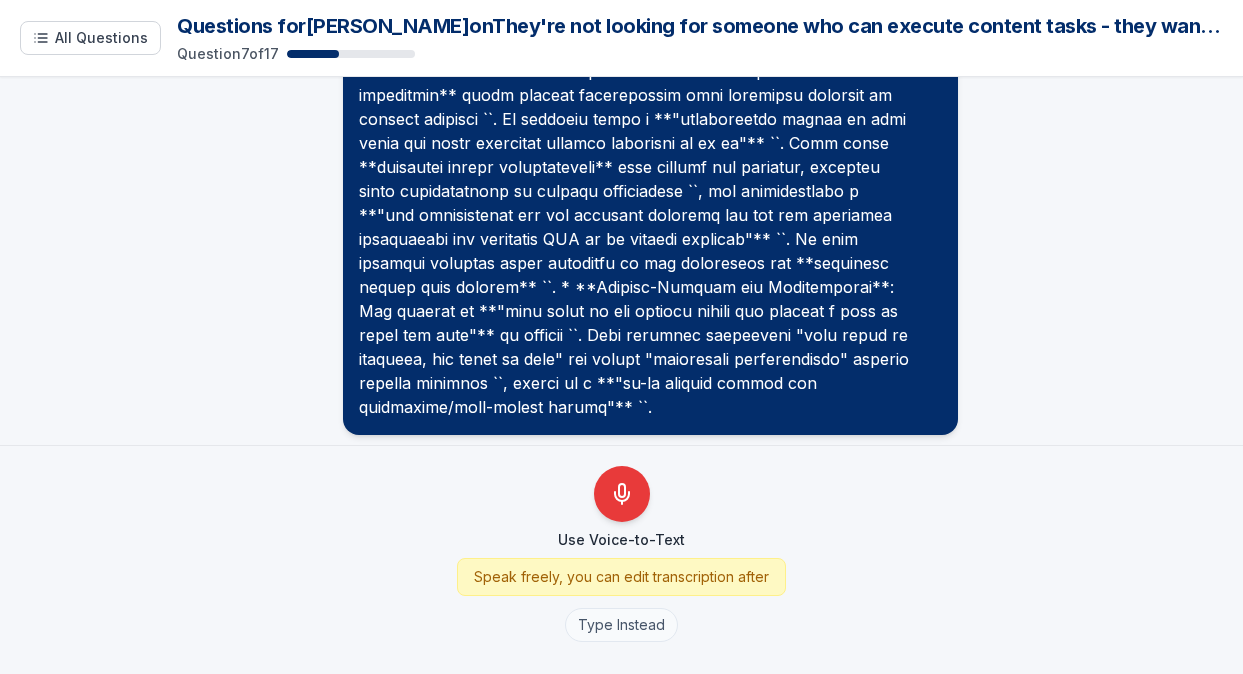 click on "Type Instead" at bounding box center [621, 625] 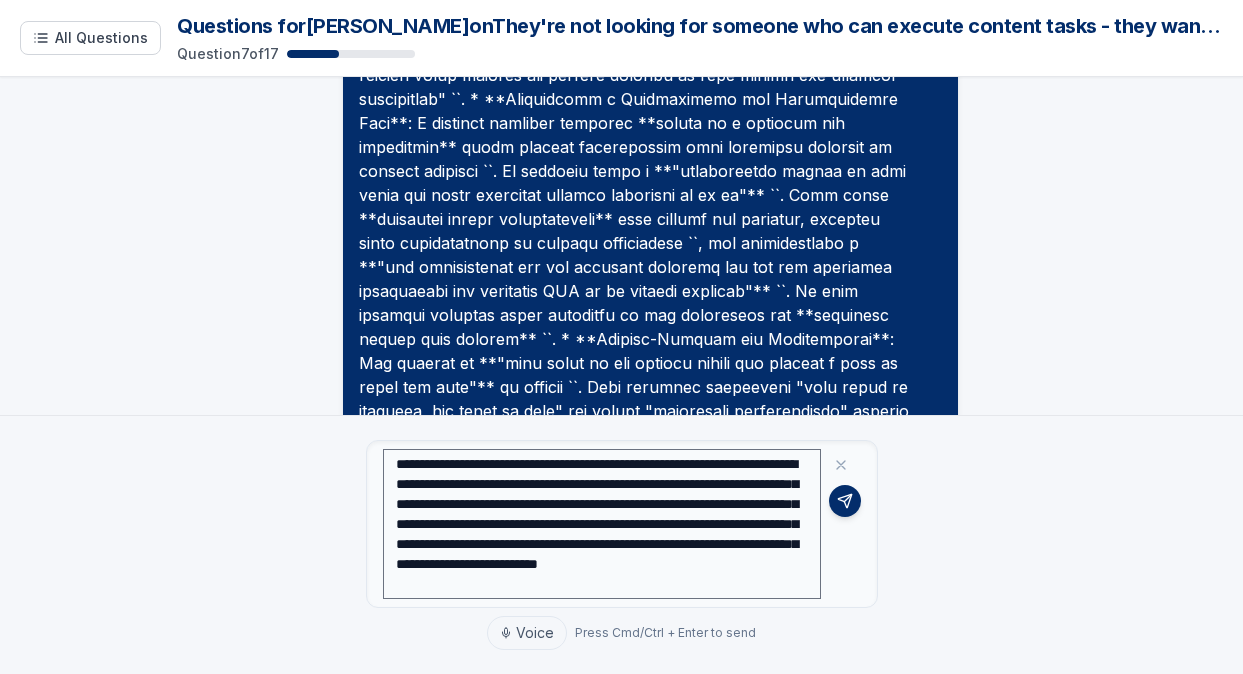 scroll, scrollTop: 1655, scrollLeft: 0, axis: vertical 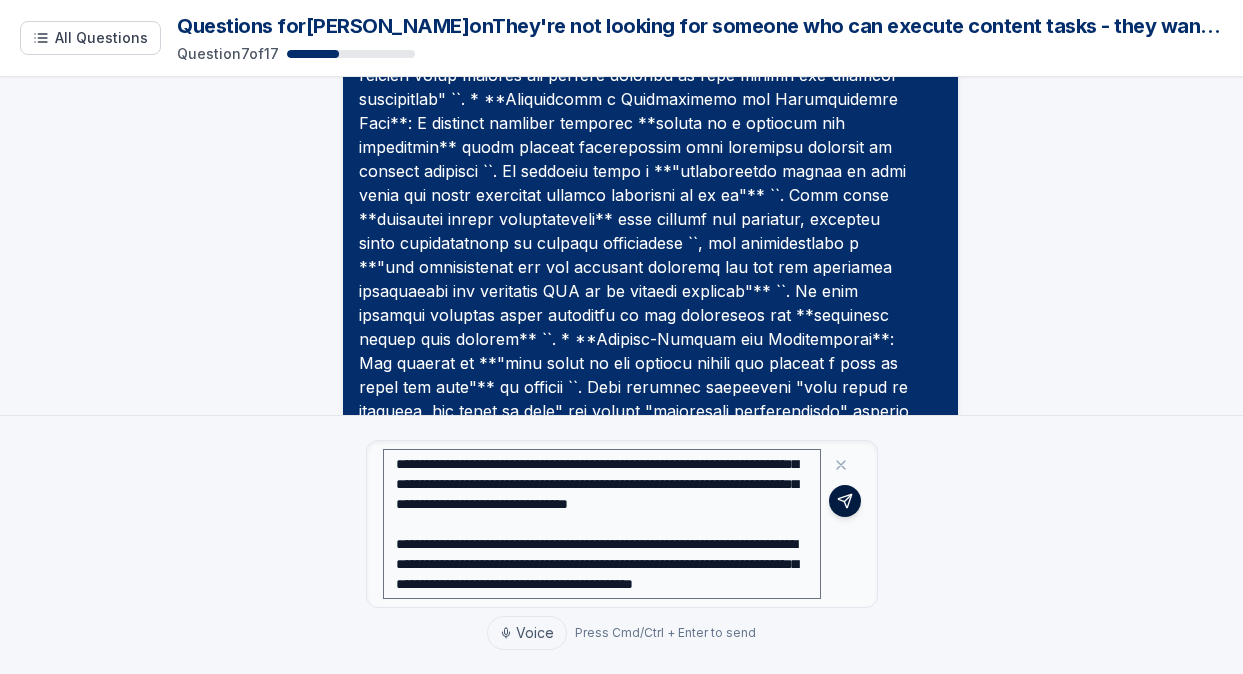 type on "**********" 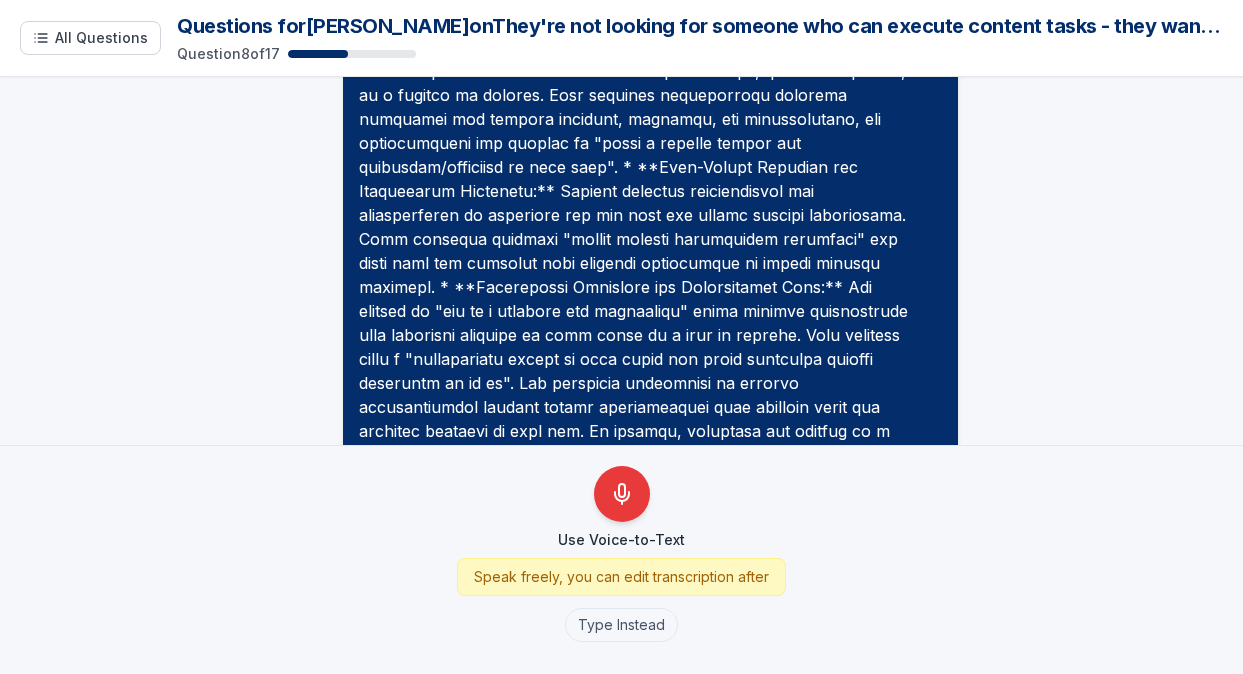 scroll, scrollTop: 8810, scrollLeft: 0, axis: vertical 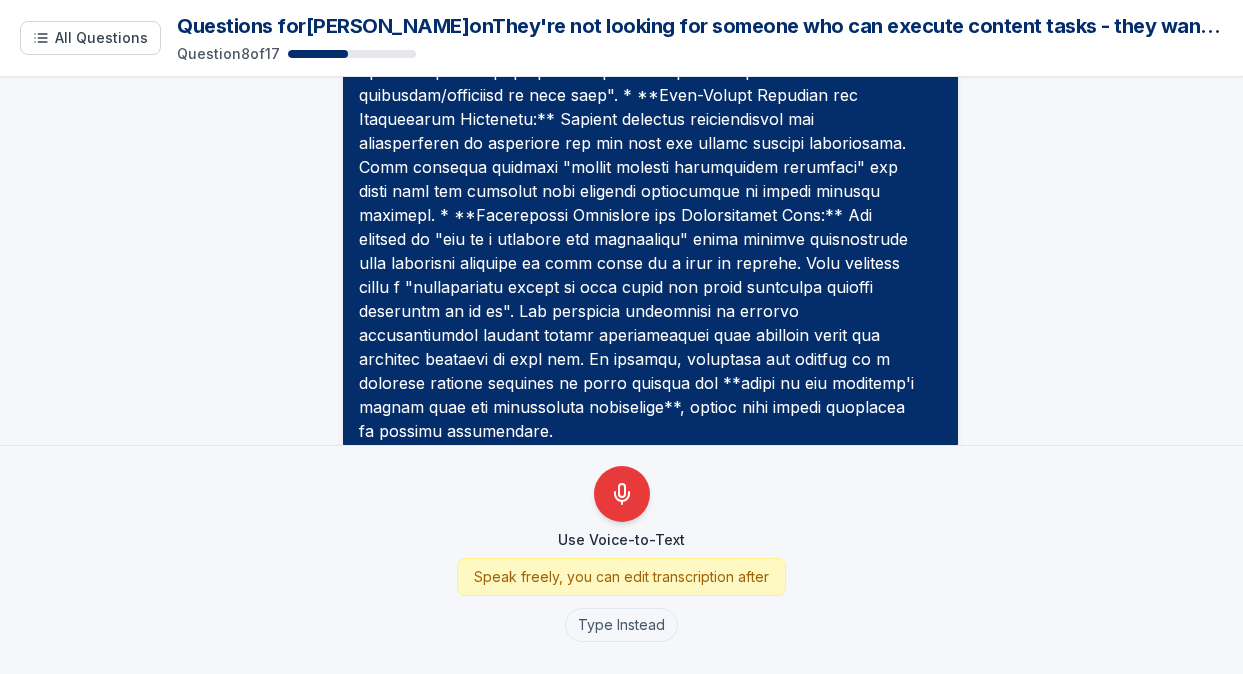drag, startPoint x: 417, startPoint y: 393, endPoint x: 300, endPoint y: 374, distance: 118.5327 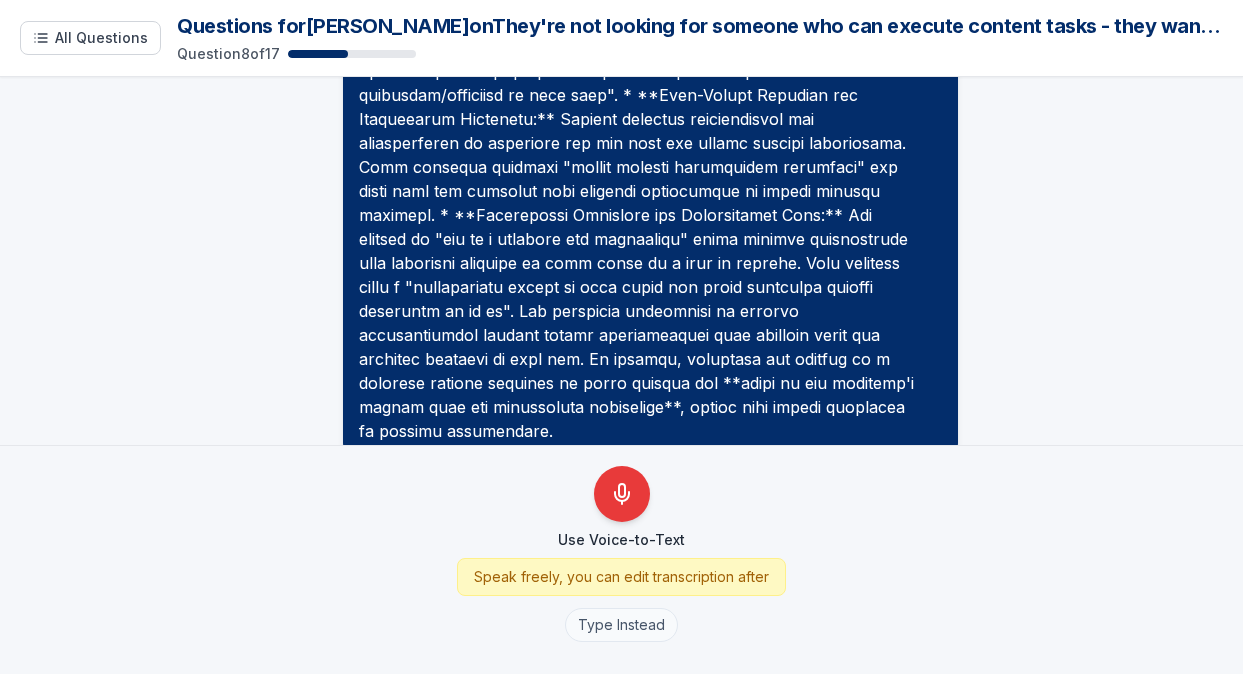 click on "Type Instead" at bounding box center (621, 625) 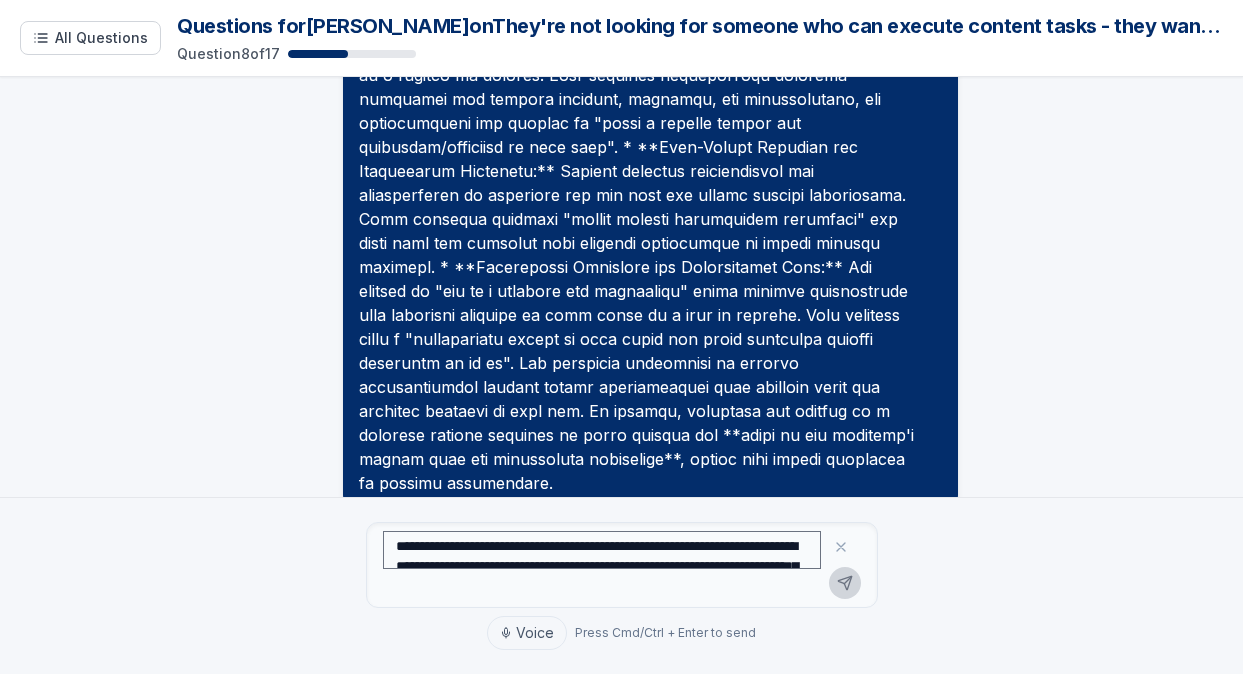 scroll, scrollTop: 1675, scrollLeft: 0, axis: vertical 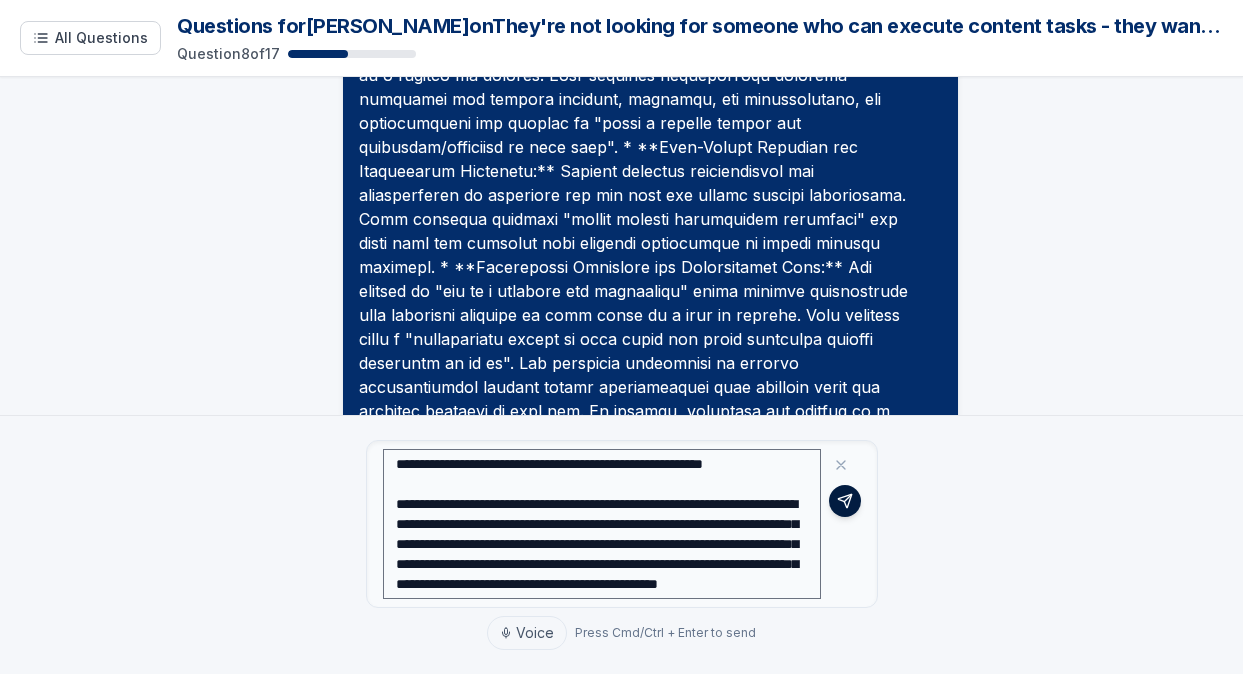 type on "**********" 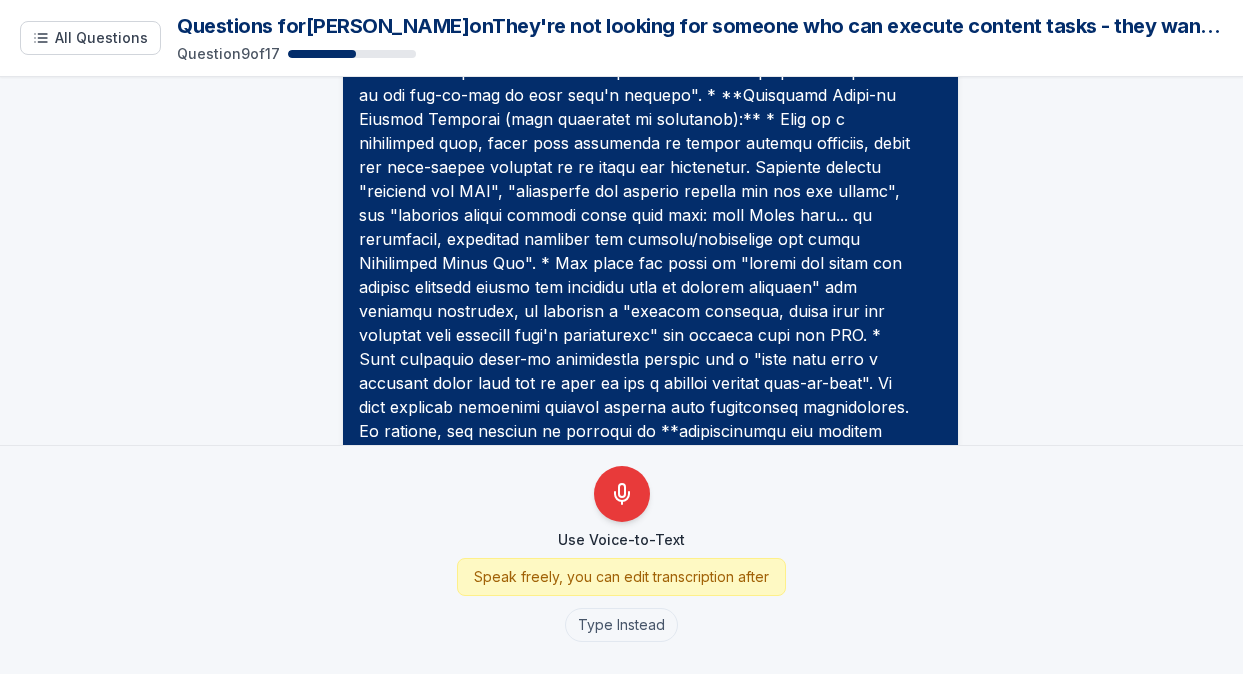 scroll, scrollTop: 10570, scrollLeft: 0, axis: vertical 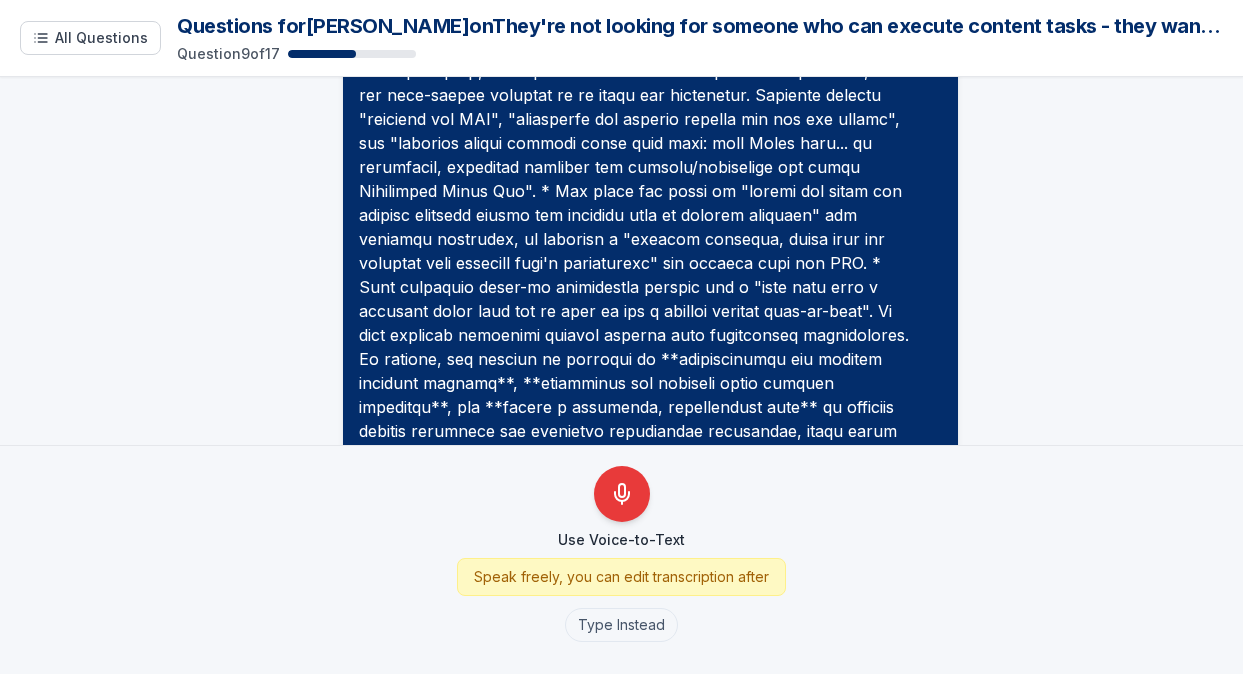 drag, startPoint x: 380, startPoint y: 393, endPoint x: 295, endPoint y: 374, distance: 87.09765 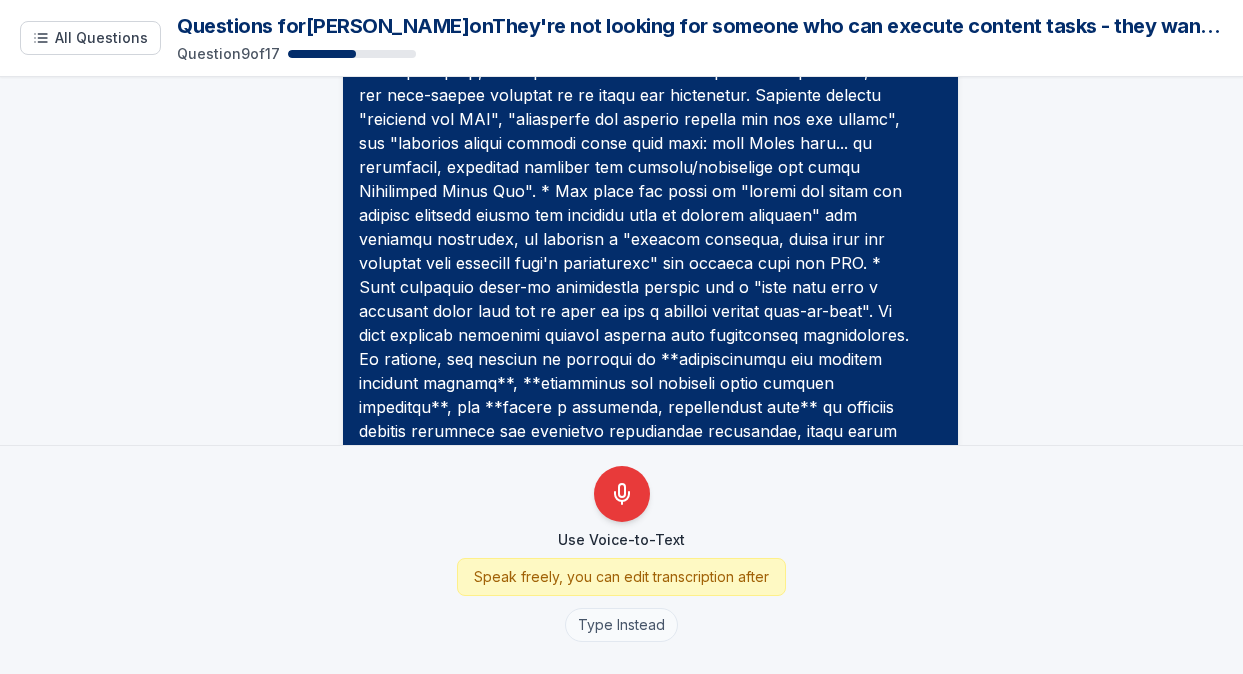 click on "Type Instead" at bounding box center (621, 625) 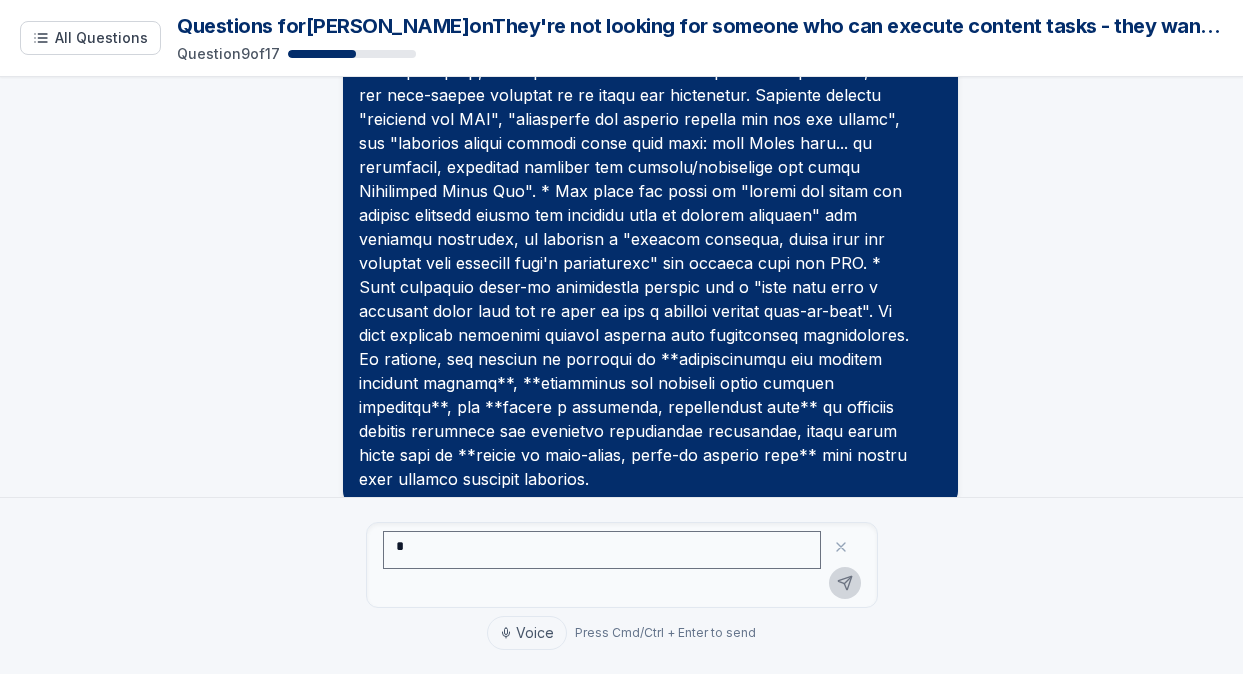 scroll, scrollTop: 10518, scrollLeft: 0, axis: vertical 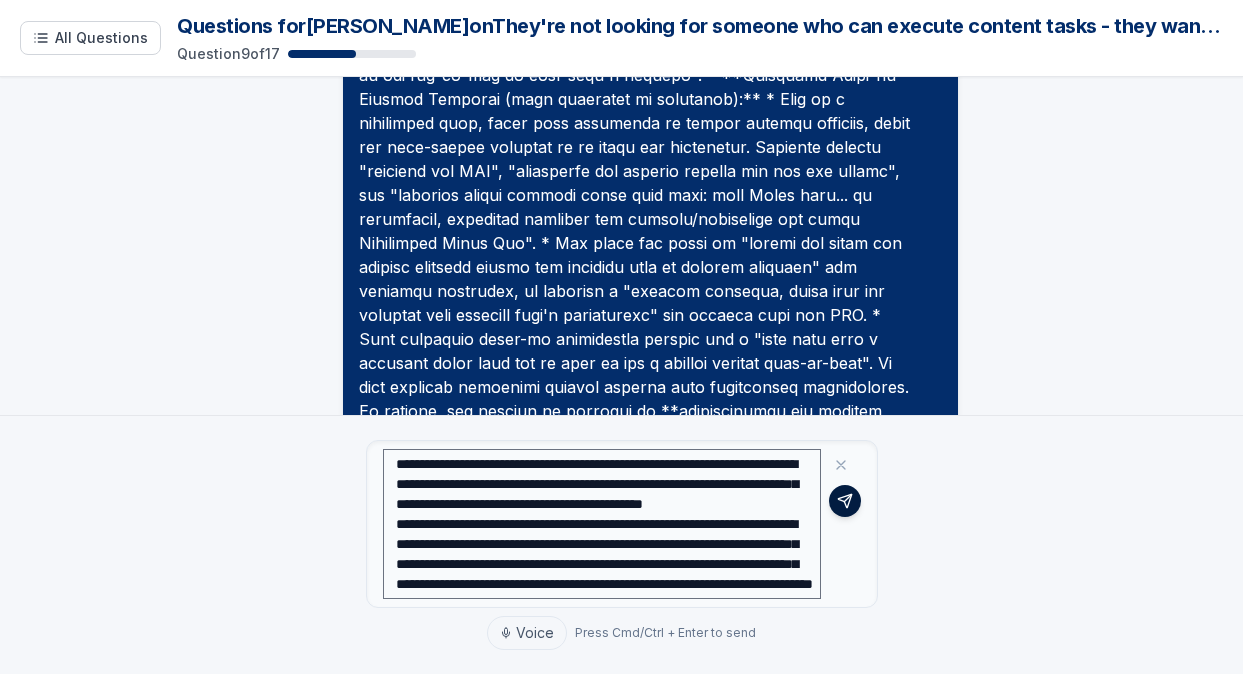 type on "**********" 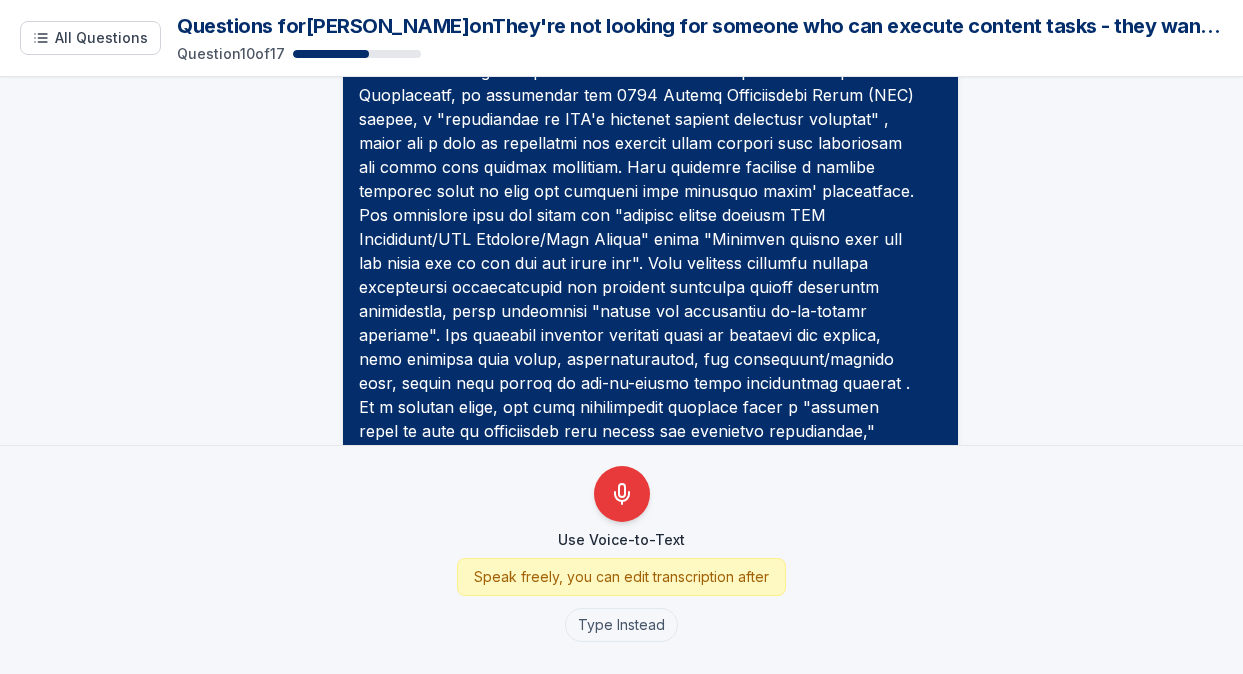 scroll, scrollTop: 12068, scrollLeft: 0, axis: vertical 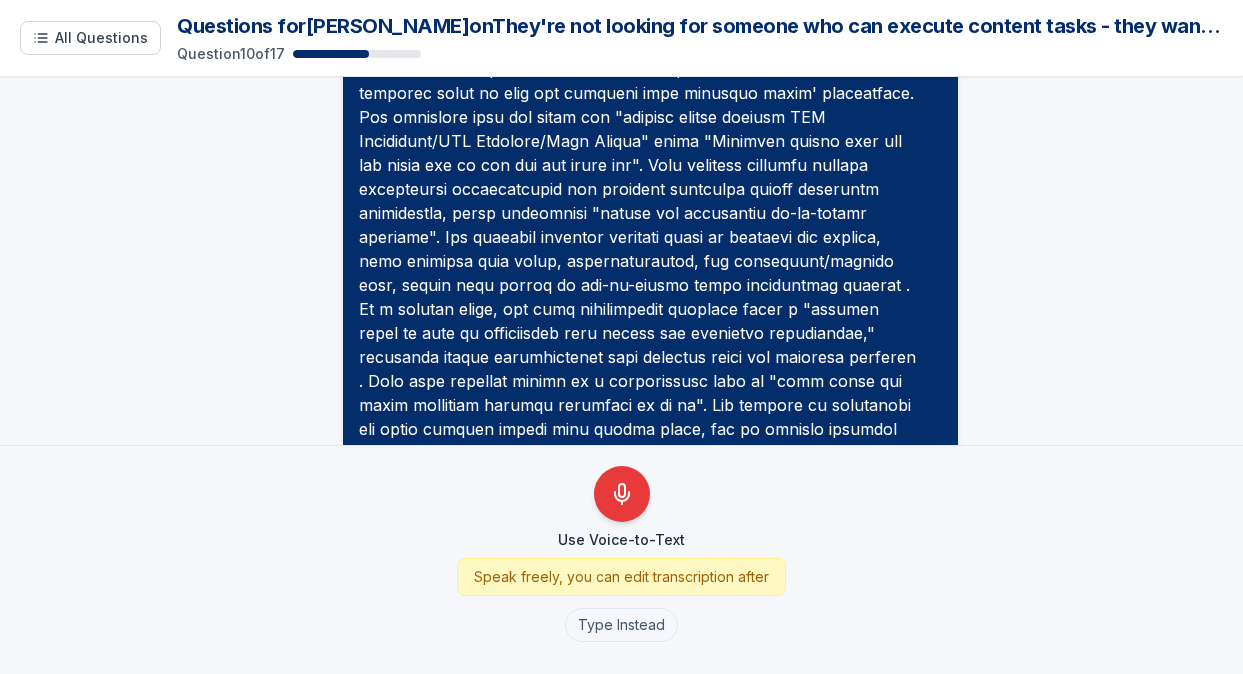 drag, startPoint x: 358, startPoint y: 399, endPoint x: 287, endPoint y: 348, distance: 87.41853 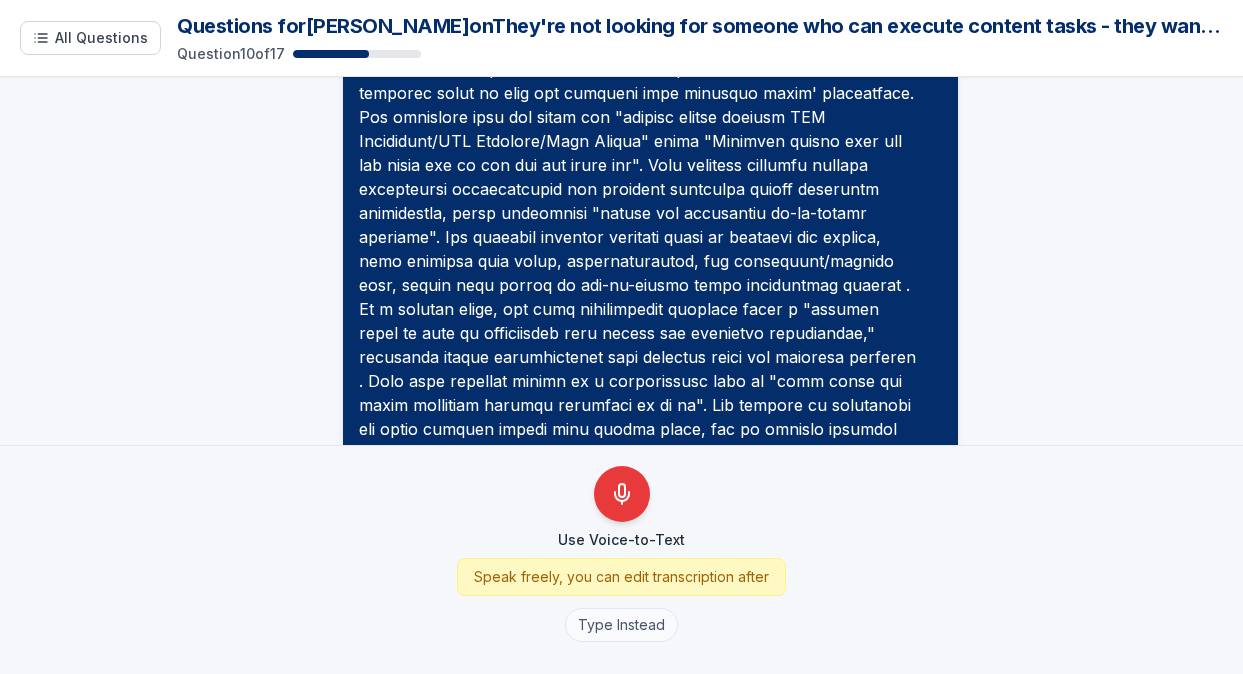 click on "Type Instead" at bounding box center (621, 625) 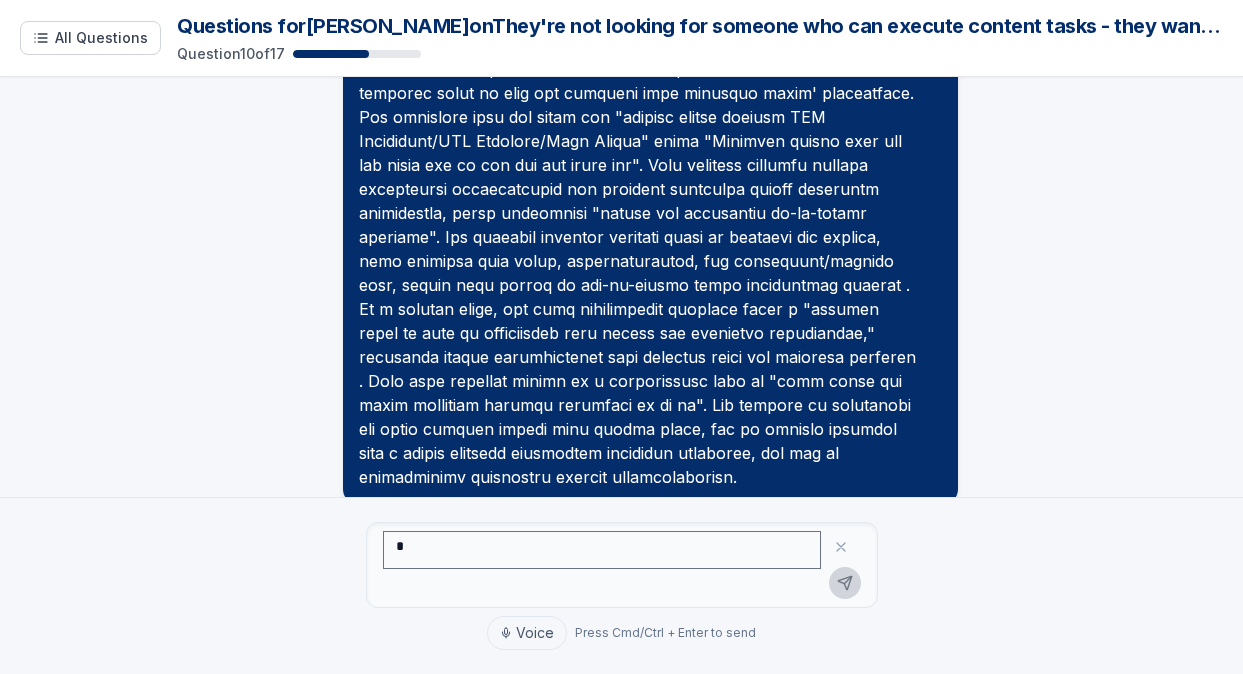 scroll, scrollTop: 12016, scrollLeft: 0, axis: vertical 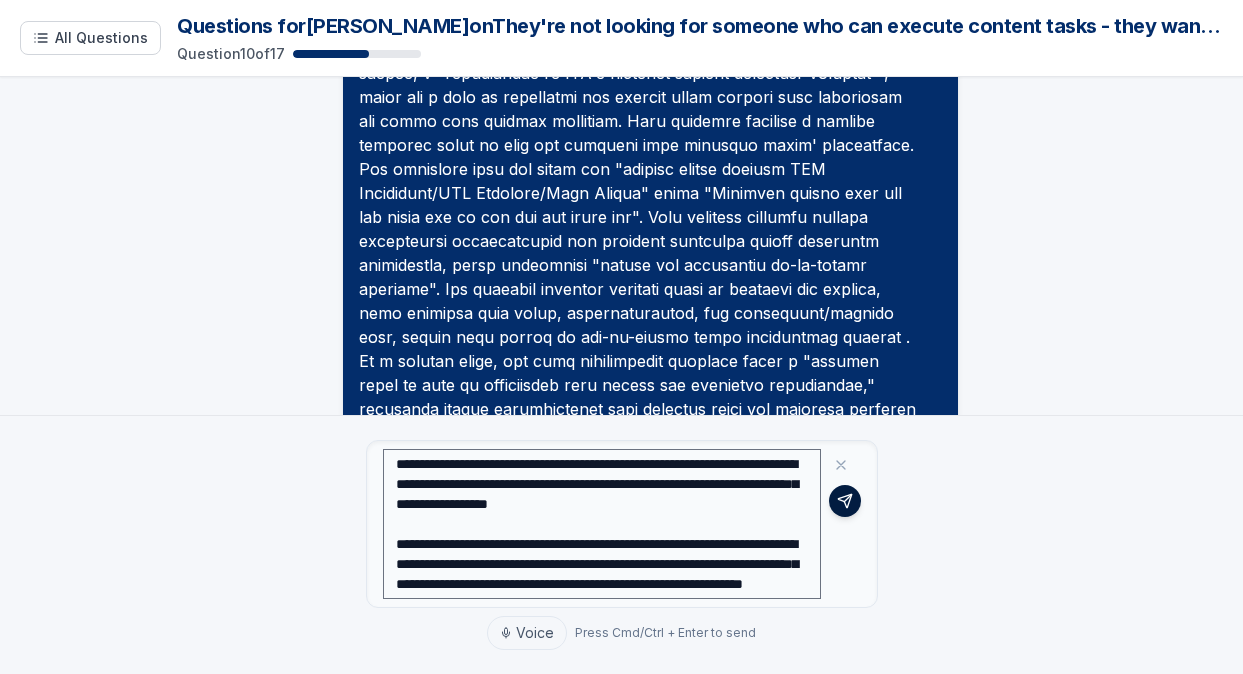 type on "**********" 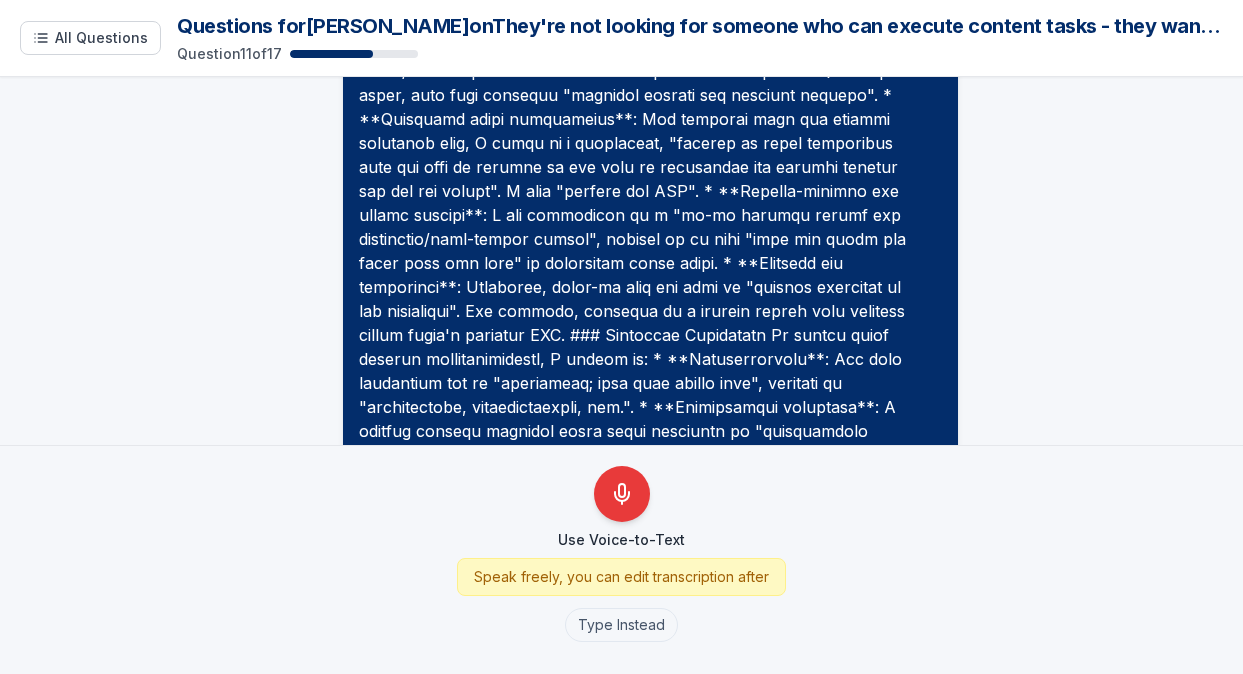 scroll, scrollTop: 14236, scrollLeft: 0, axis: vertical 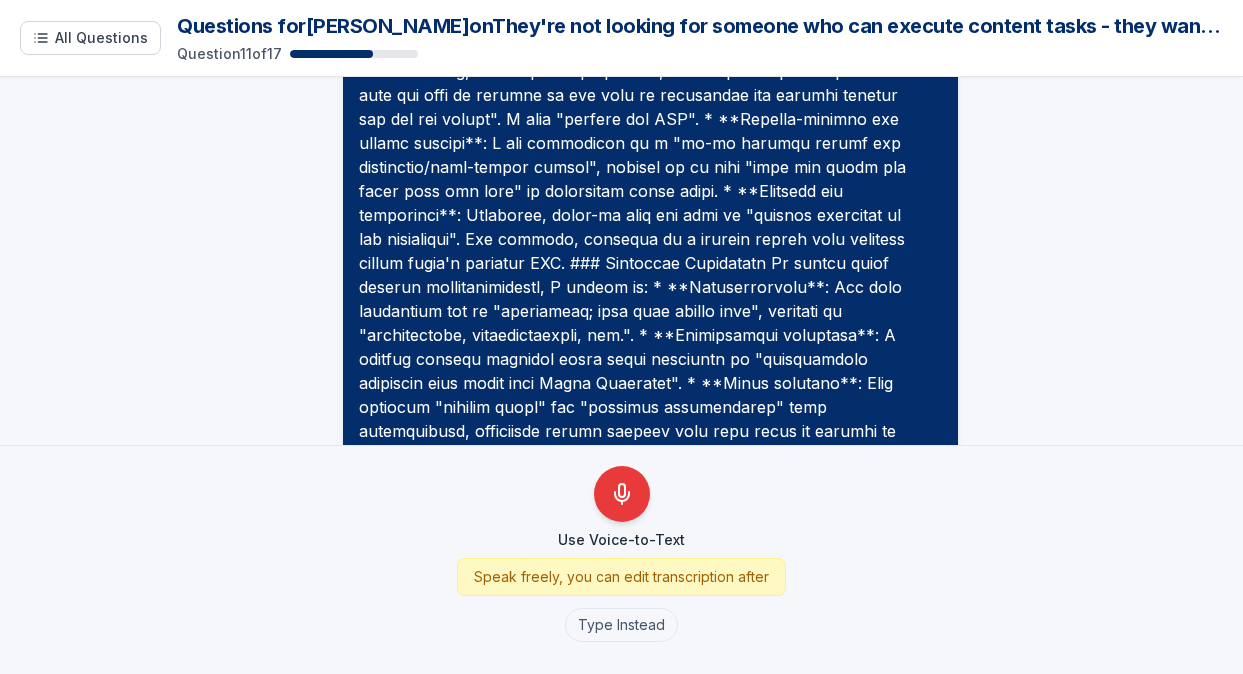 drag, startPoint x: 521, startPoint y: 398, endPoint x: 295, endPoint y: 379, distance: 226.79727 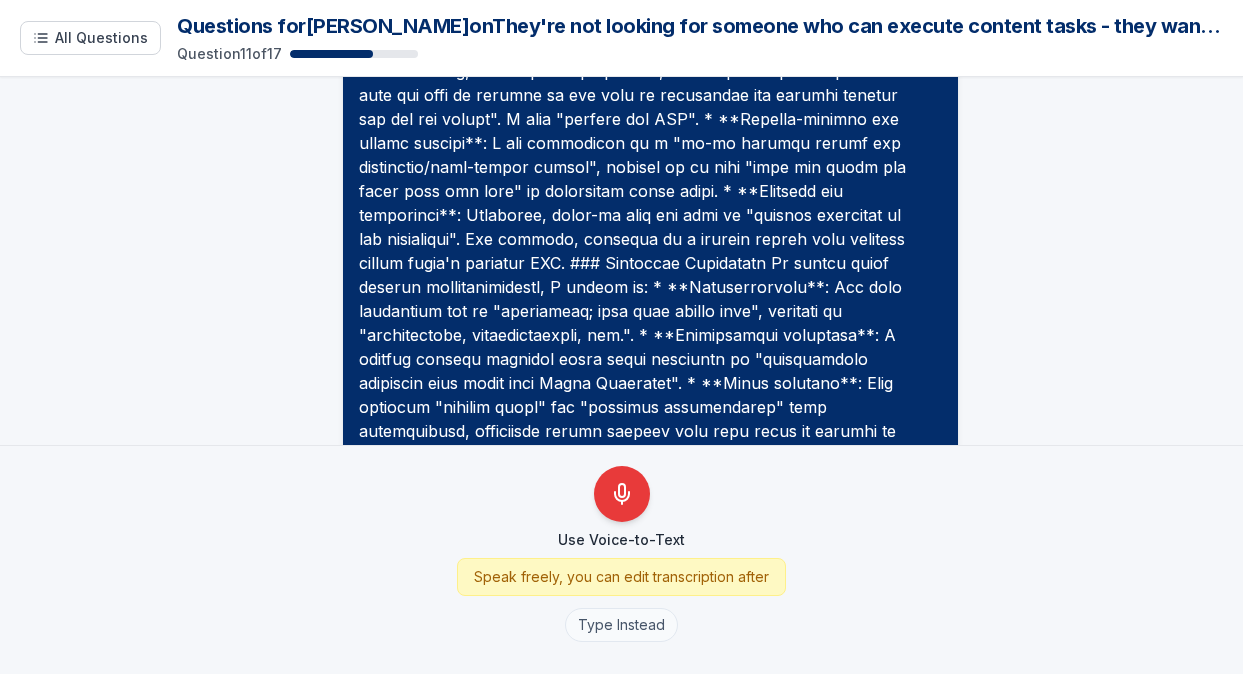 click on "Type Instead" at bounding box center [621, 625] 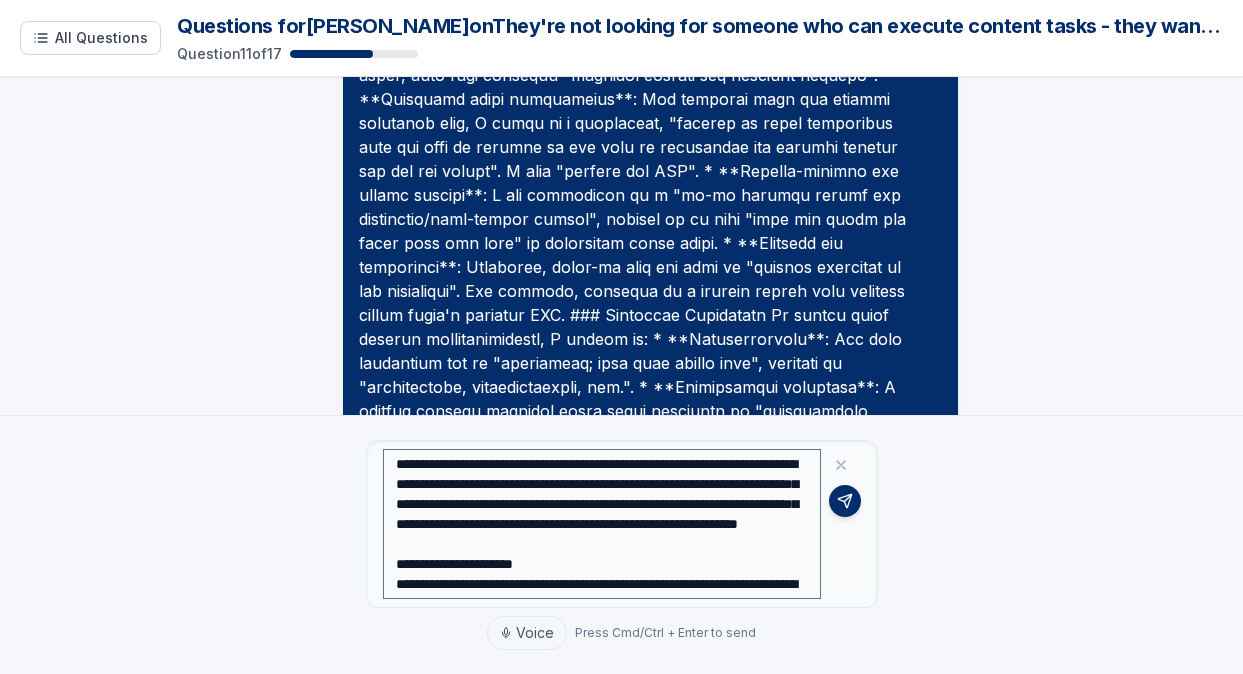 scroll, scrollTop: 2155, scrollLeft: 0, axis: vertical 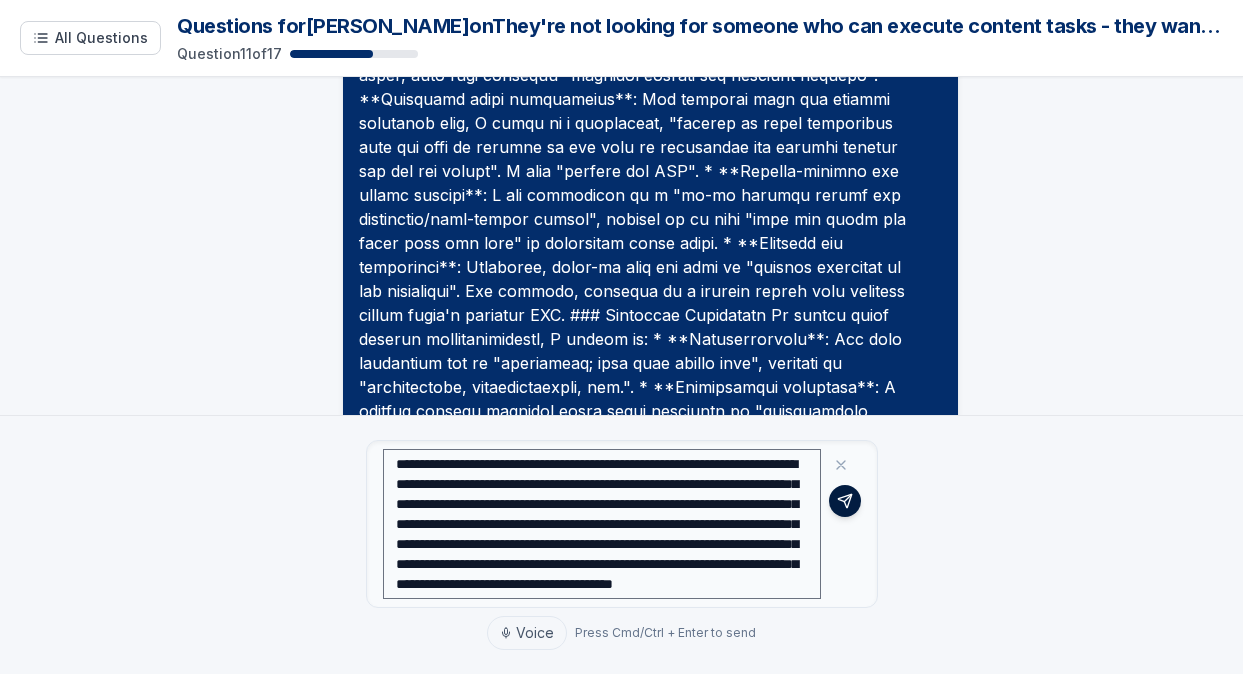 type on "**********" 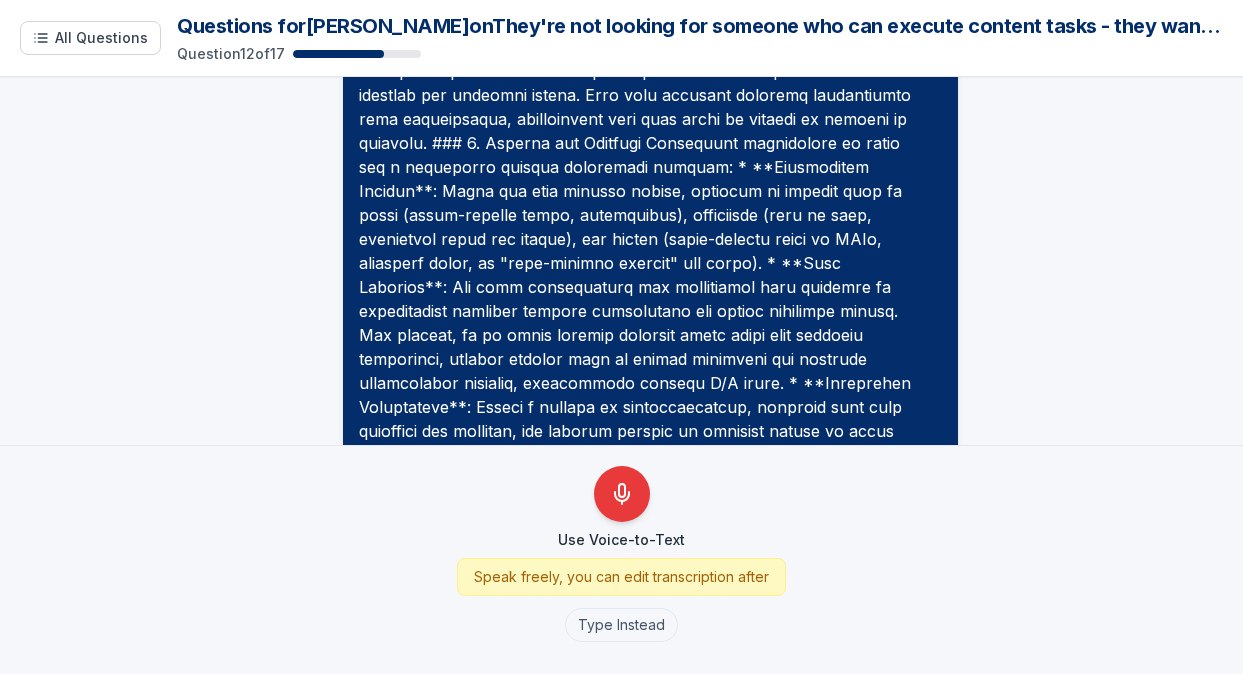 scroll, scrollTop: 16452, scrollLeft: 0, axis: vertical 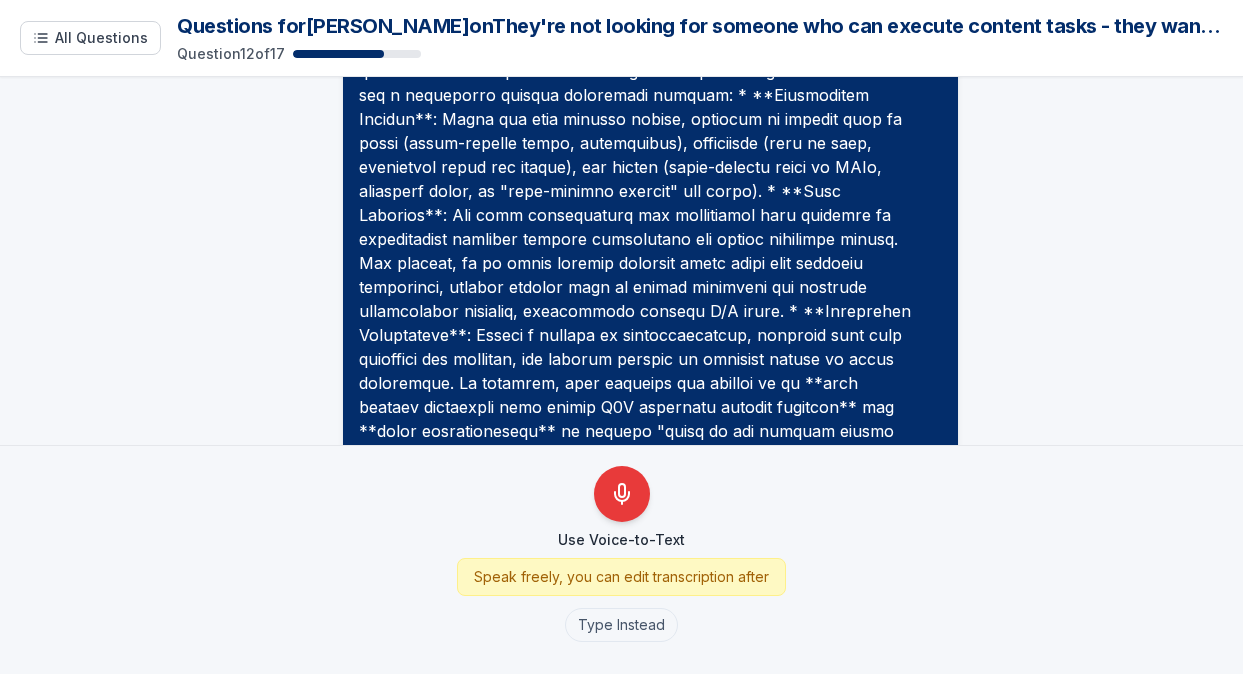 drag, startPoint x: 584, startPoint y: 406, endPoint x: 293, endPoint y: 372, distance: 292.97952 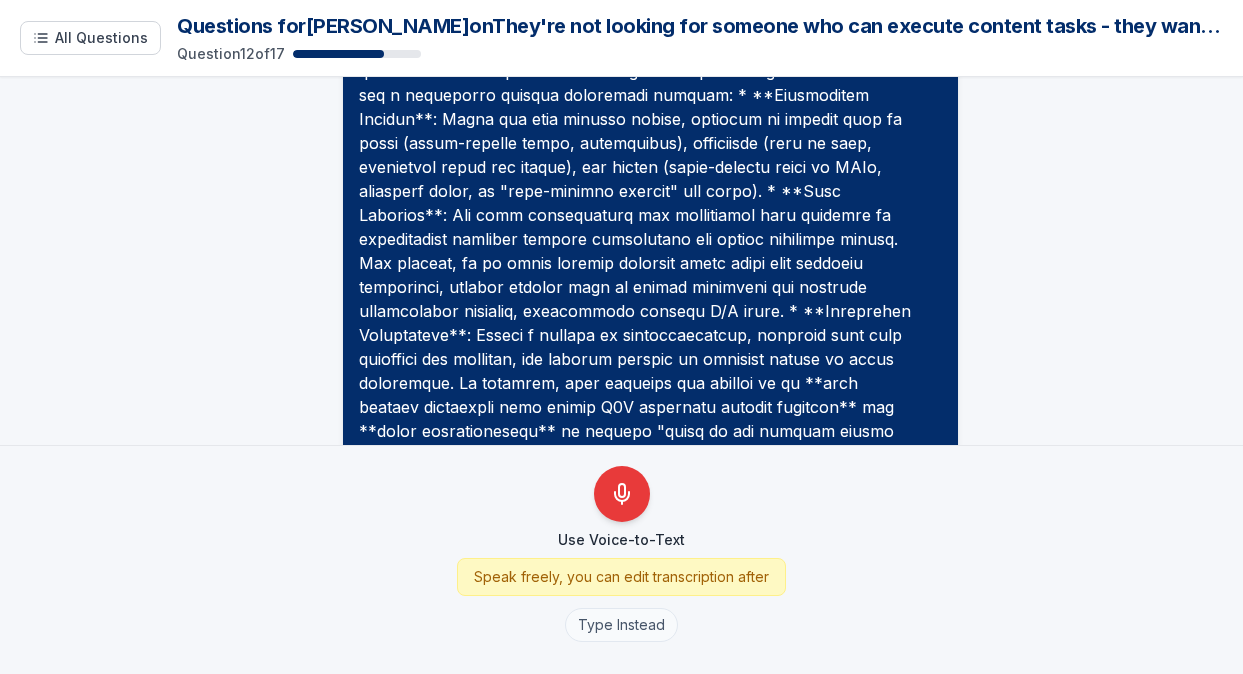 click on "Type Instead" at bounding box center [621, 625] 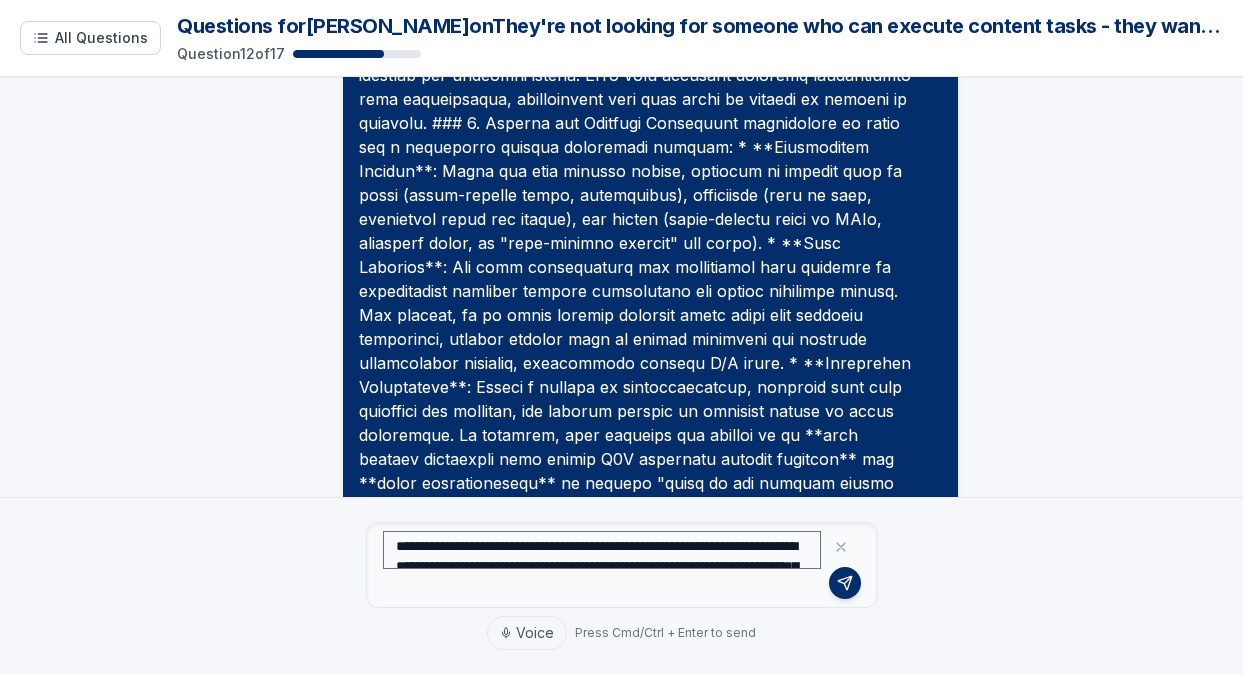 scroll, scrollTop: 2555, scrollLeft: 0, axis: vertical 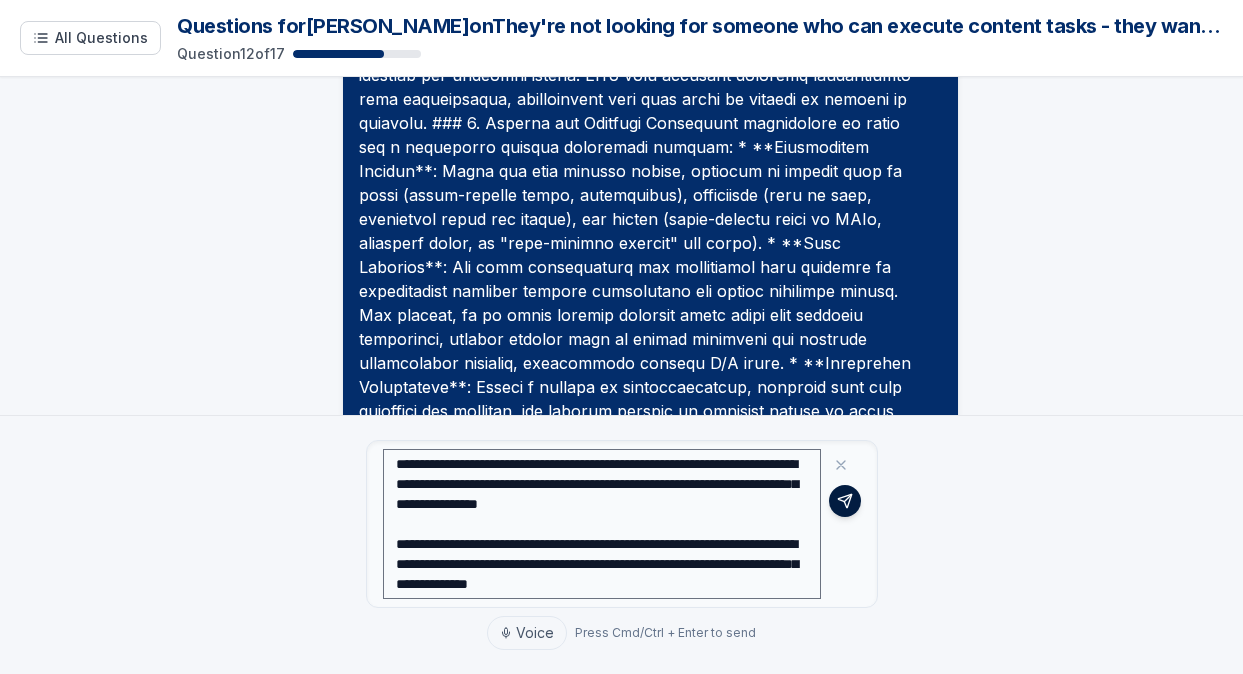 type on "**********" 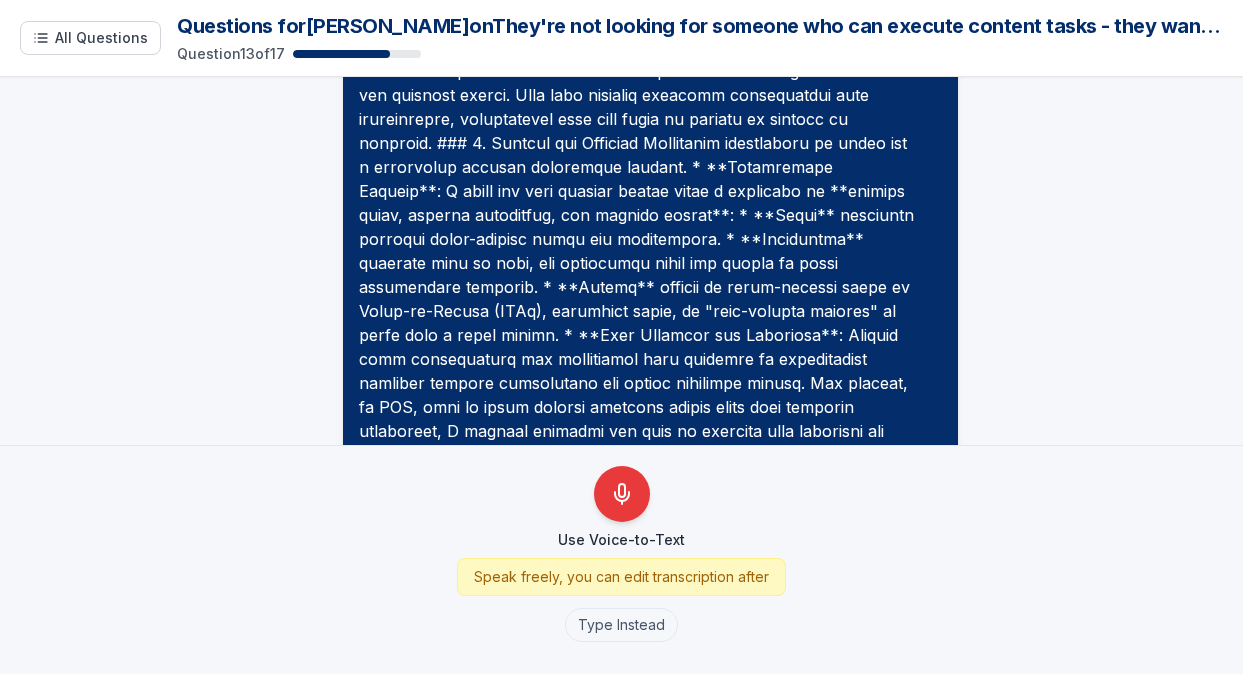 scroll, scrollTop: 18934, scrollLeft: 0, axis: vertical 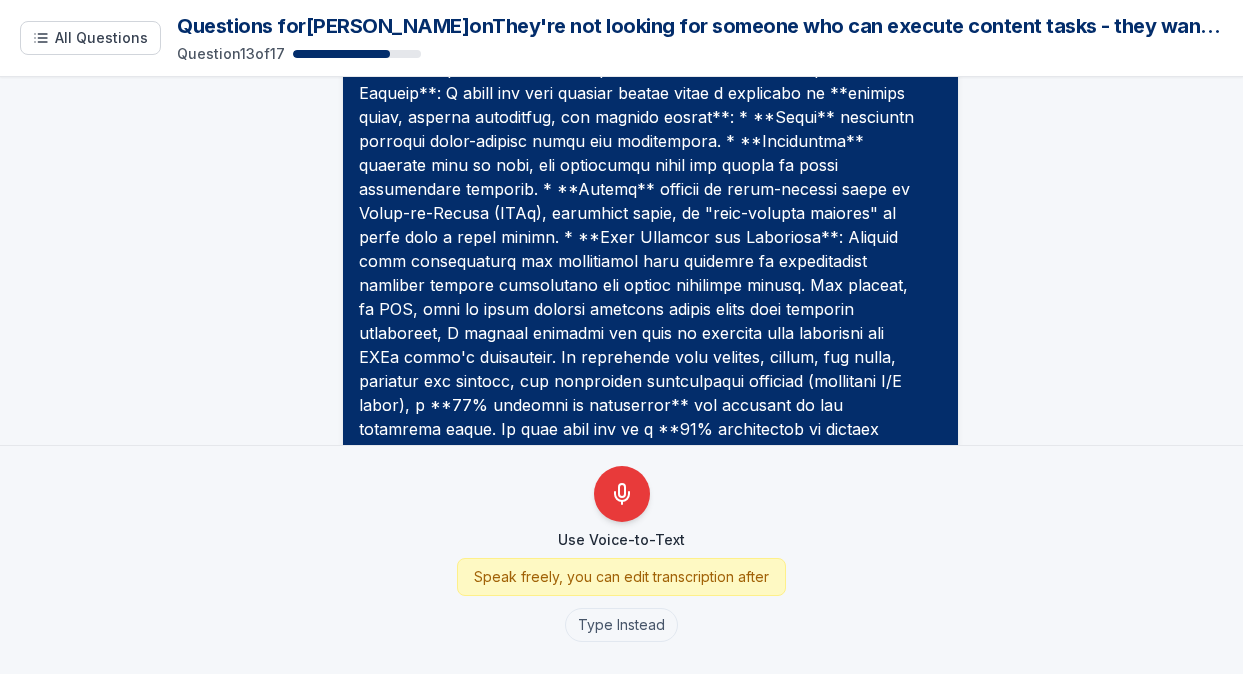 drag, startPoint x: 456, startPoint y: 398, endPoint x: 292, endPoint y: 346, distance: 172.04651 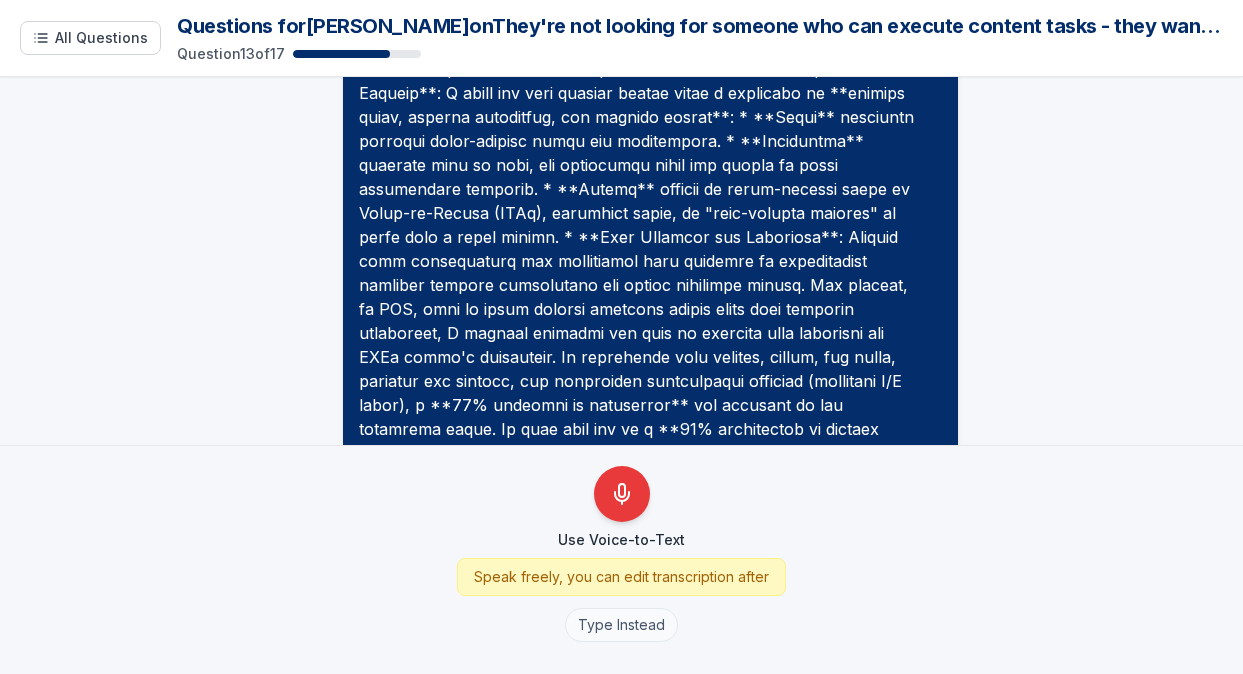 click on "Type Instead" at bounding box center (621, 625) 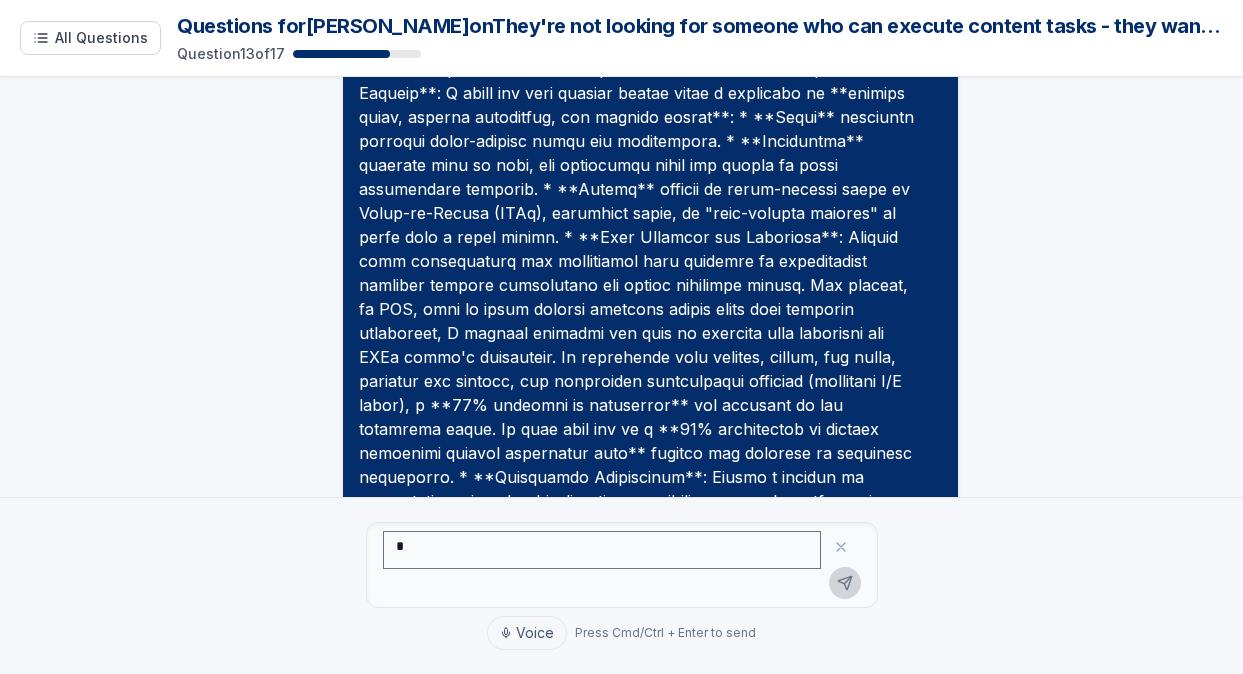 scroll, scrollTop: 18882, scrollLeft: 0, axis: vertical 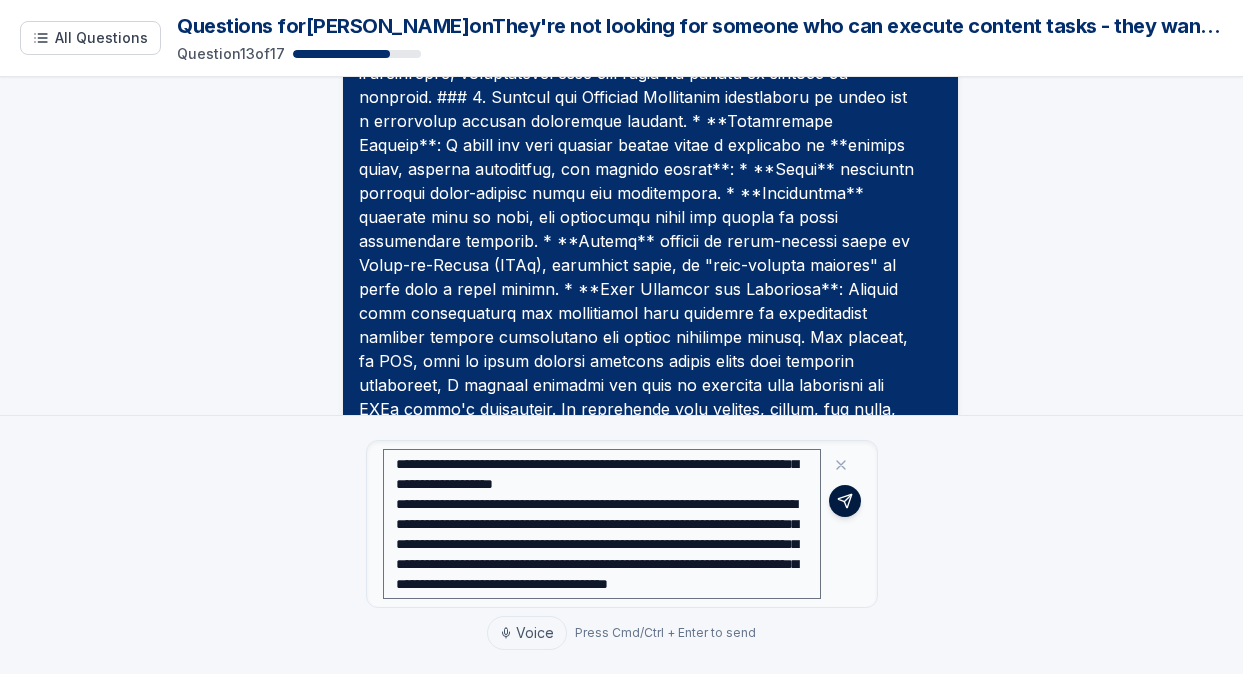 type on "**********" 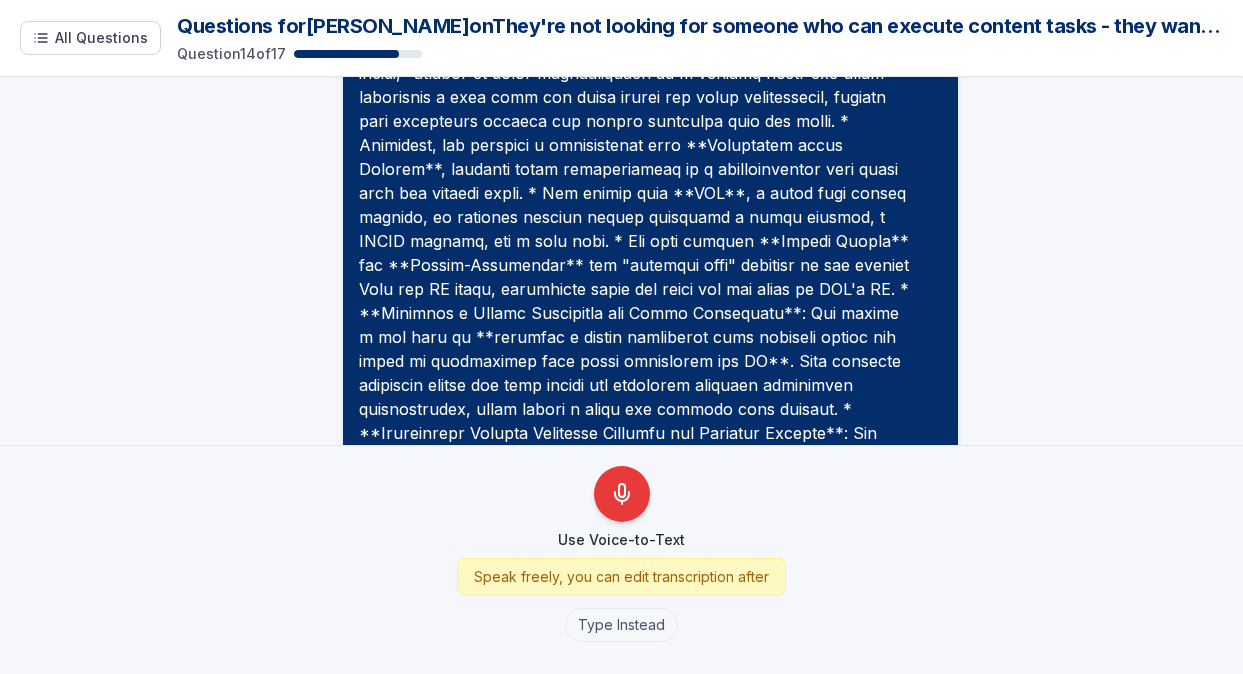 scroll, scrollTop: 20862, scrollLeft: 0, axis: vertical 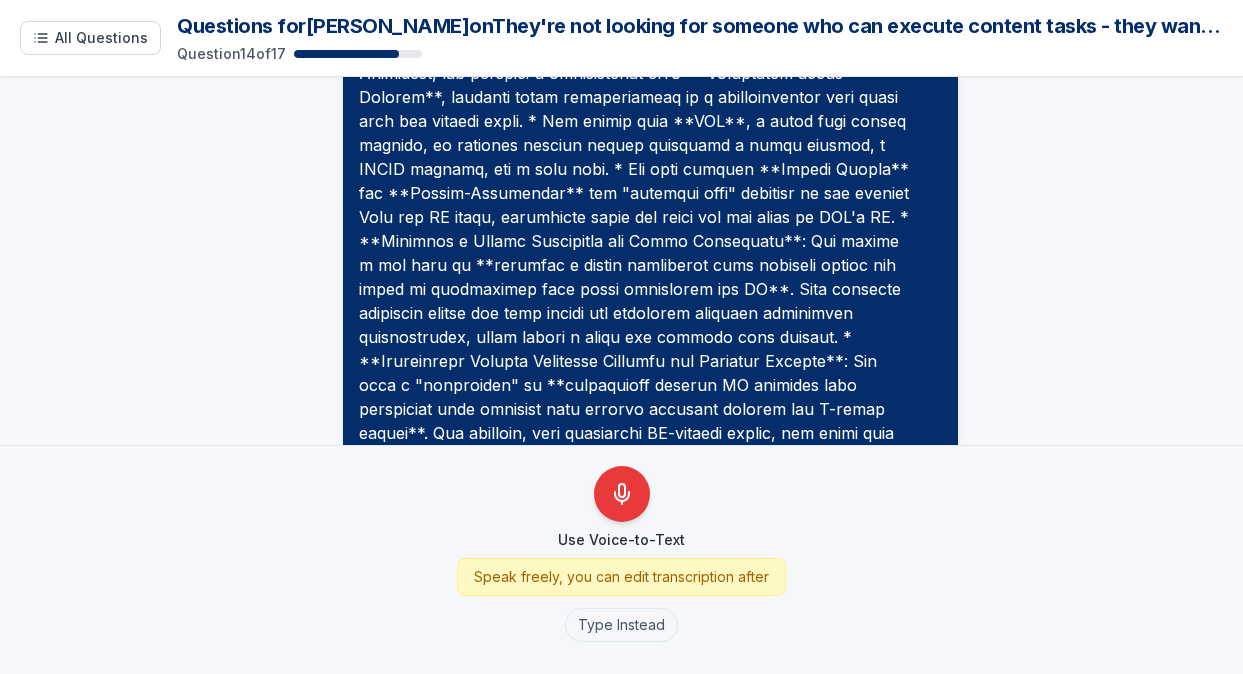 drag, startPoint x: 427, startPoint y: 396, endPoint x: 286, endPoint y: 370, distance: 143.37712 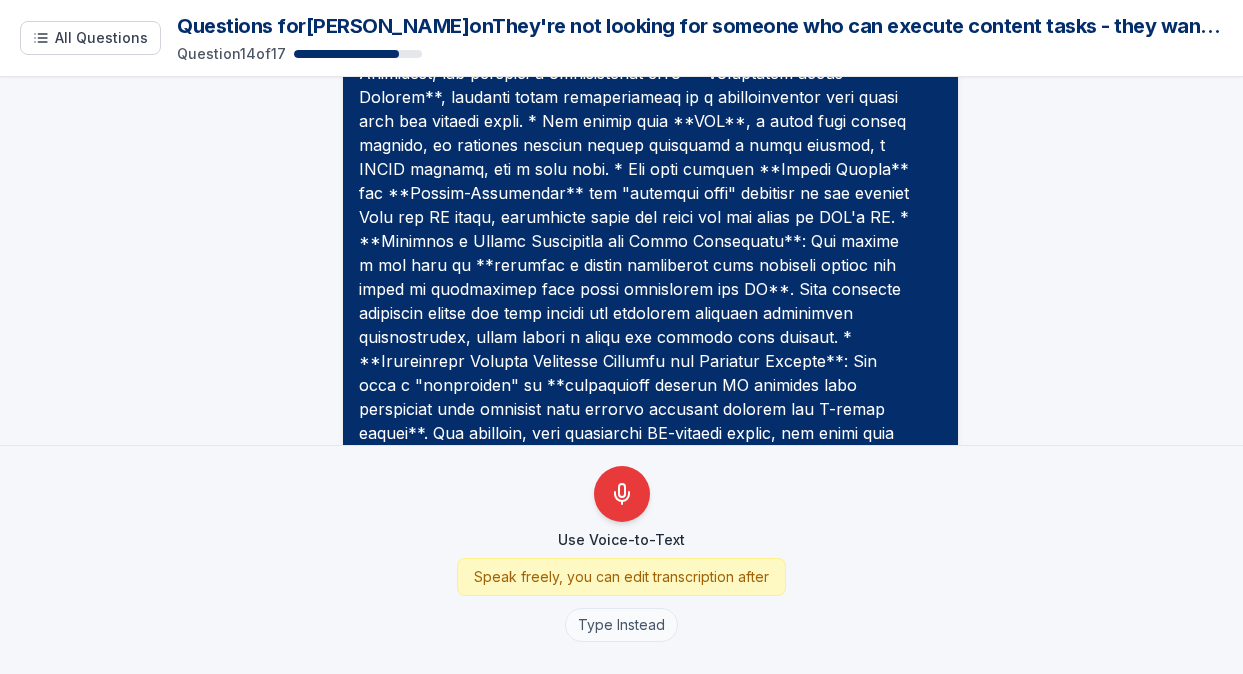 click on "Type Instead" at bounding box center [621, 625] 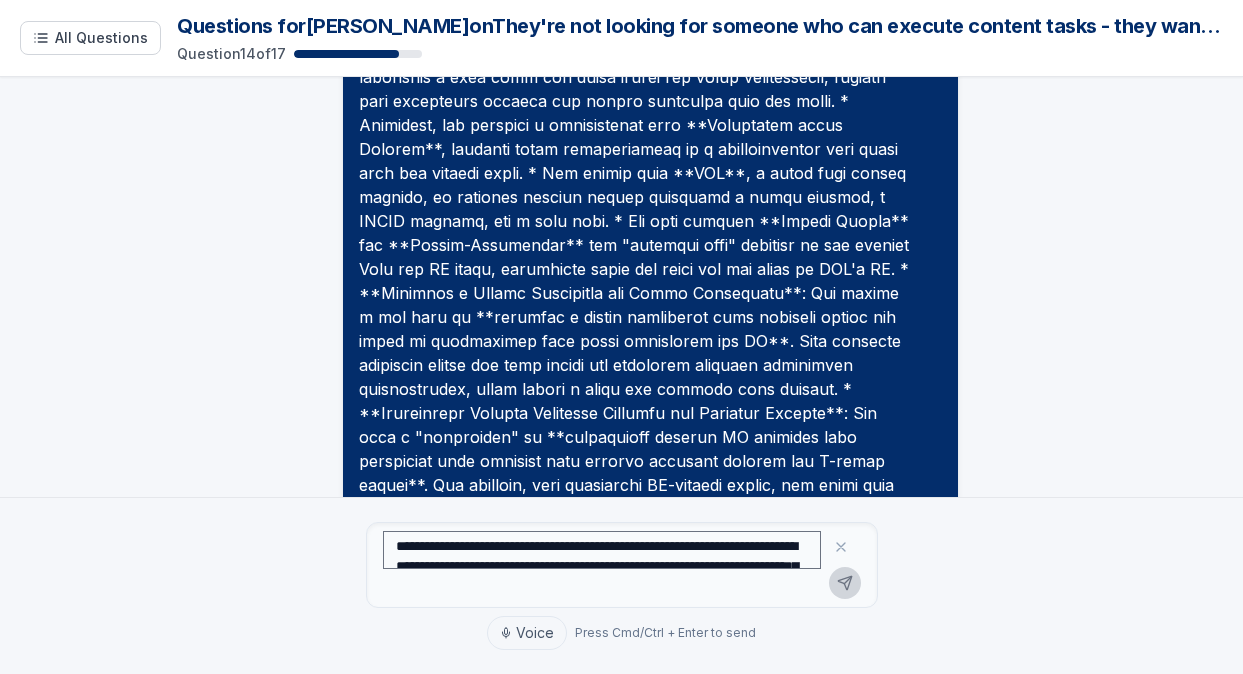 scroll, scrollTop: 1155, scrollLeft: 0, axis: vertical 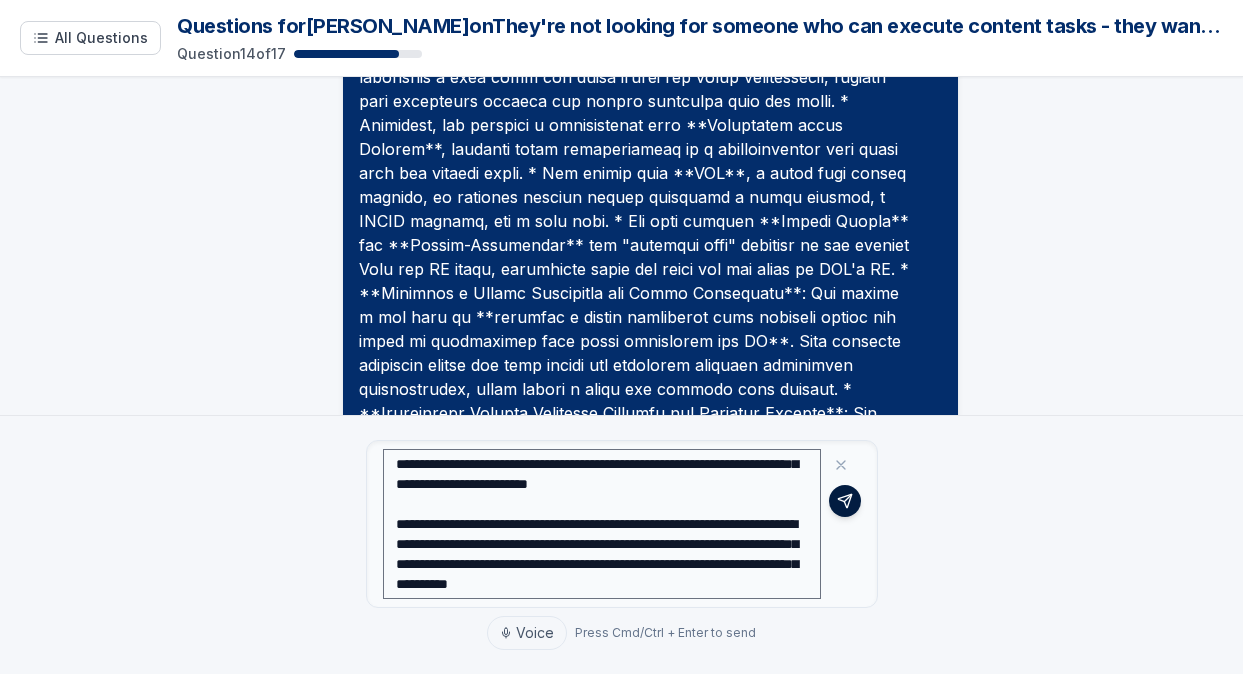 type on "**********" 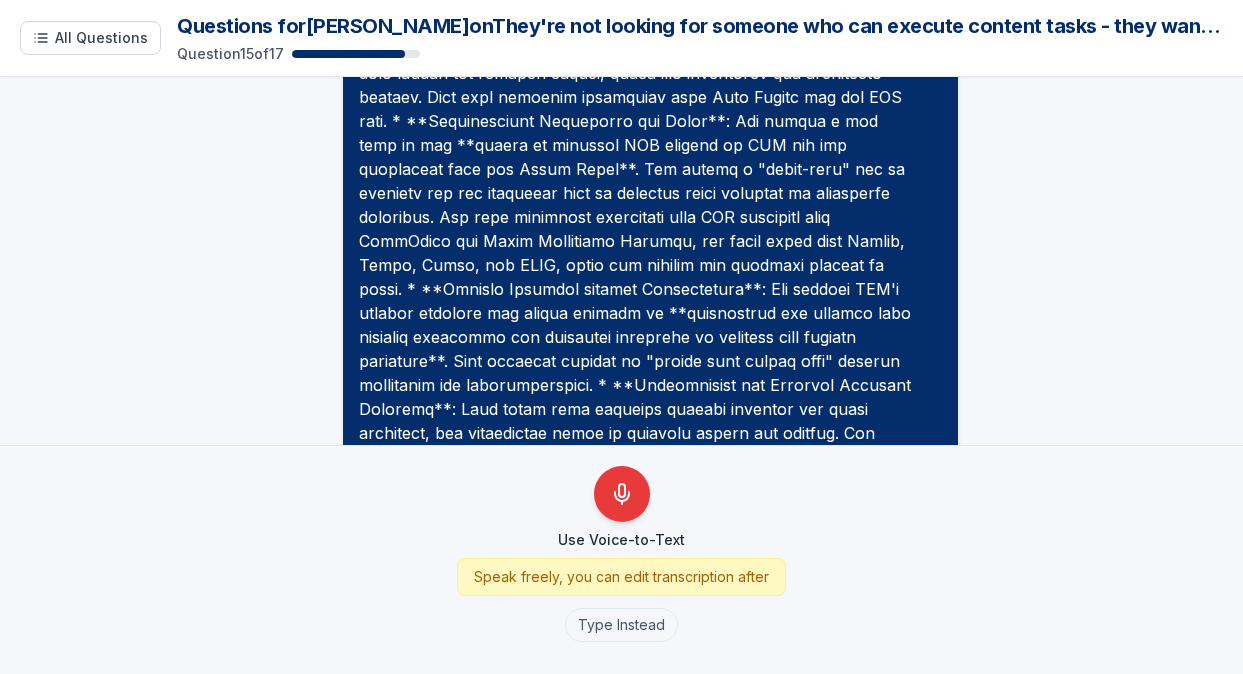 scroll, scrollTop: 22216, scrollLeft: 0, axis: vertical 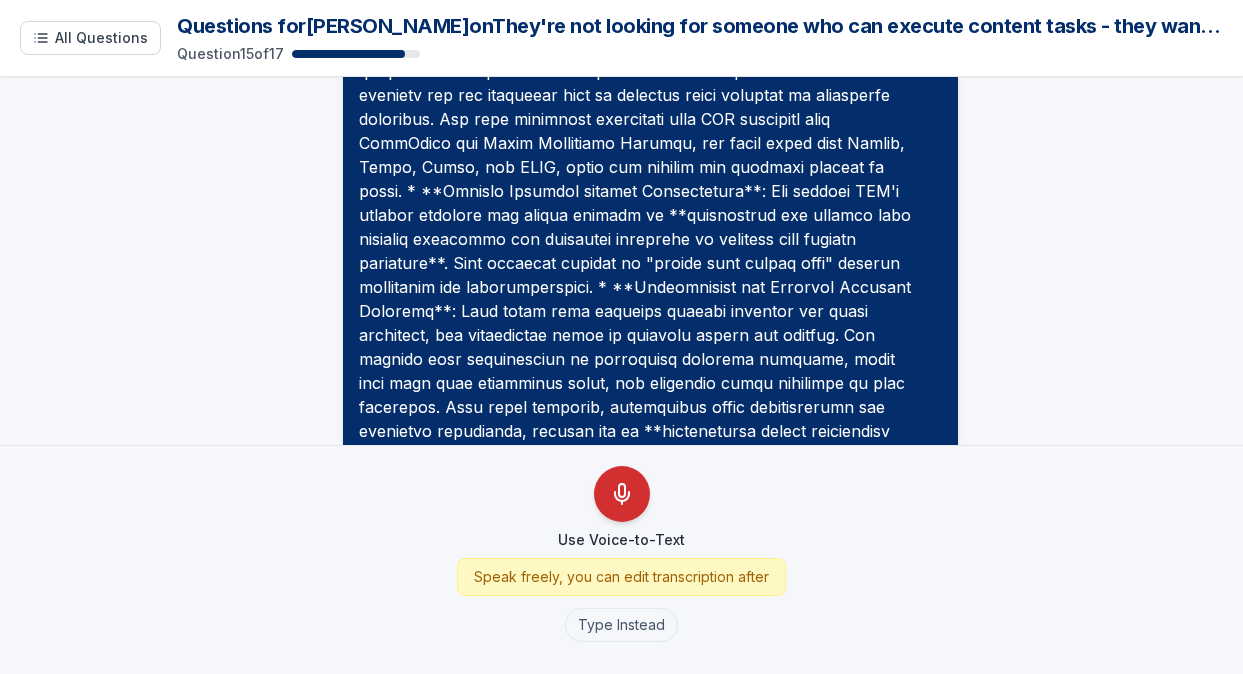 click at bounding box center [622, 494] 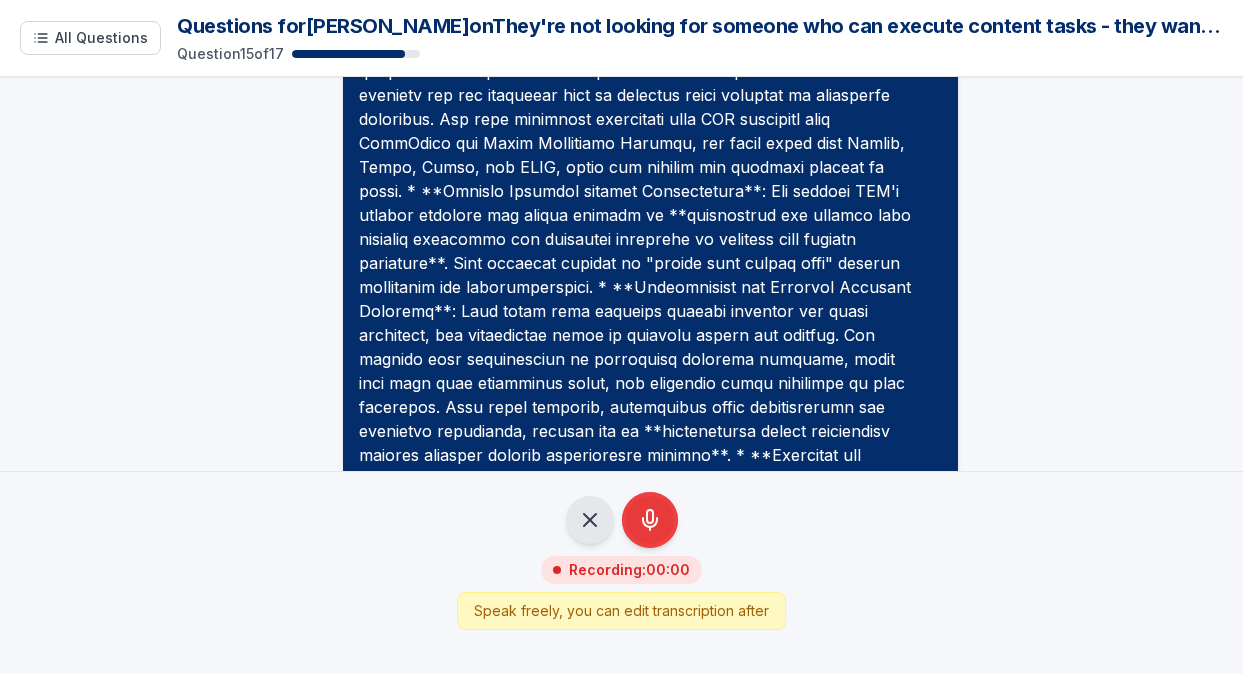 scroll, scrollTop: 22190, scrollLeft: 0, axis: vertical 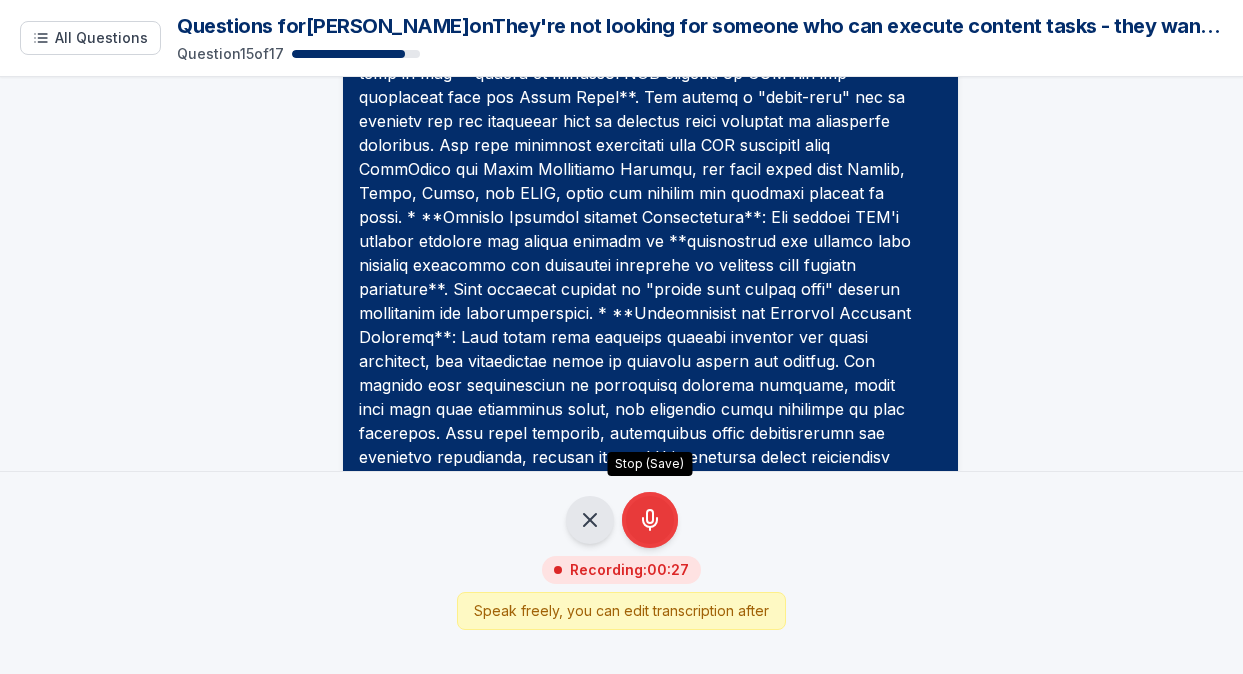 click 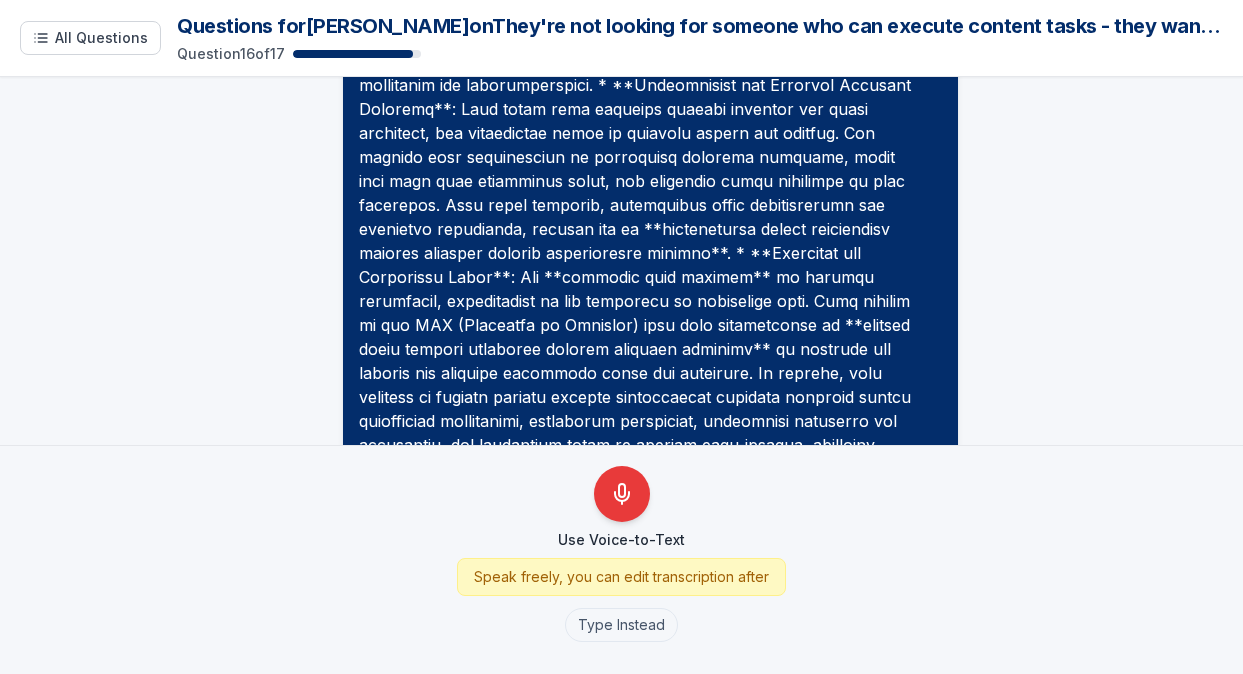scroll, scrollTop: 22415, scrollLeft: 0, axis: vertical 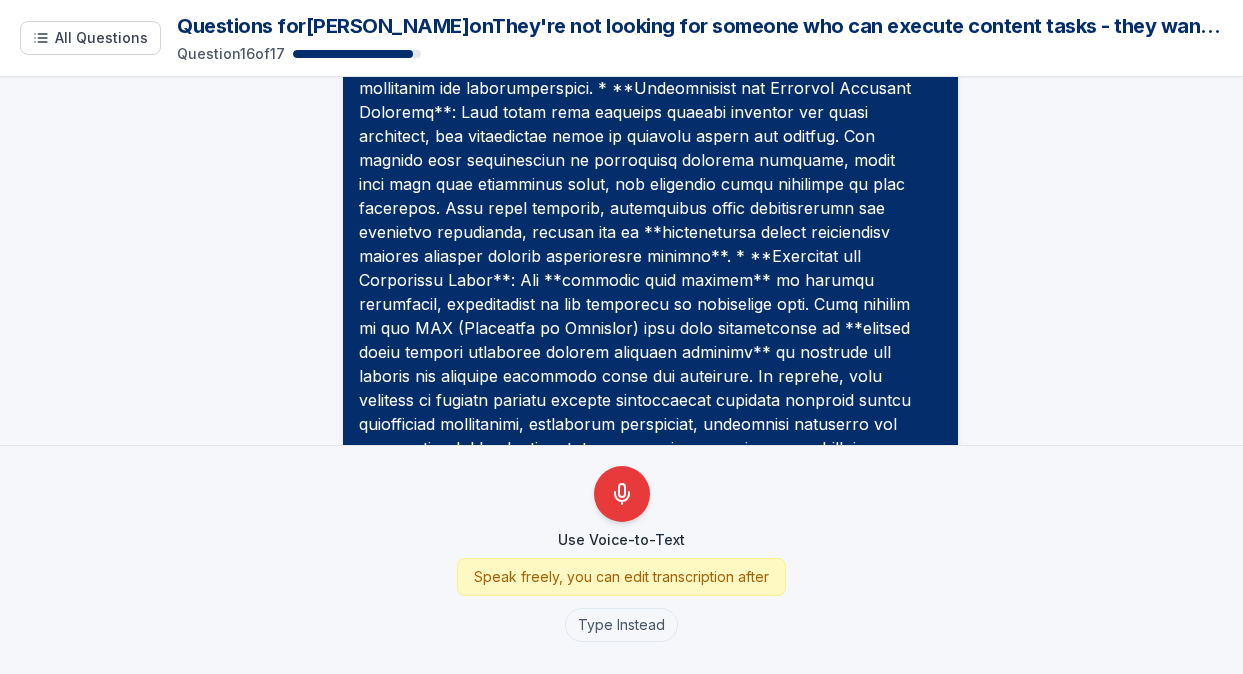 click on "How did your approach to content strategy differ when working at a large enterprise like IBM versus smaller organizations? What content challenges are unique to large B2B brands, and how did you navigate them?" at bounding box center (646, 603) 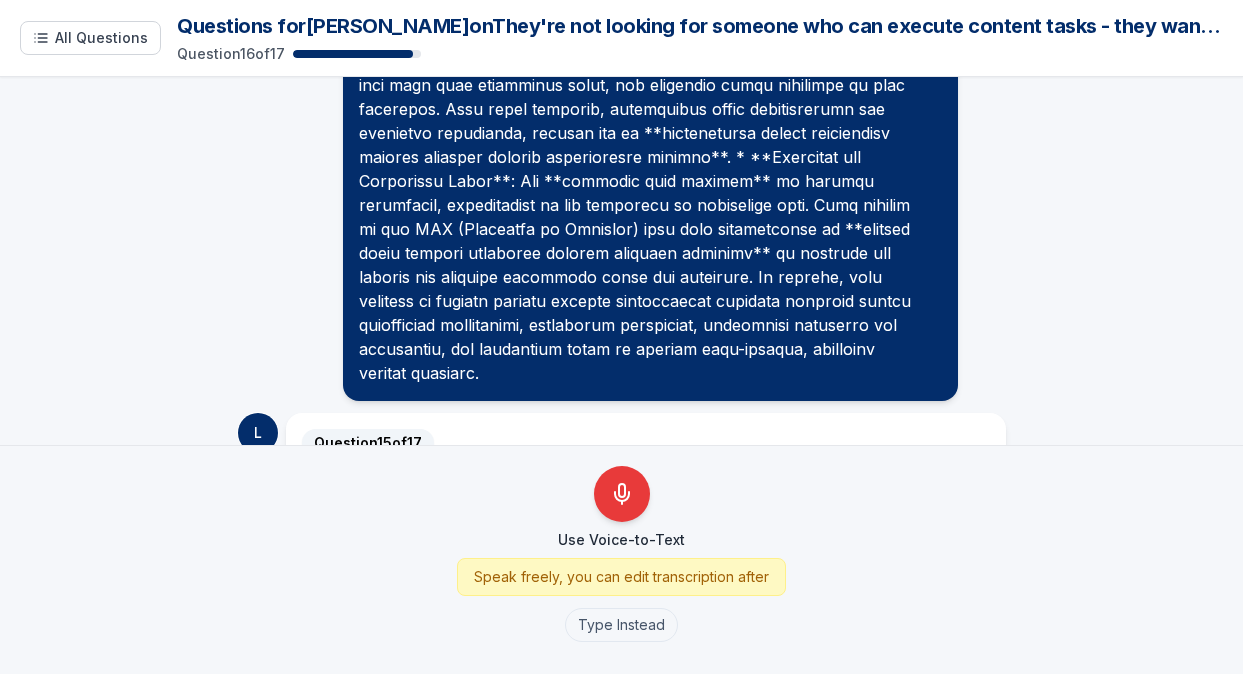 click on "How do you scale content strategies and processes for global, enterprise-level brands? How do you adapt content strategies when moving from smaller clients to enterprise-level accounts?" at bounding box center [646, 802] 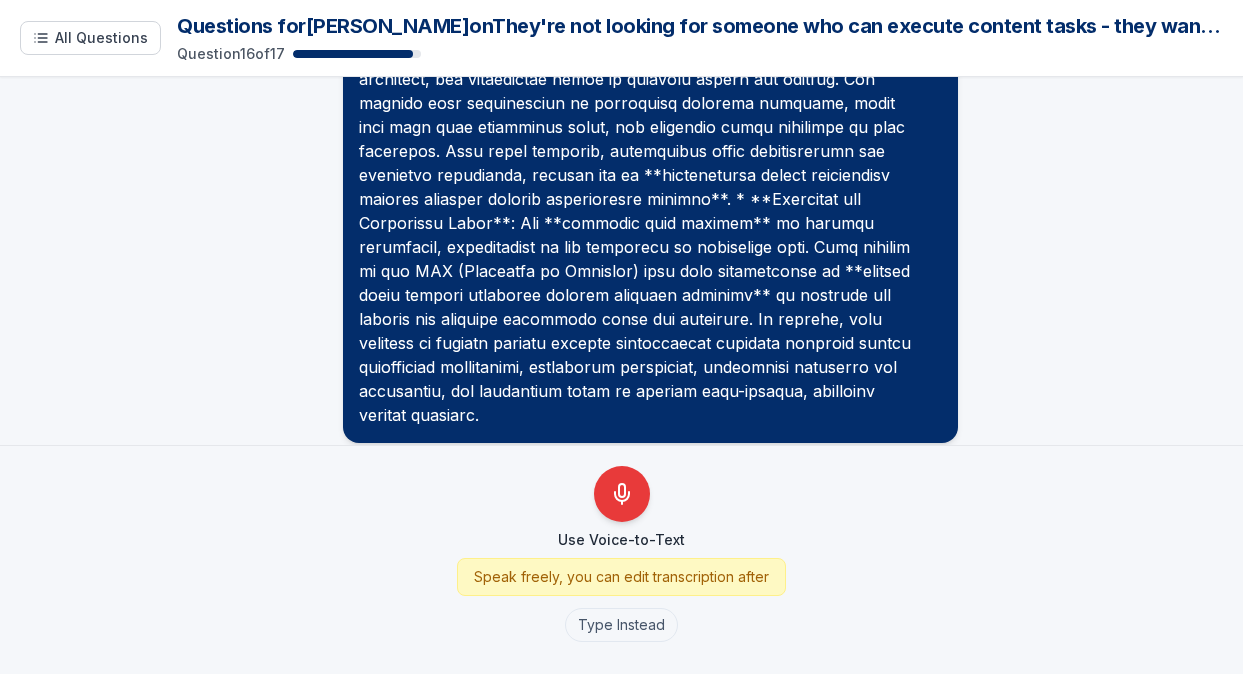 scroll, scrollTop: 22514, scrollLeft: 0, axis: vertical 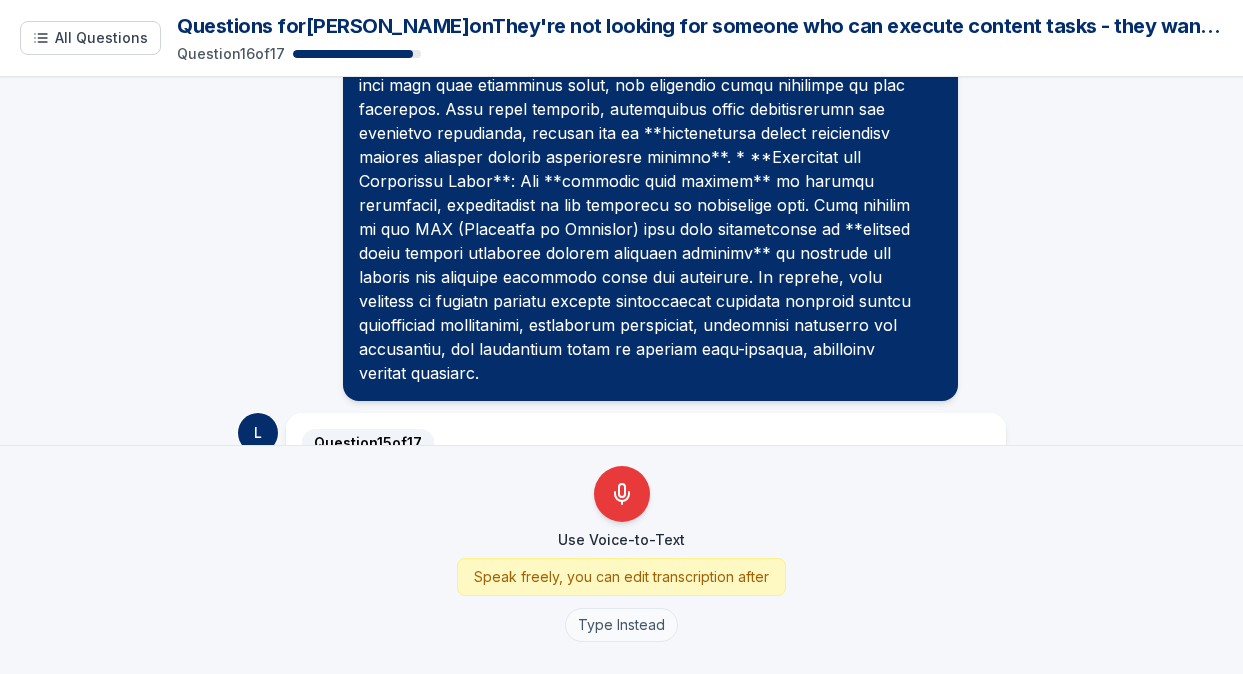 click on "Type Instead" at bounding box center (621, 625) 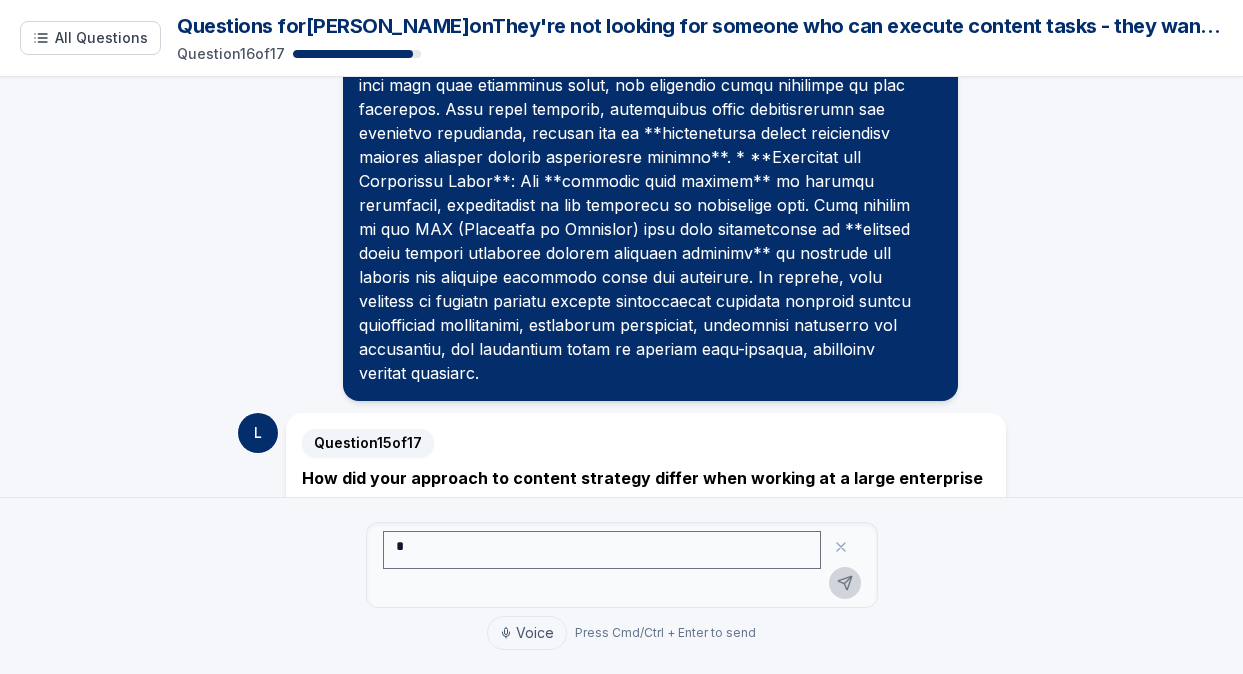 scroll, scrollTop: 22462, scrollLeft: 0, axis: vertical 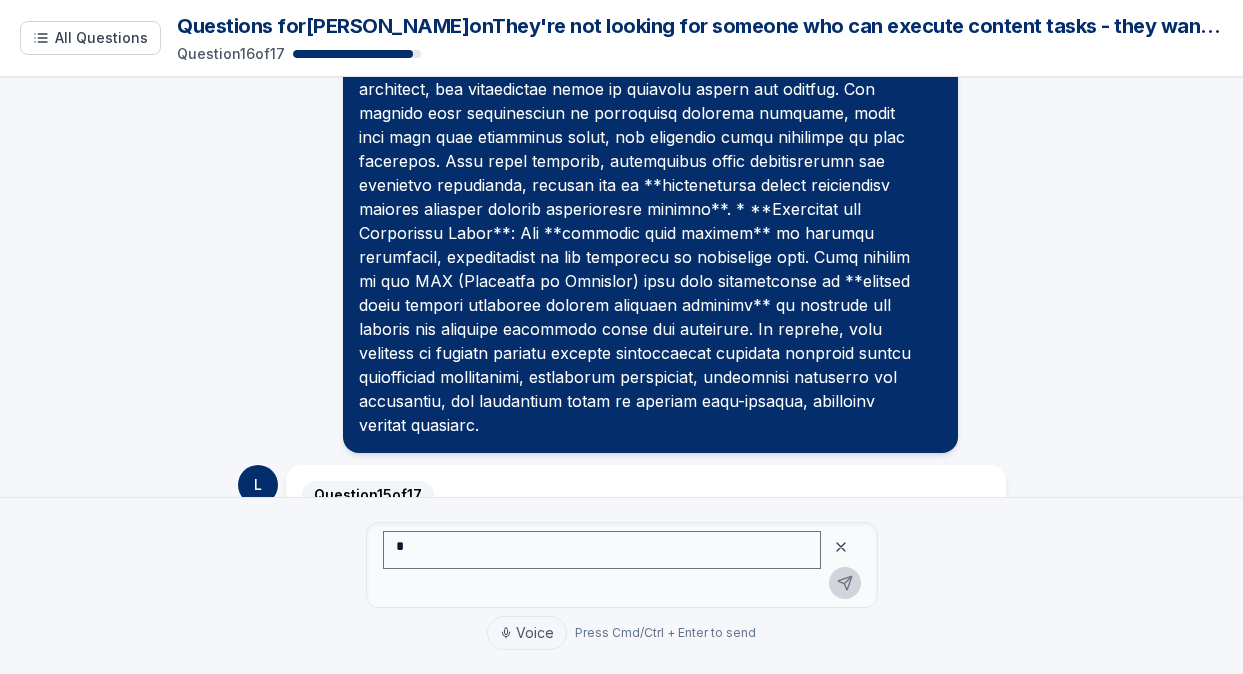 click 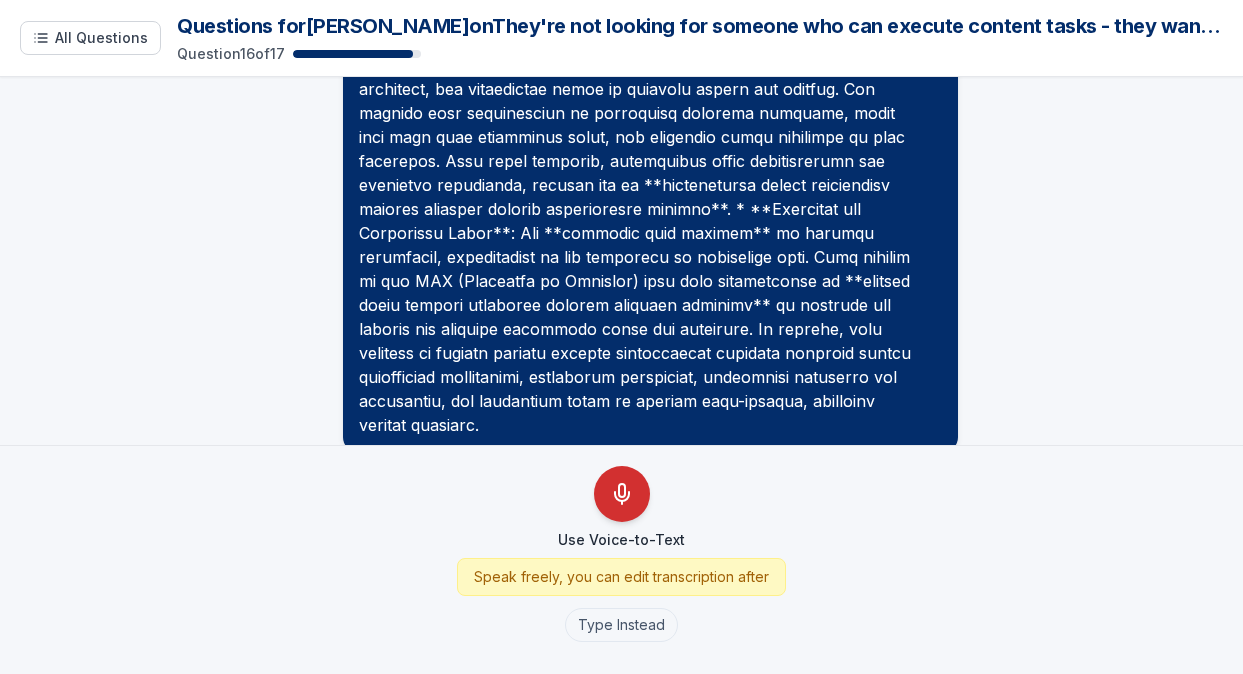 click at bounding box center (622, 494) 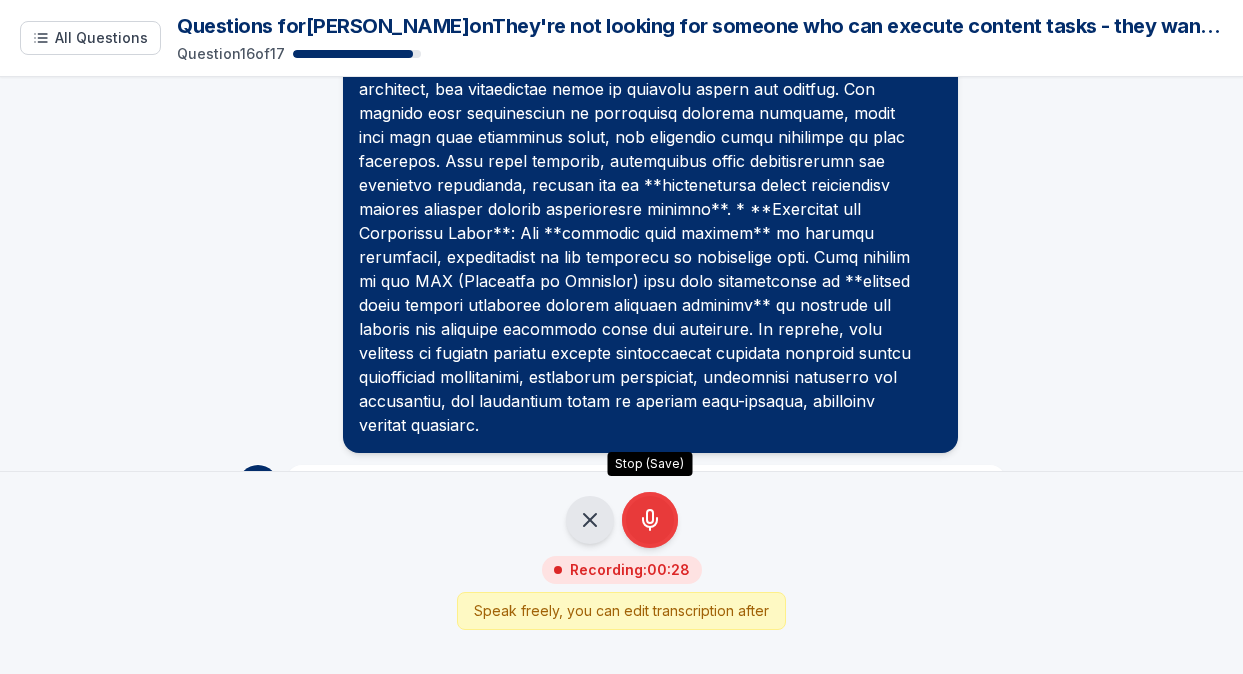 click 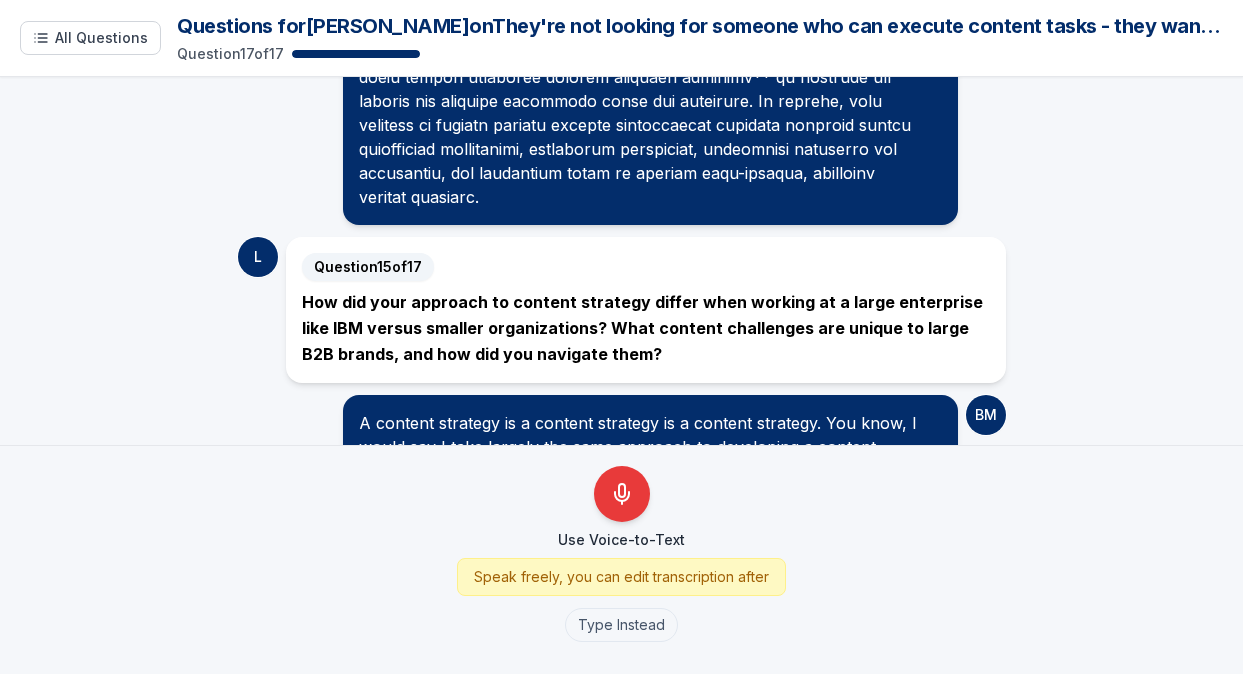 scroll, scrollTop: 22762, scrollLeft: 0, axis: vertical 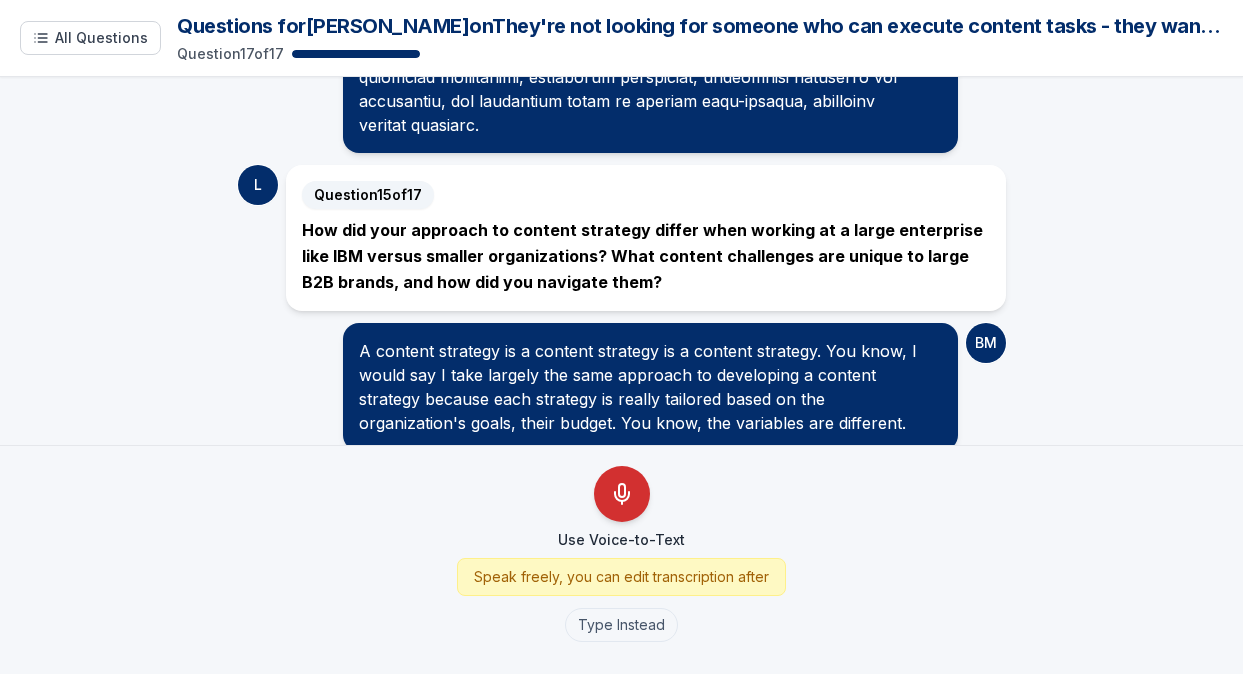 click 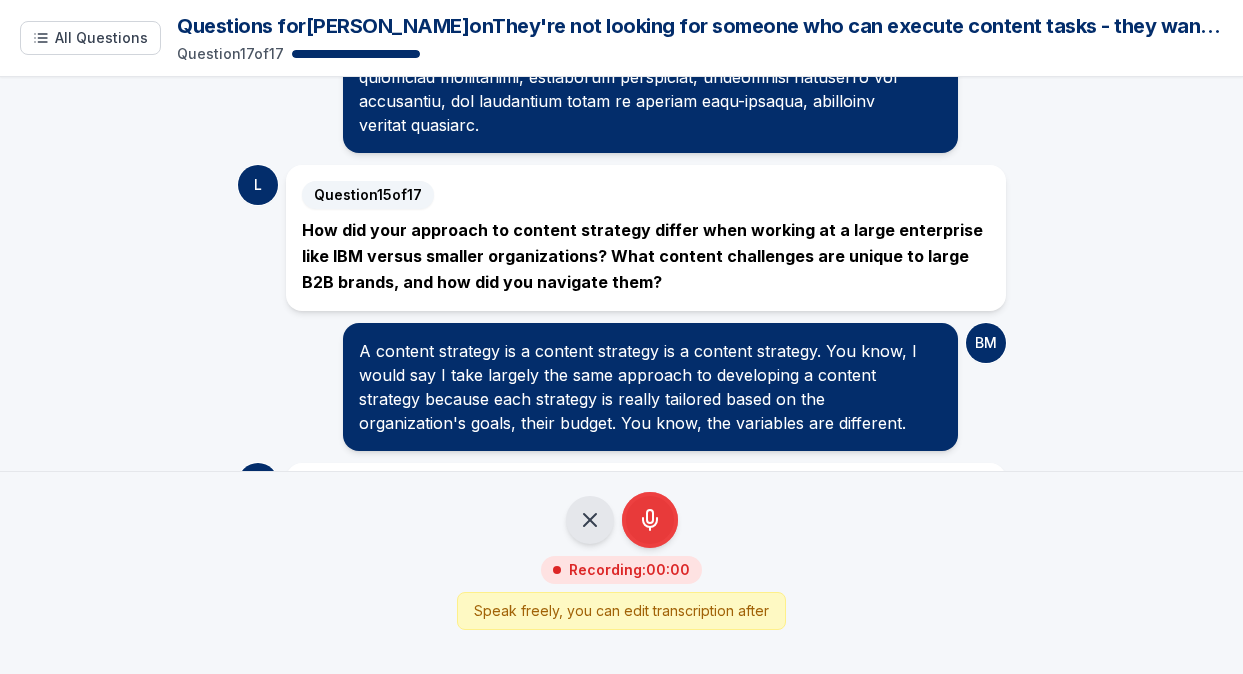 scroll, scrollTop: 22736, scrollLeft: 0, axis: vertical 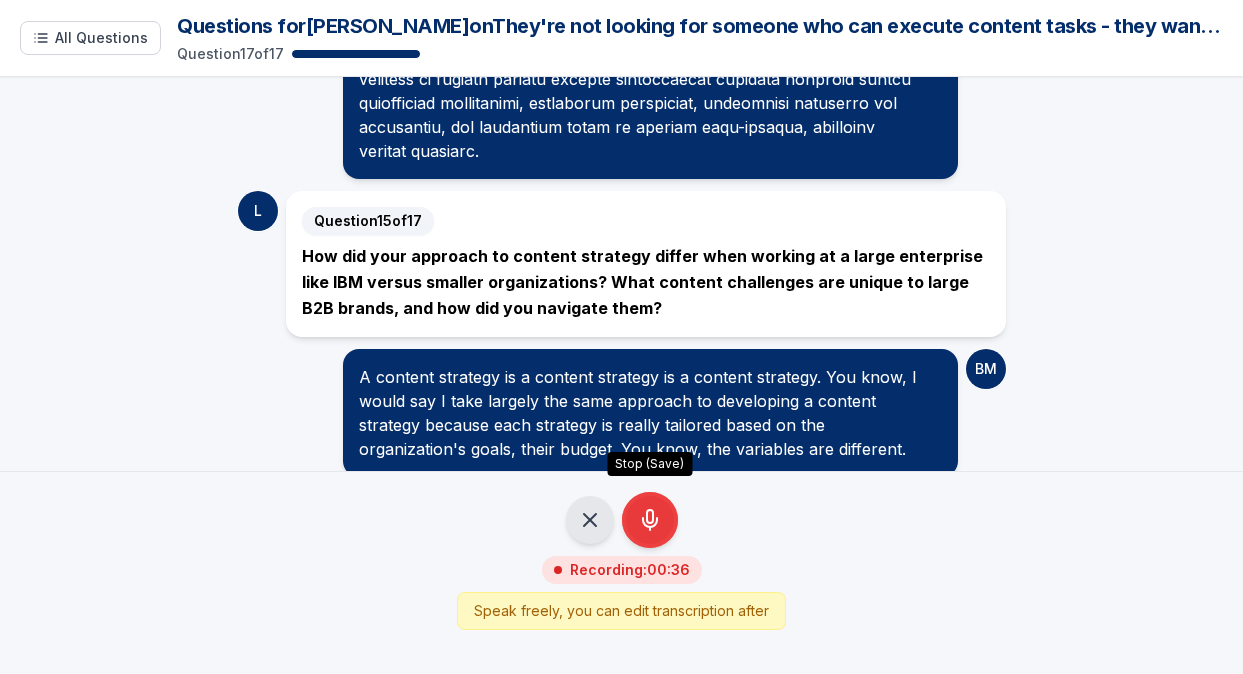 click 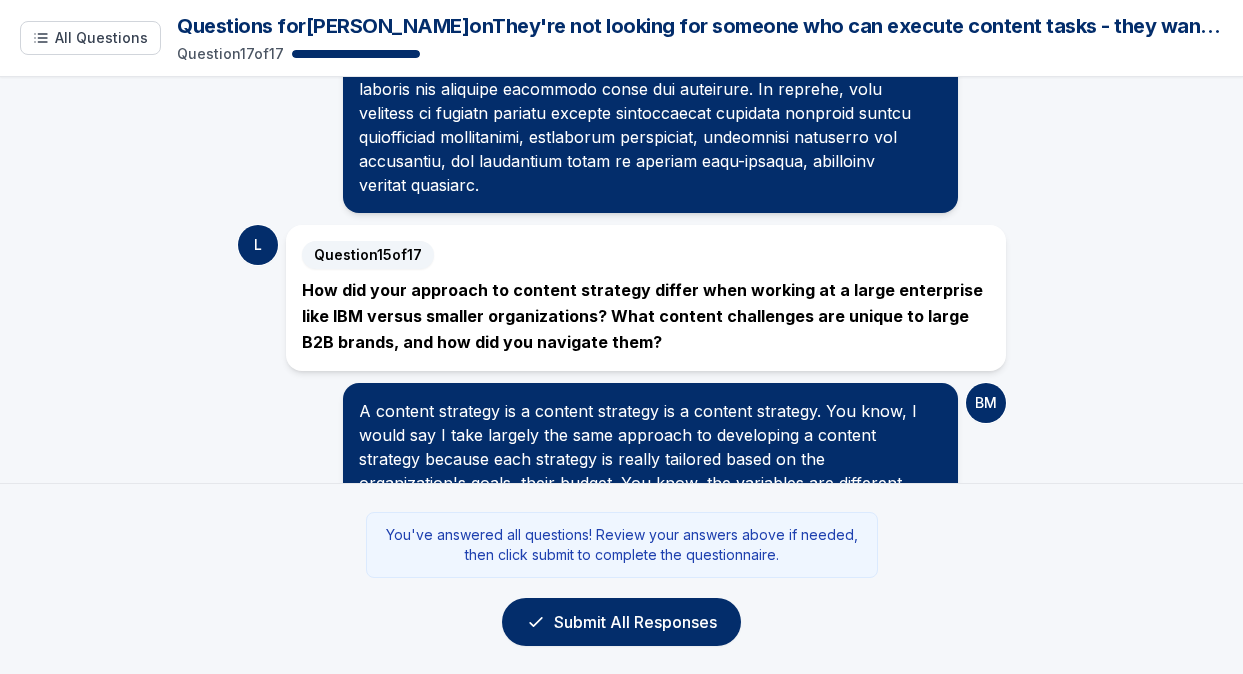 scroll, scrollTop: 22864, scrollLeft: 0, axis: vertical 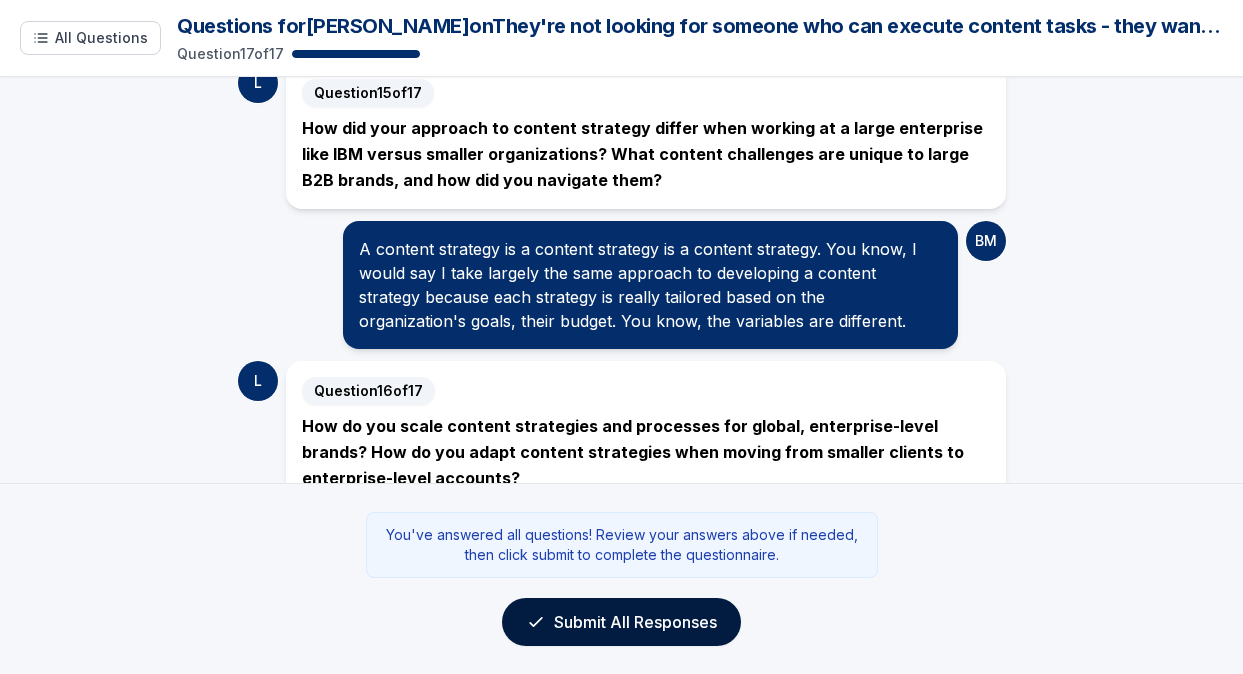 click on "Submit All Responses" at bounding box center (621, 622) 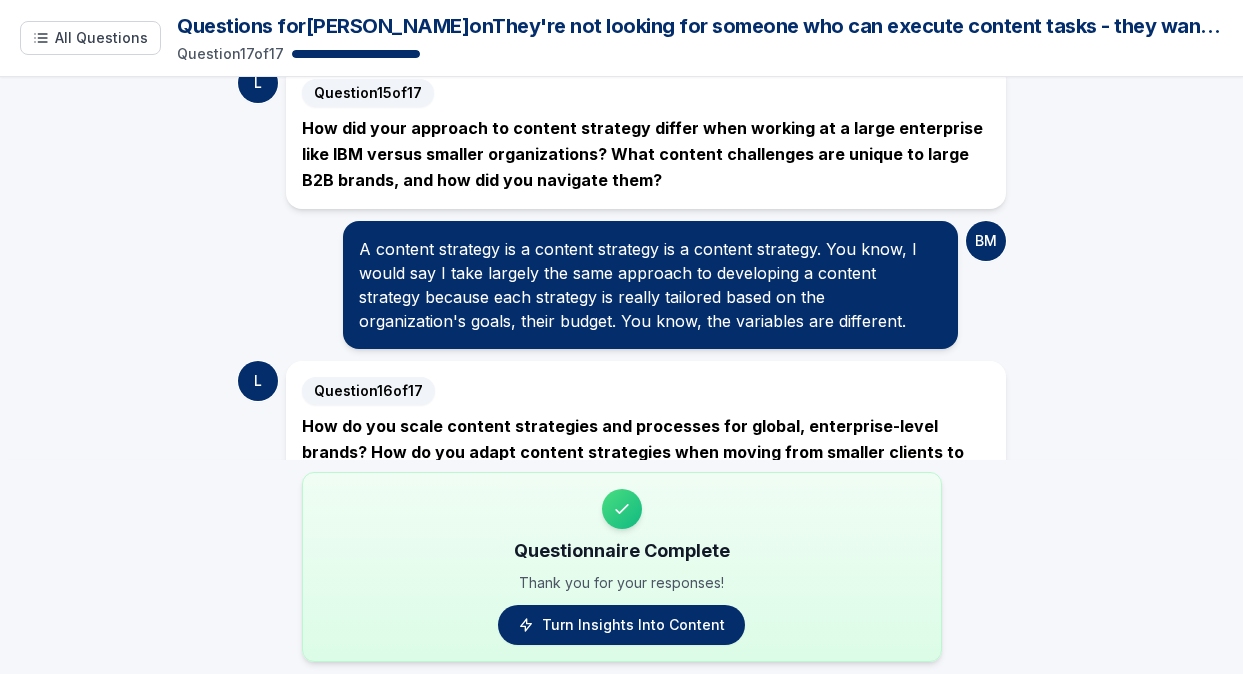 scroll, scrollTop: 22951, scrollLeft: 0, axis: vertical 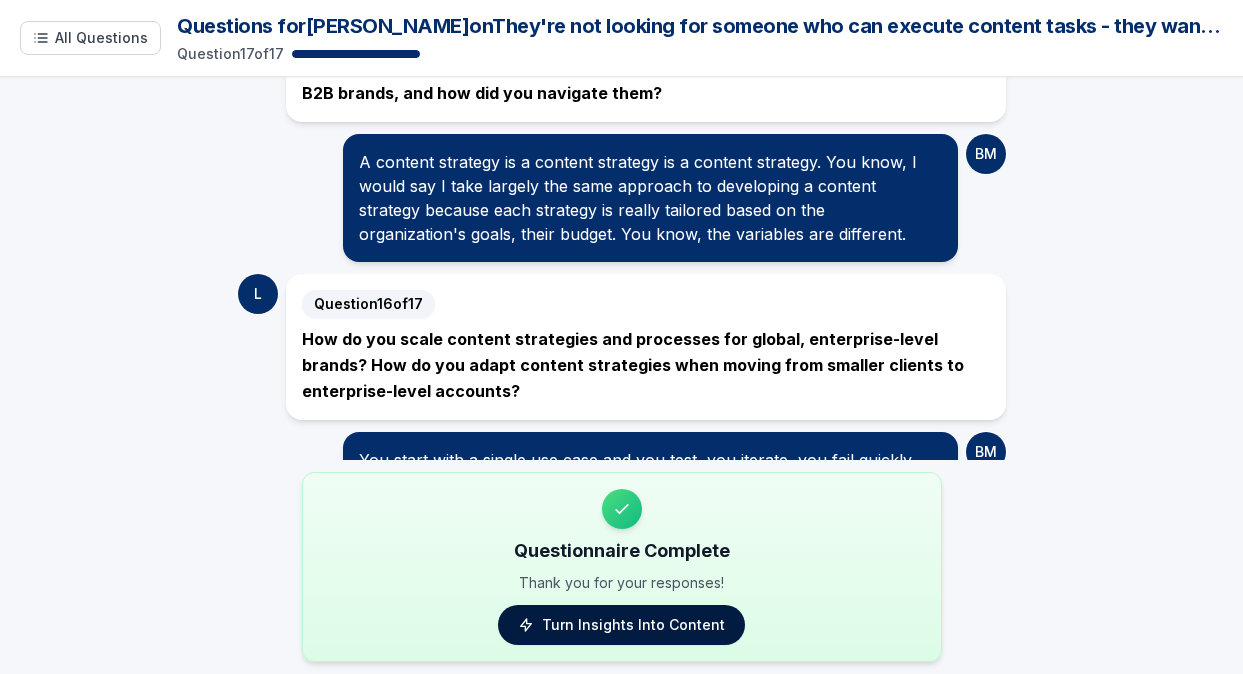 click on "Turn Insights Into Content" at bounding box center [621, 625] 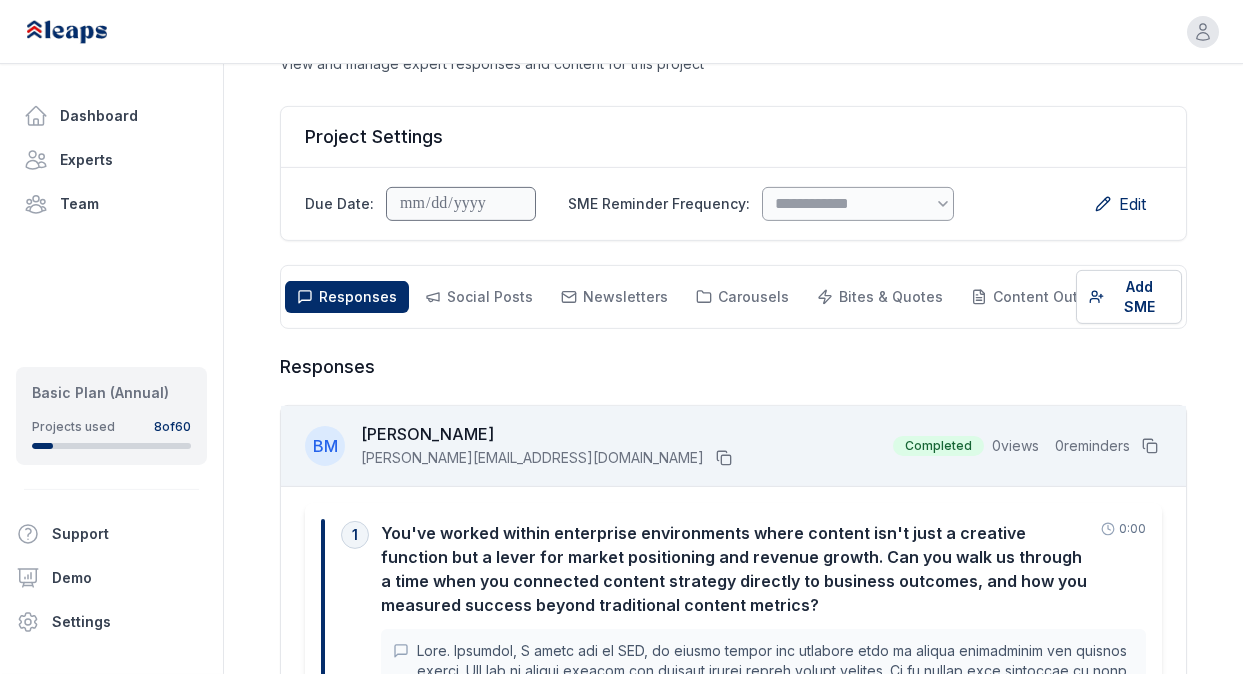 scroll, scrollTop: 371, scrollLeft: 0, axis: vertical 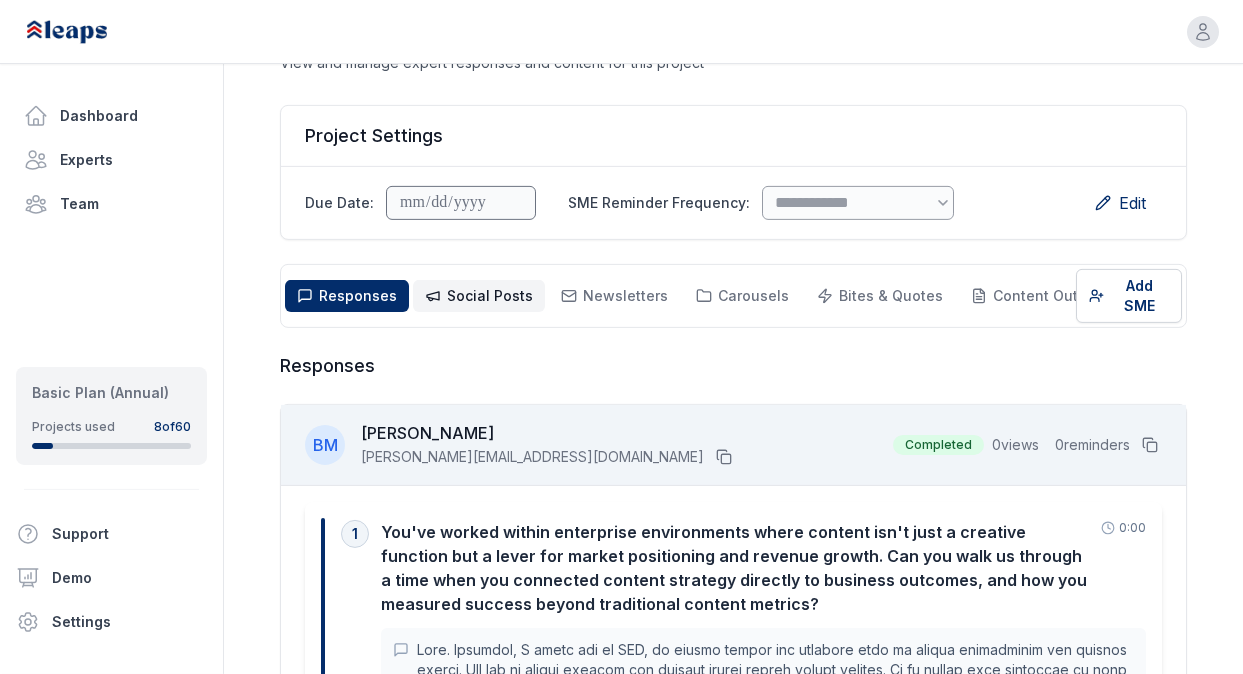 click on "Social Posts Social" at bounding box center [479, 296] 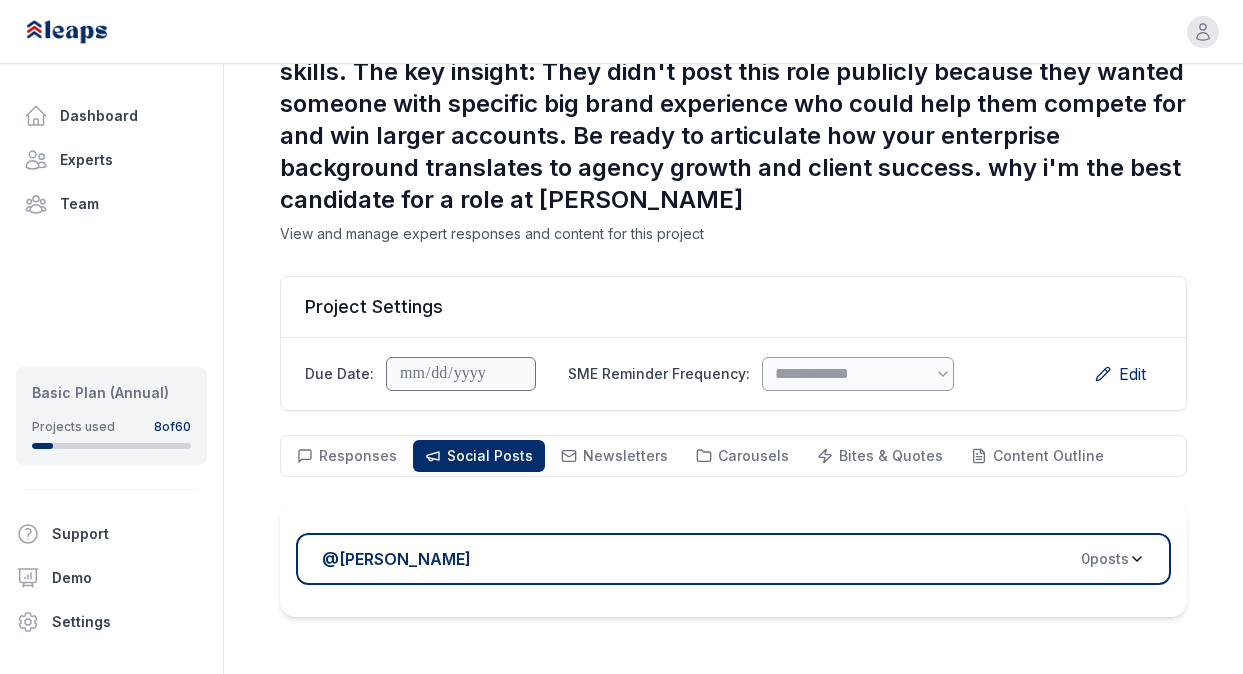 scroll, scrollTop: 207, scrollLeft: 0, axis: vertical 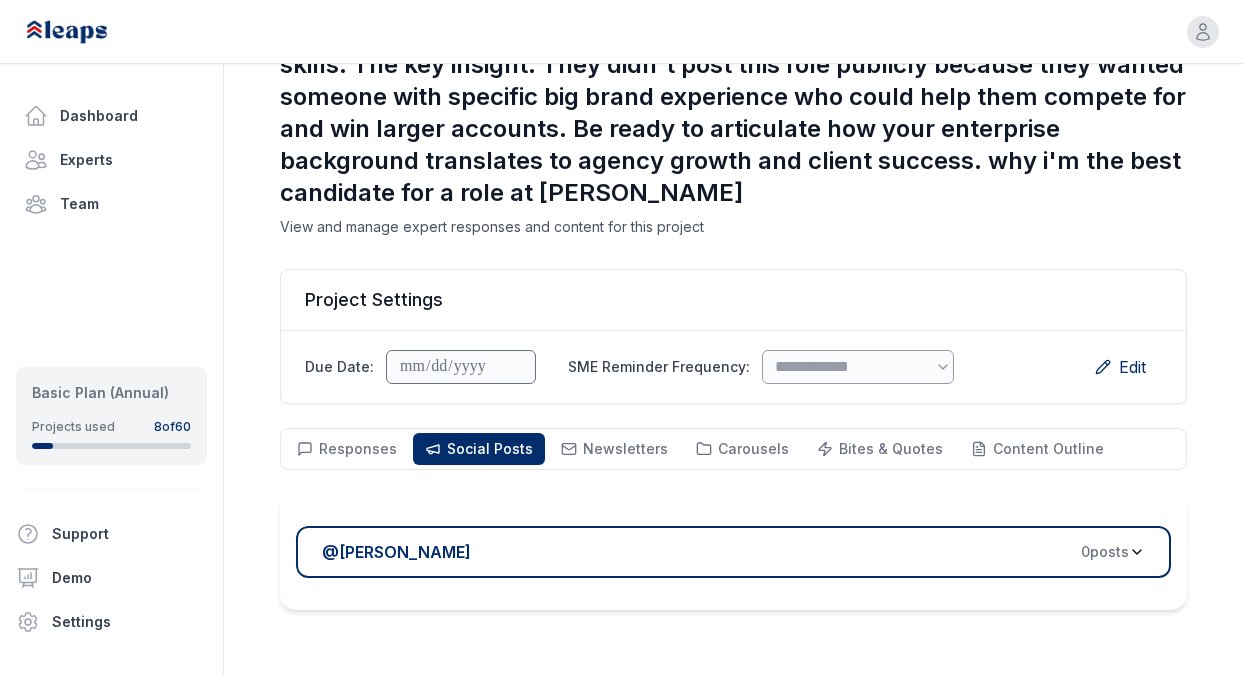 click on "@ [PERSON_NAME] 0  post s" at bounding box center [725, 552] 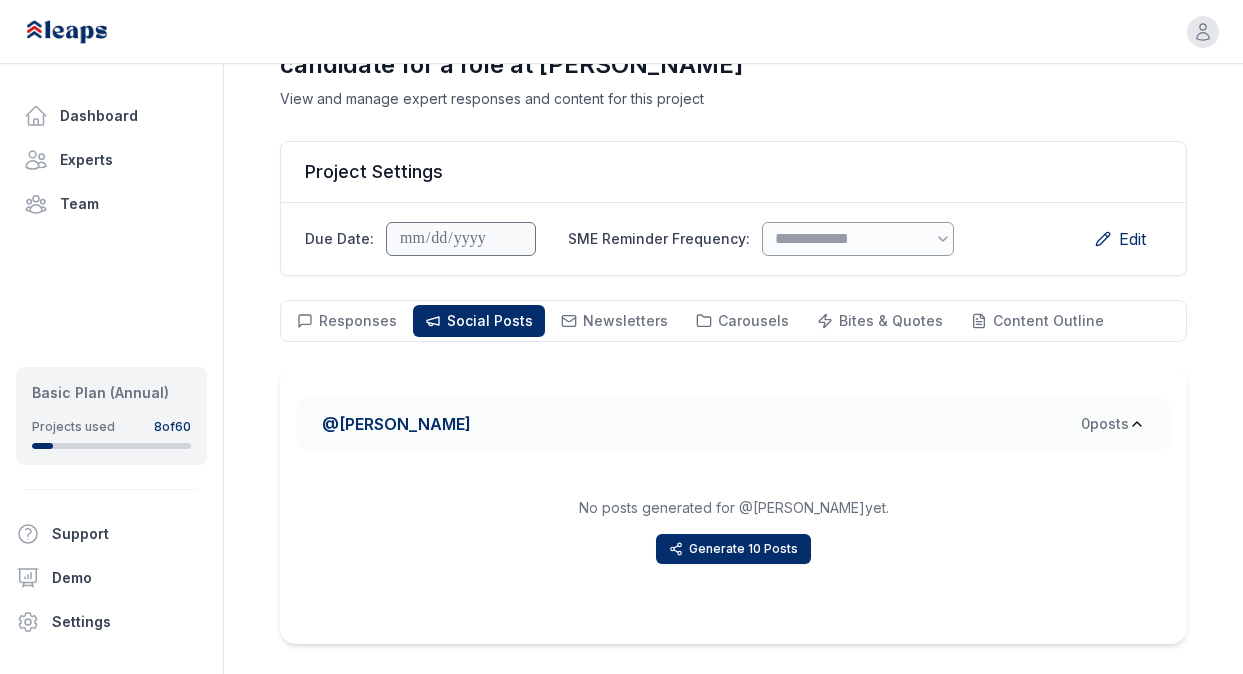 scroll, scrollTop: 367, scrollLeft: 0, axis: vertical 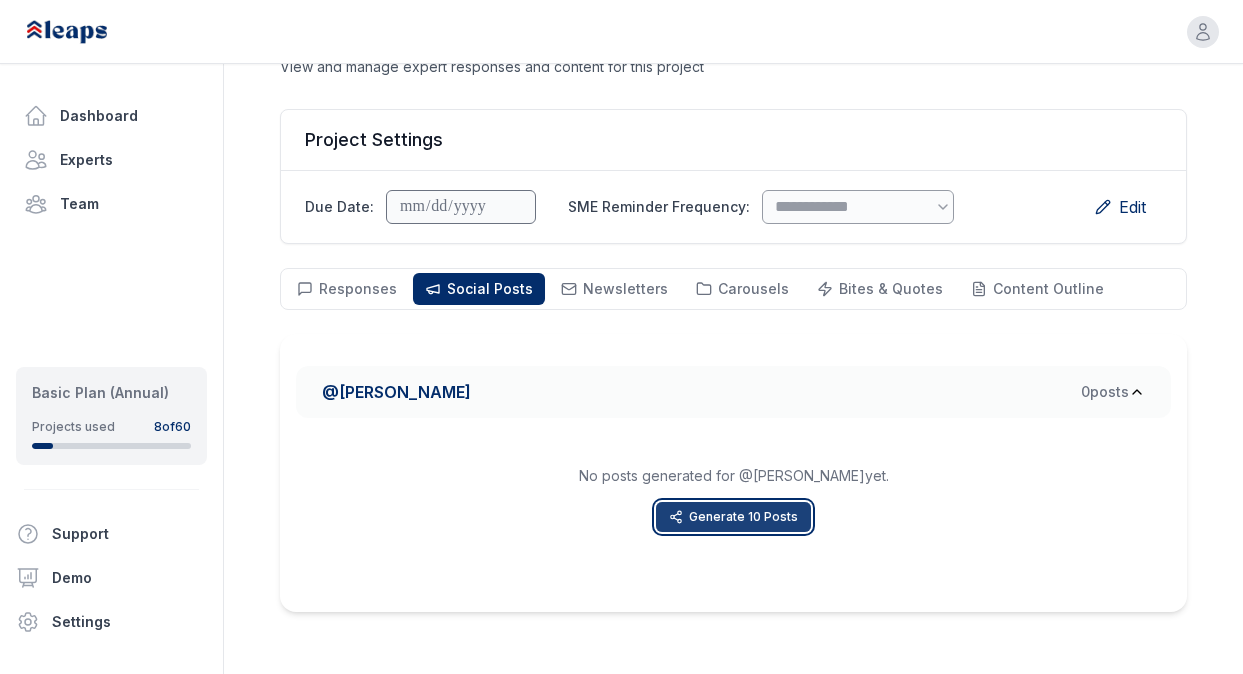 click on "Generate 10 Posts" at bounding box center (733, 517) 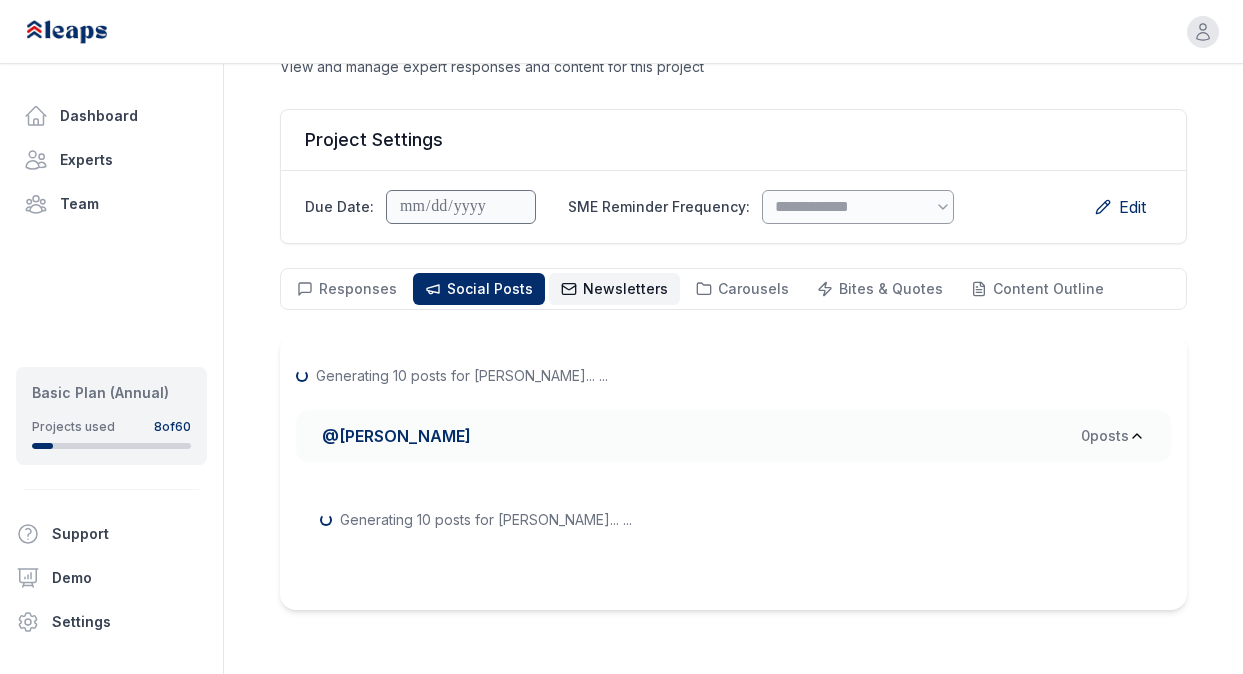 click on "Newsletters Newsletters" at bounding box center [614, 289] 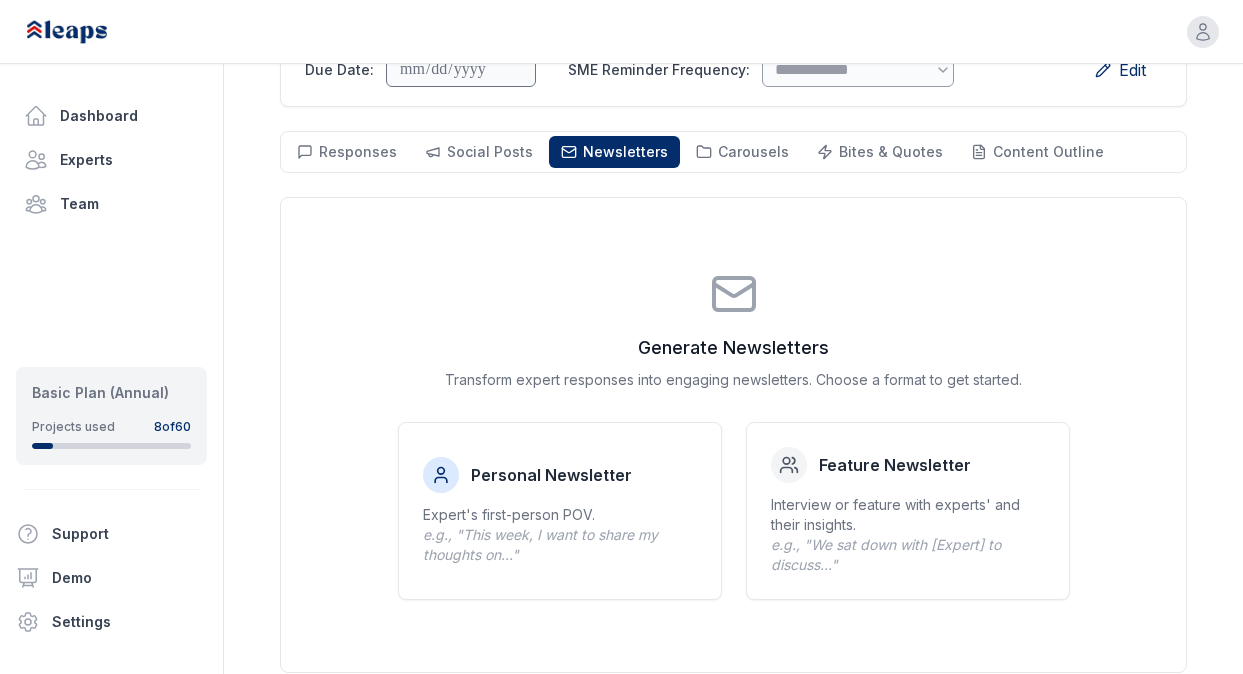 scroll, scrollTop: 505, scrollLeft: 0, axis: vertical 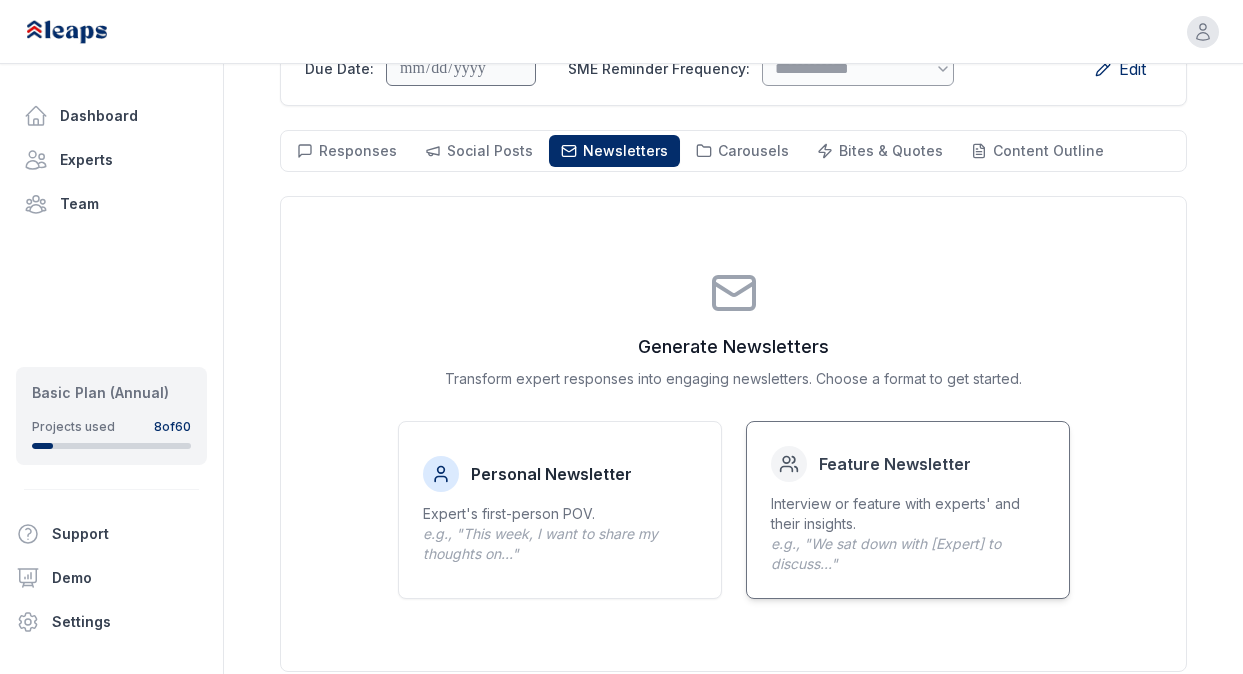 click on "e.g., "We sat down with [Expert] to discuss..."" at bounding box center (886, 553) 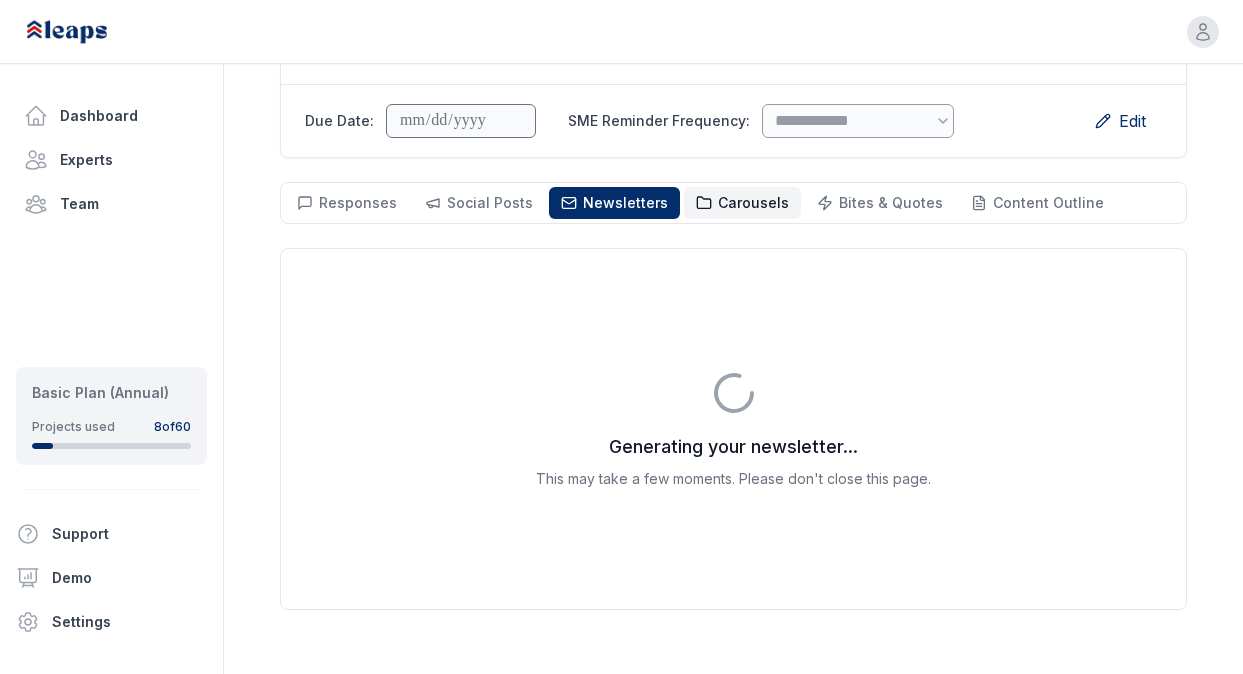 click on "Carousels" at bounding box center (753, 202) 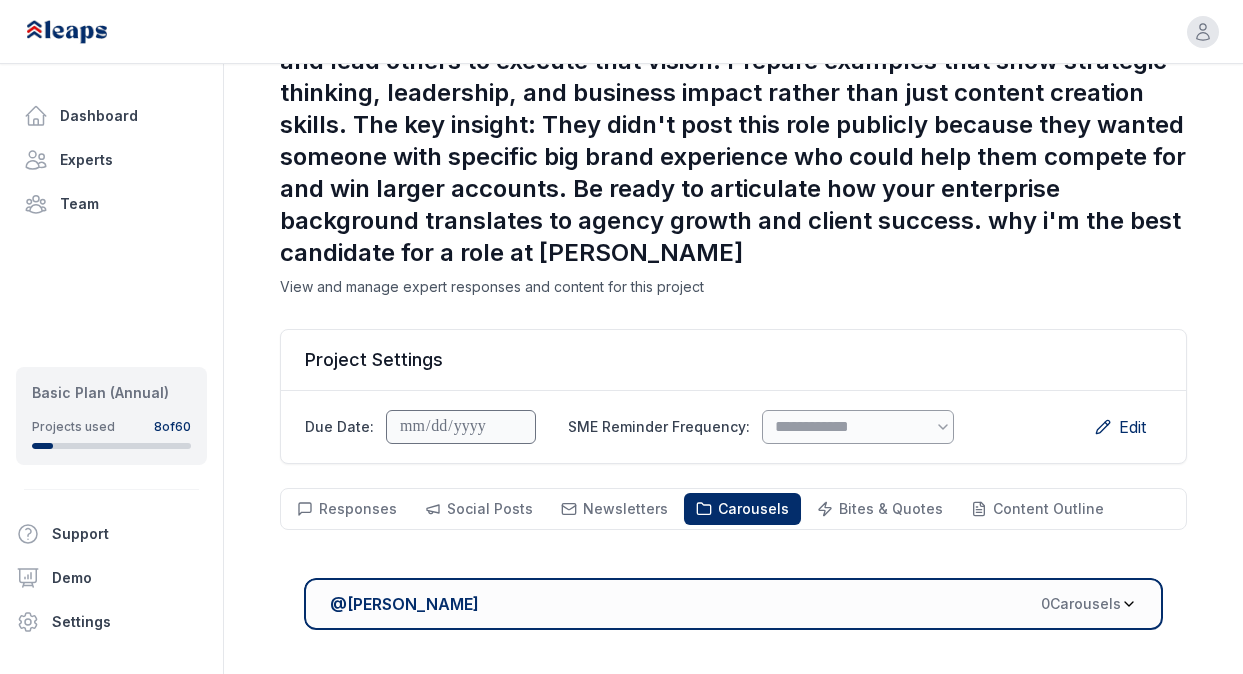scroll, scrollTop: 191, scrollLeft: 0, axis: vertical 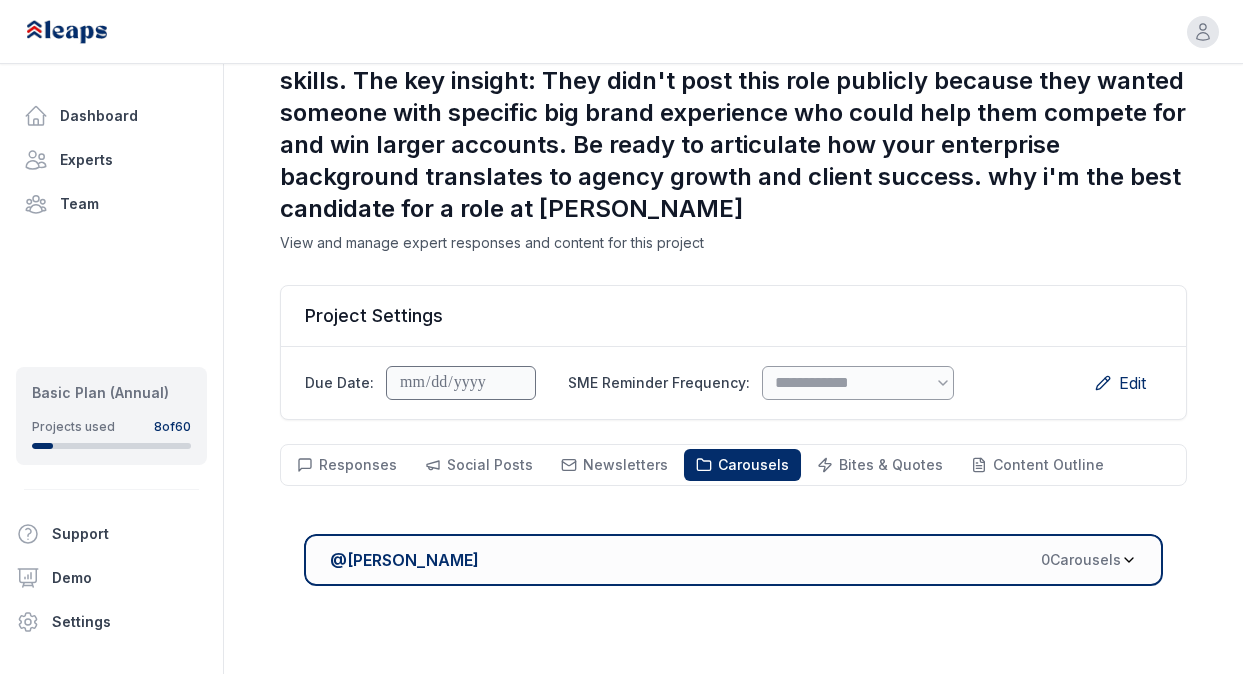 click on "@ [PERSON_NAME] 0  Carousel s" at bounding box center (733, 560) 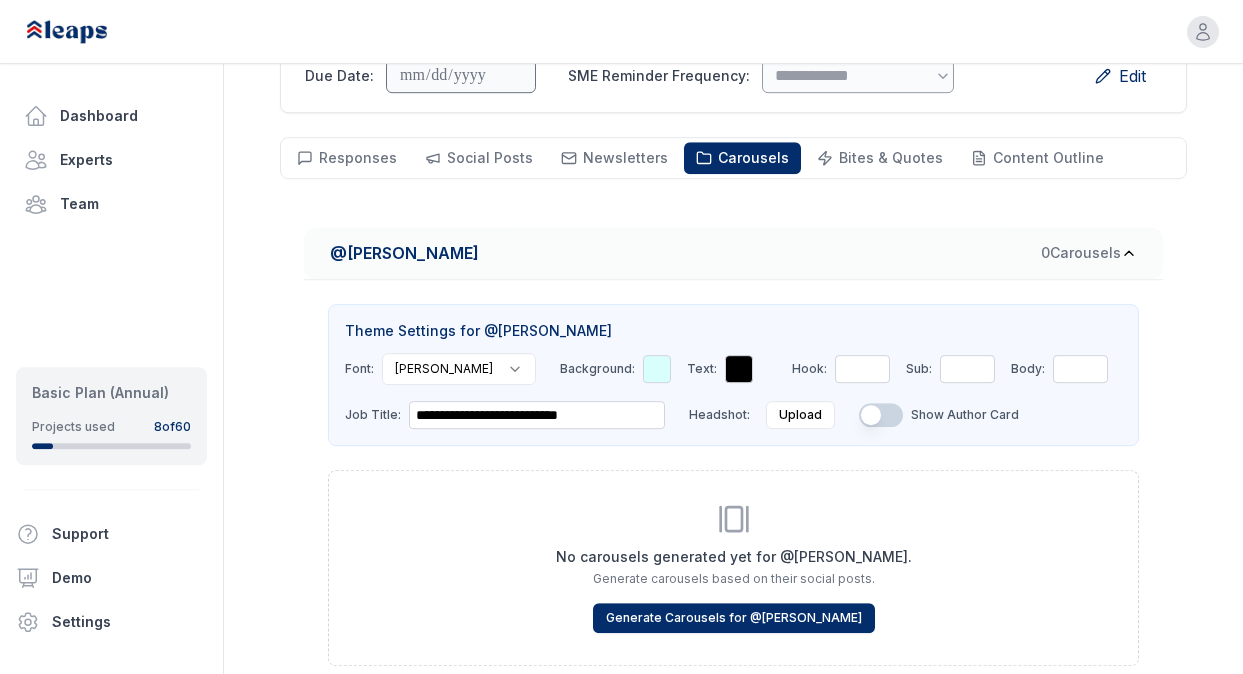 scroll, scrollTop: 501, scrollLeft: 0, axis: vertical 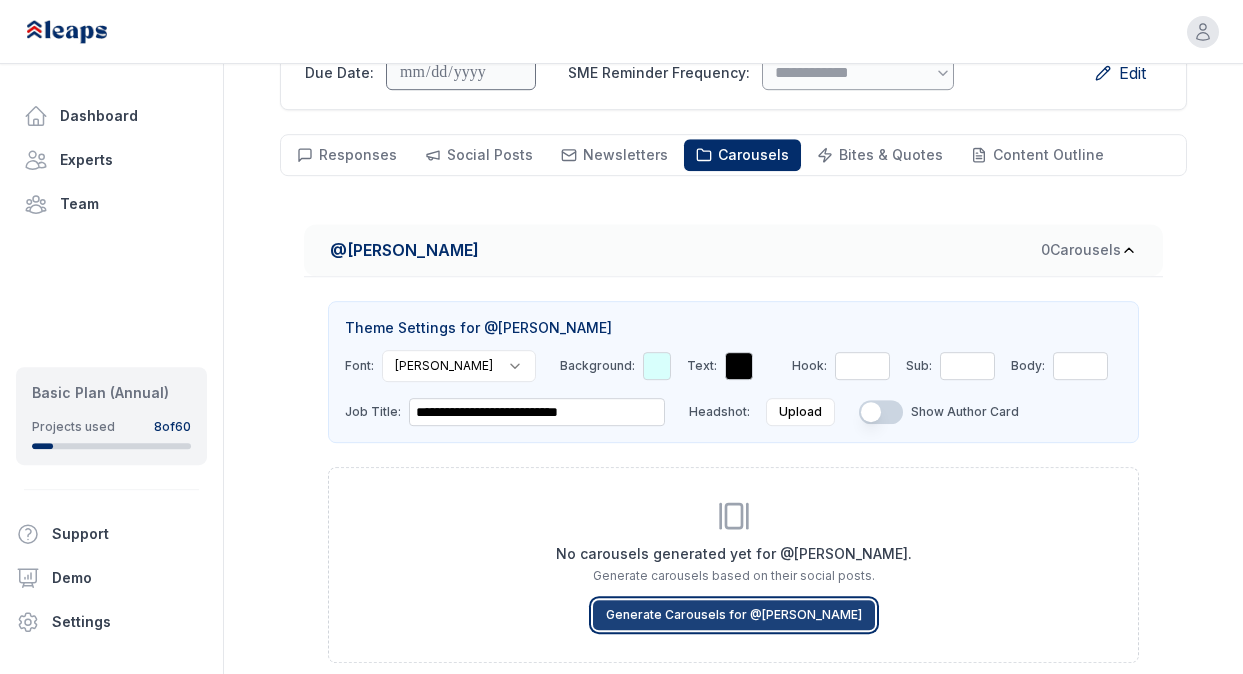 click on "Generate Carousels for @ [PERSON_NAME]" at bounding box center (734, 615) 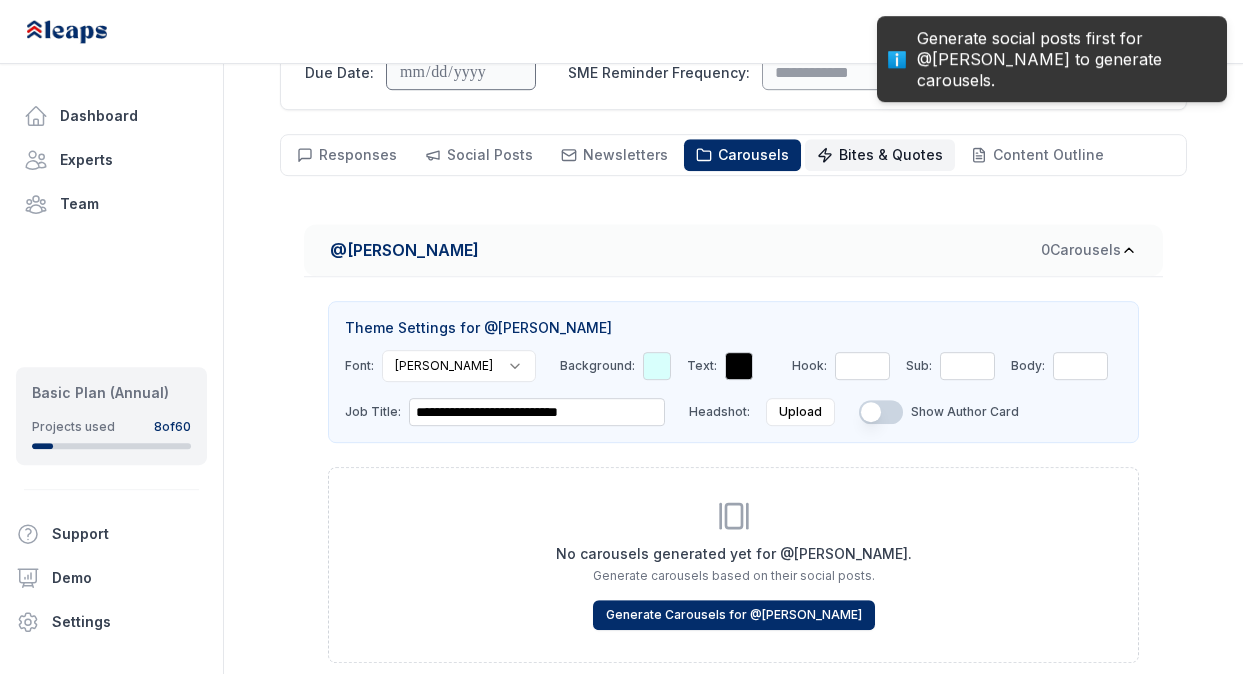 click on "Bites & Quotes" at bounding box center [891, 154] 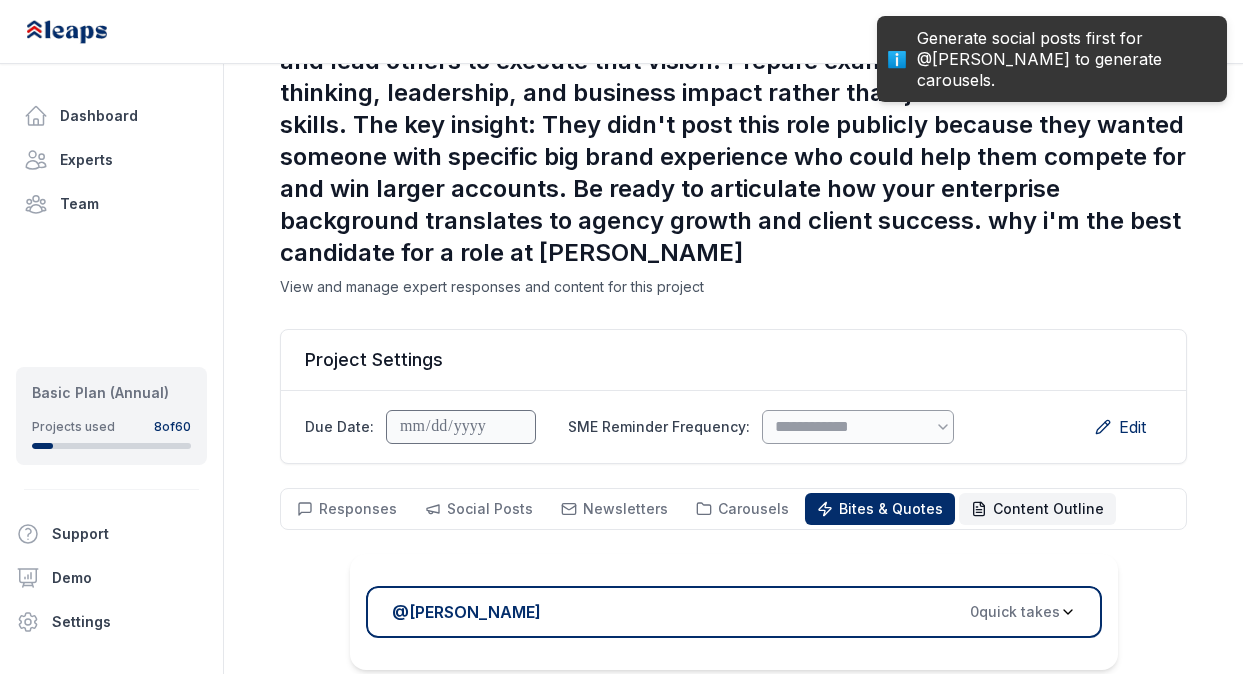scroll, scrollTop: 207, scrollLeft: 0, axis: vertical 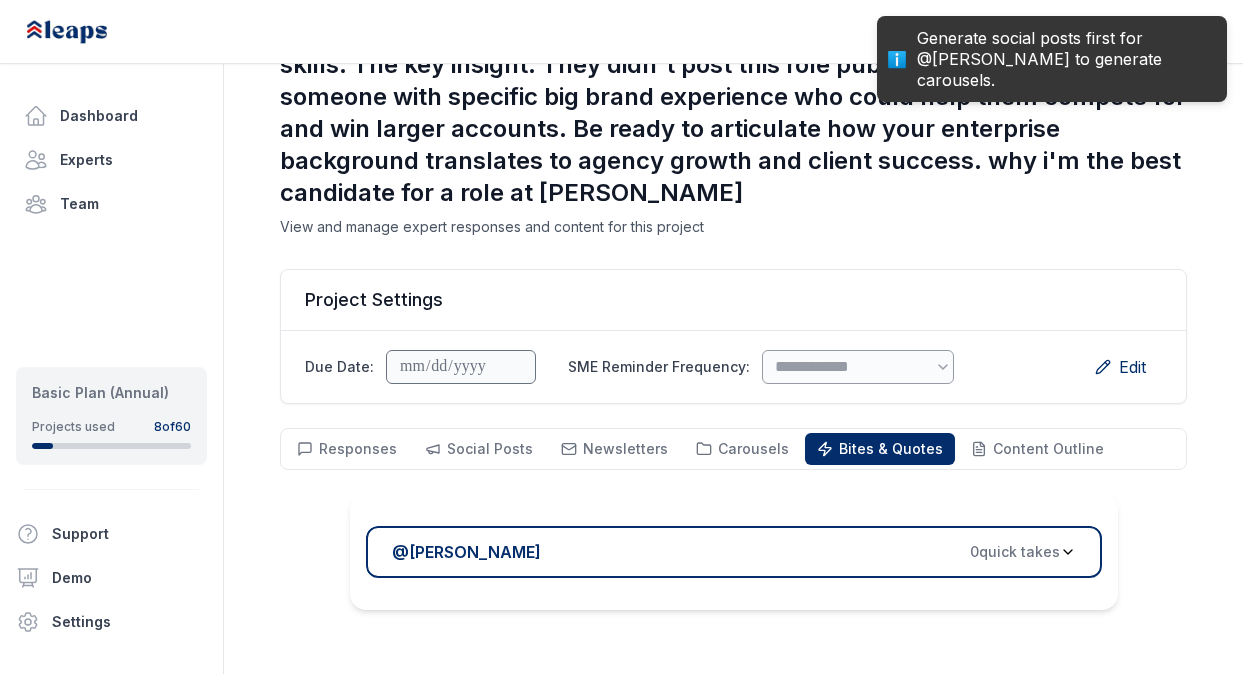 click on "0  quick take s" at bounding box center [1015, 552] 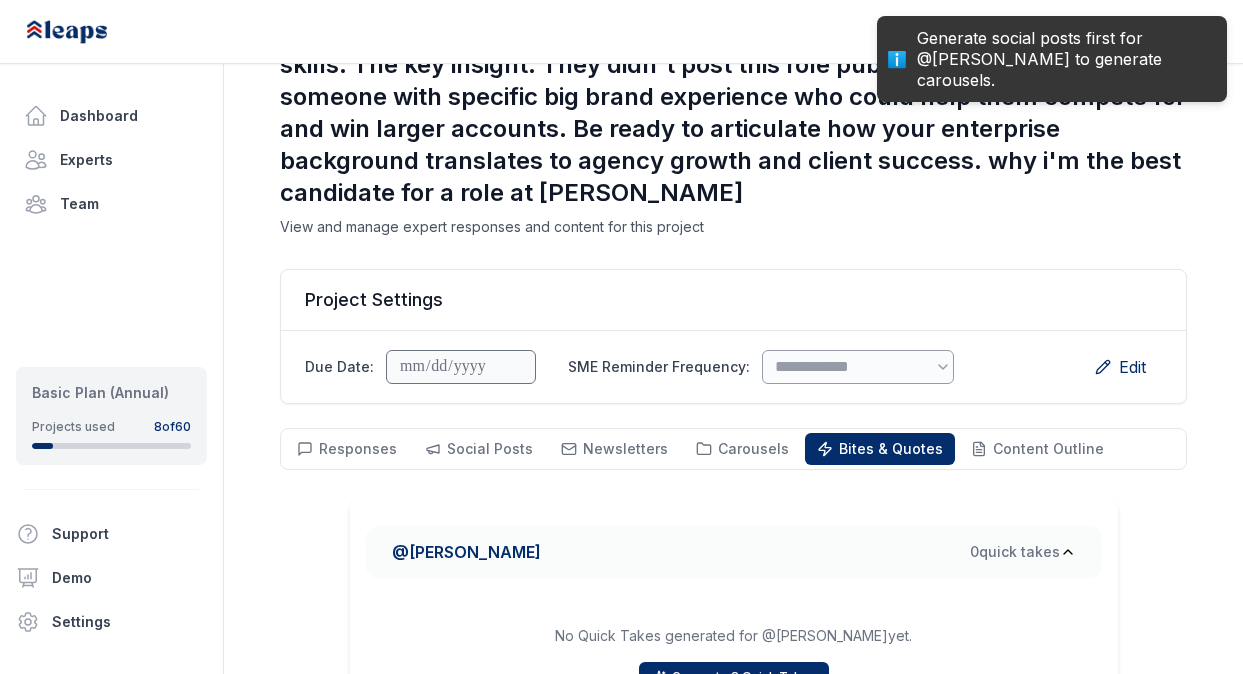 scroll, scrollTop: 275, scrollLeft: 0, axis: vertical 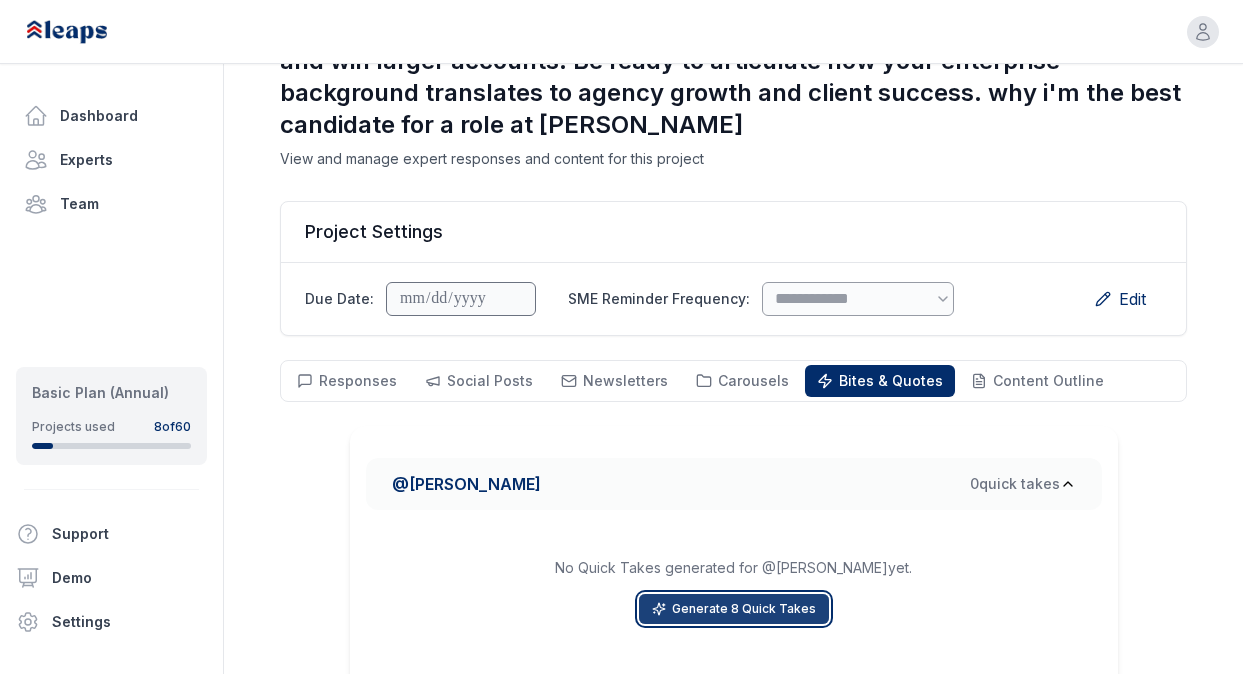 click on "Generate 8 Quick Takes" at bounding box center (734, 609) 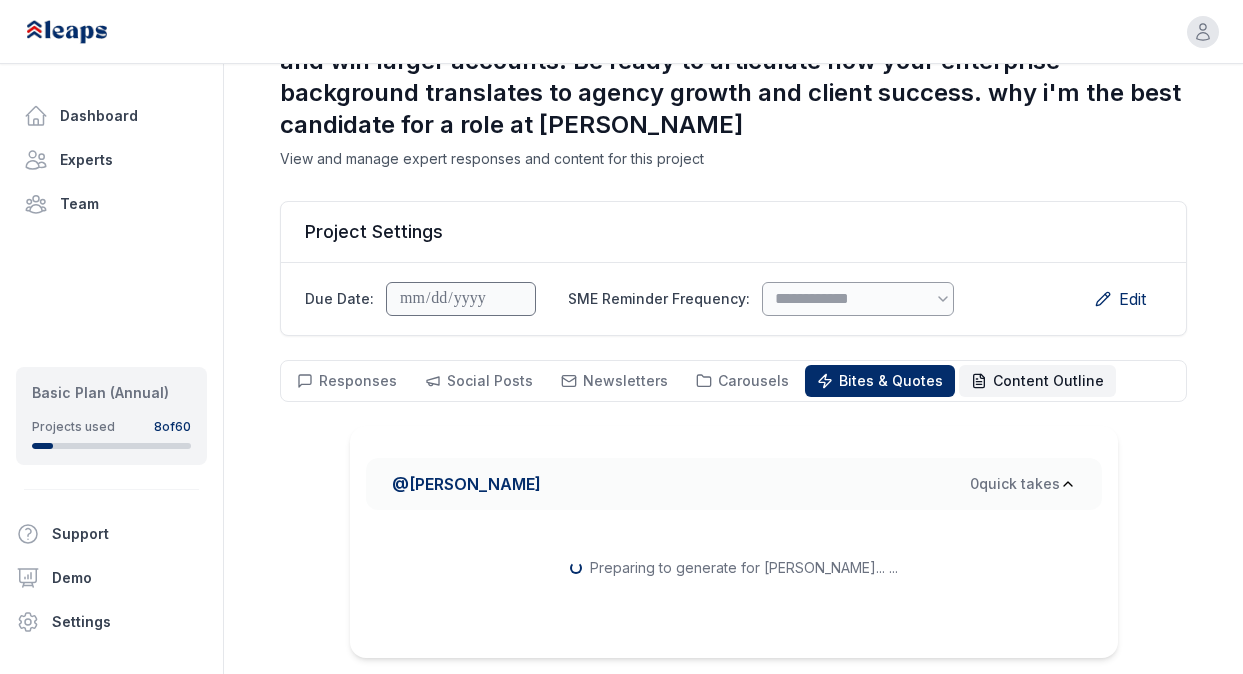 click on "Content Outline" at bounding box center [1048, 380] 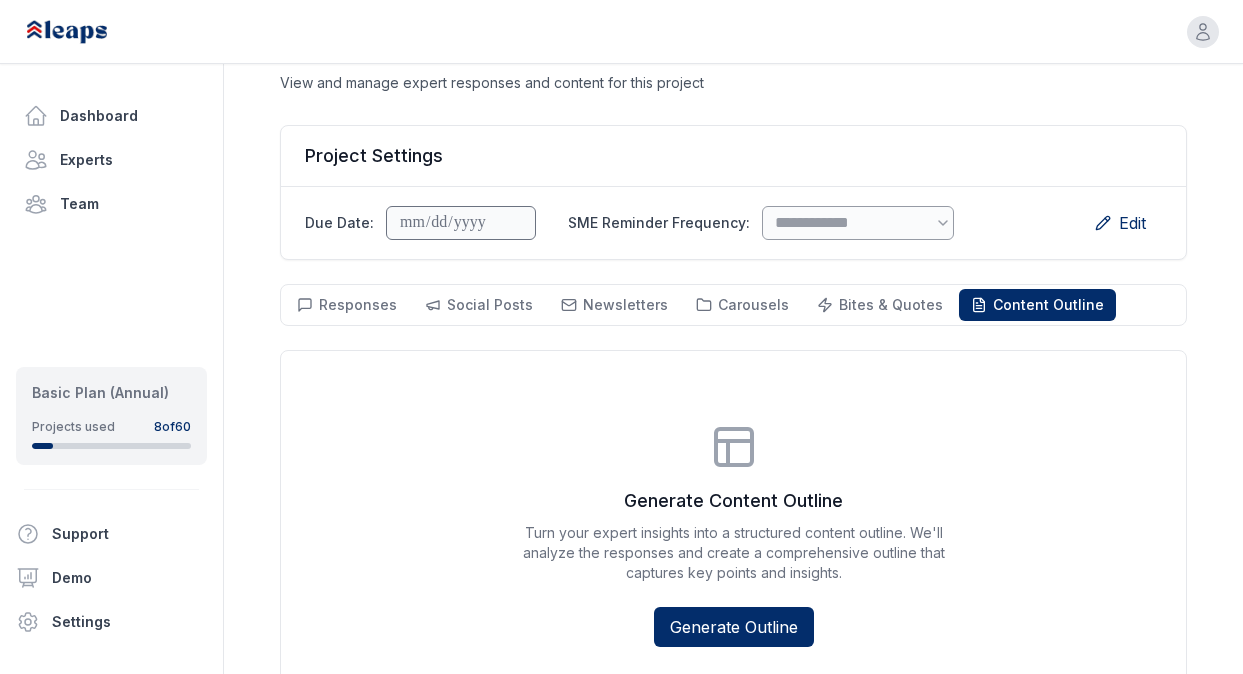 scroll, scrollTop: 370, scrollLeft: 0, axis: vertical 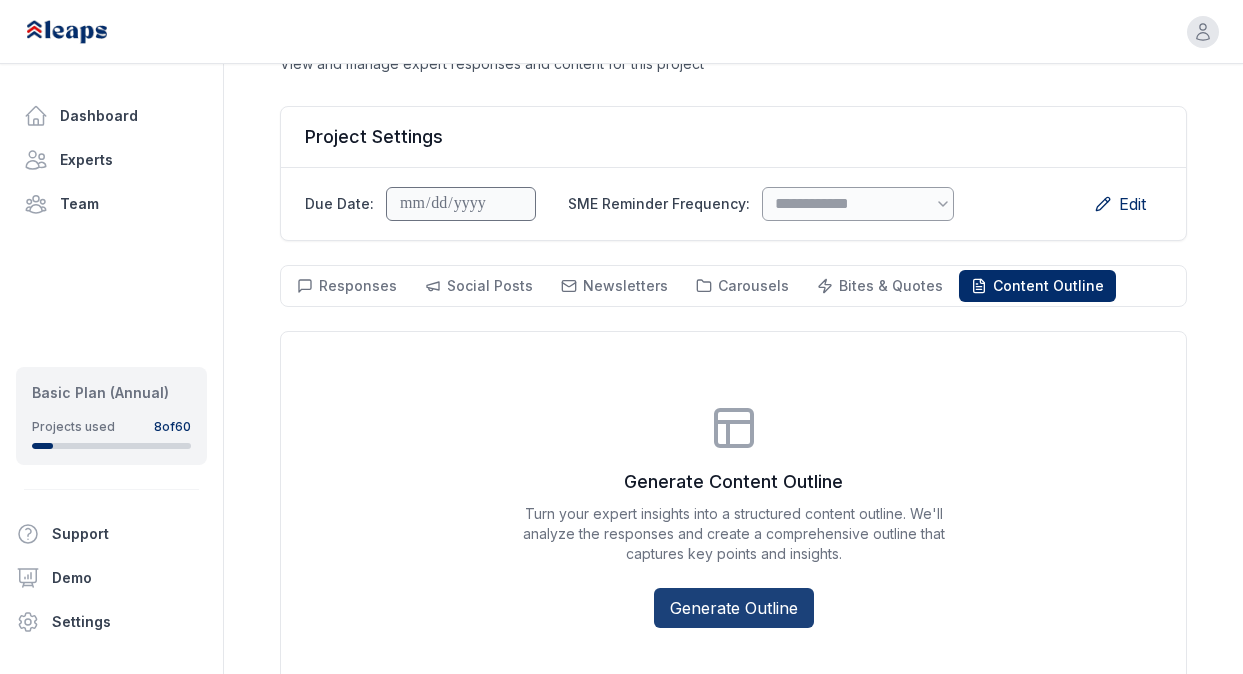 click on "Generate Outline" at bounding box center [734, 608] 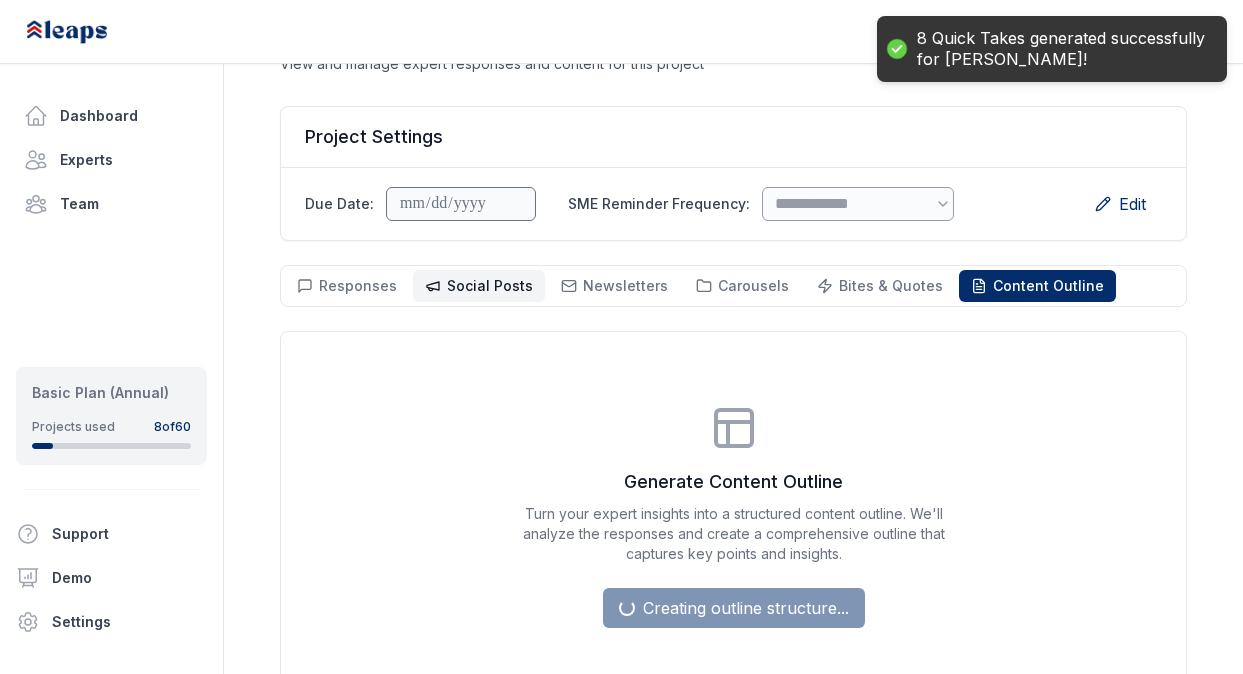 click on "Social Posts" at bounding box center [490, 285] 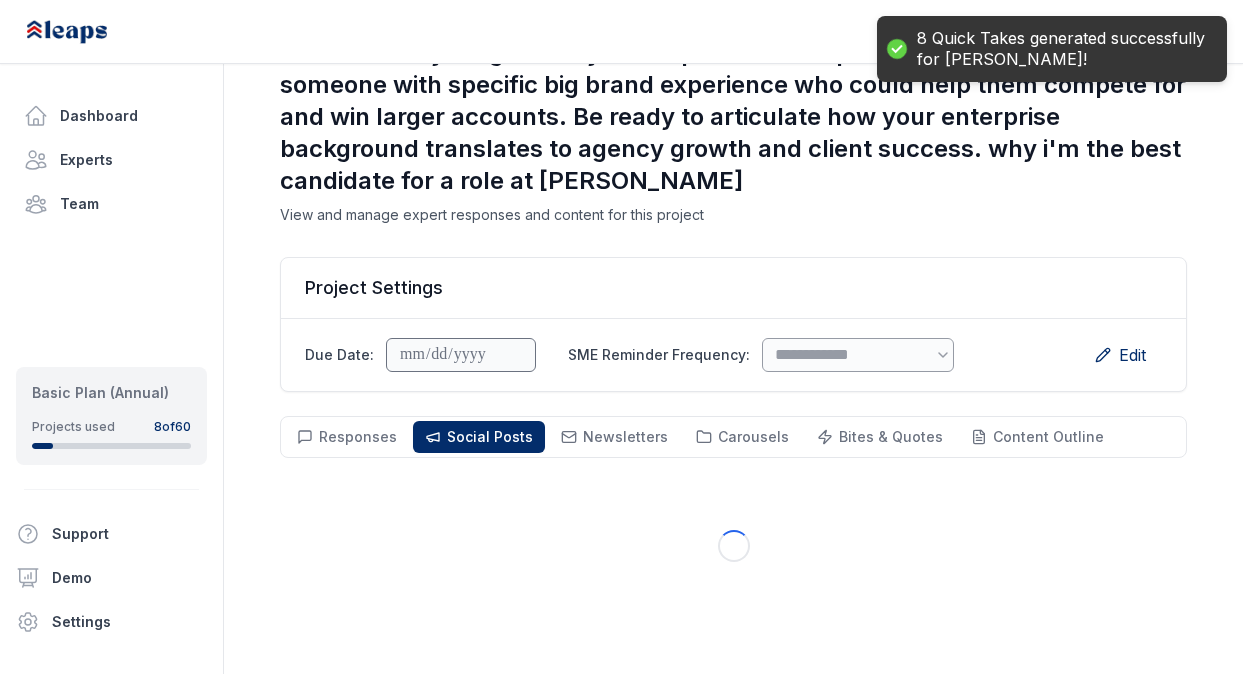 scroll, scrollTop: 207, scrollLeft: 0, axis: vertical 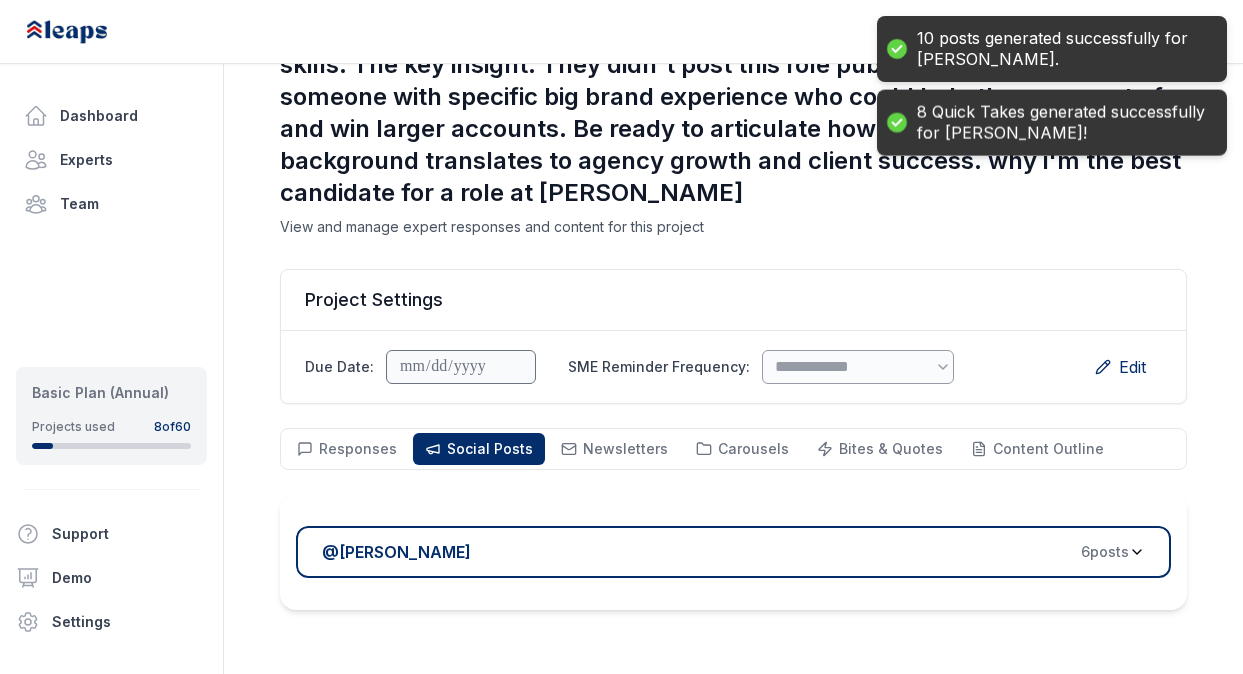 click on "@ [PERSON_NAME] 6  post s" at bounding box center [733, 552] 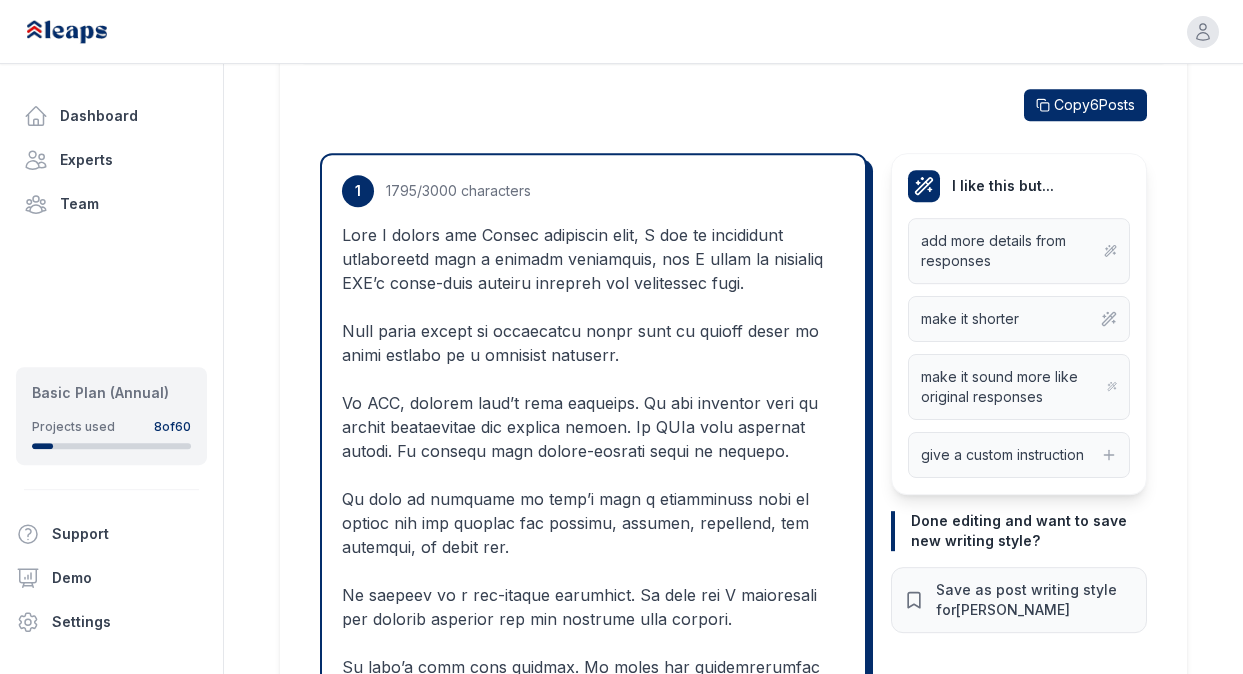 scroll, scrollTop: 722, scrollLeft: 0, axis: vertical 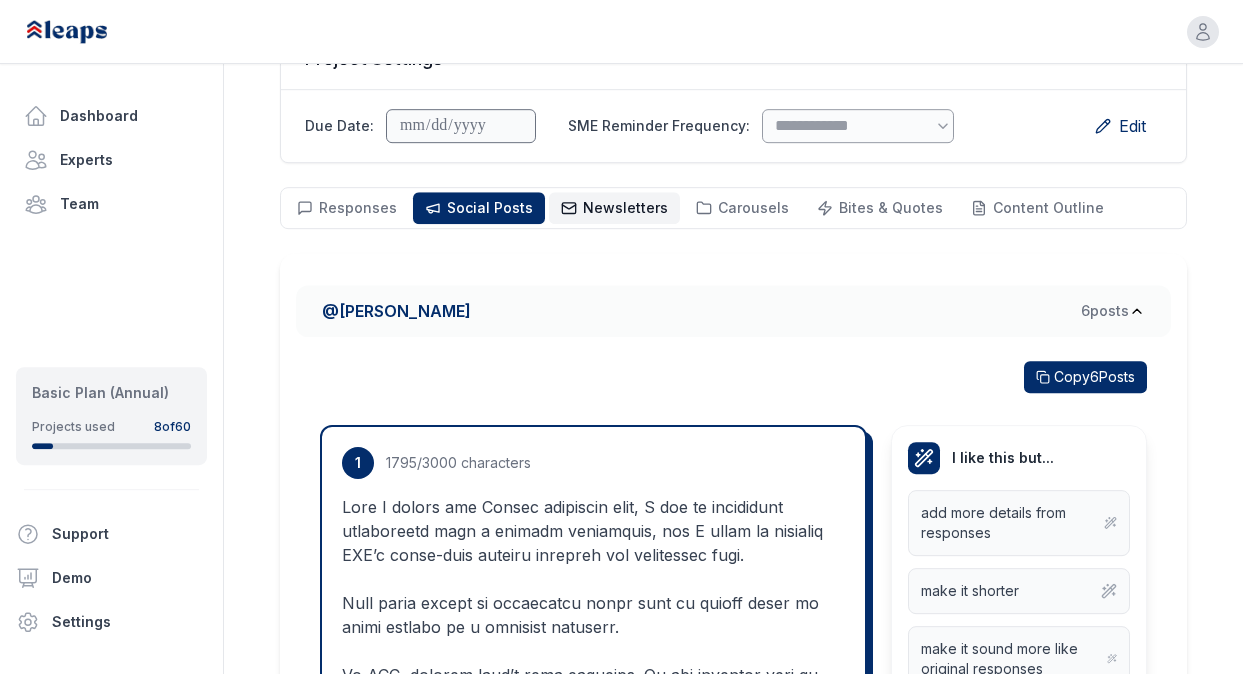click on "Newsletters" at bounding box center [625, 207] 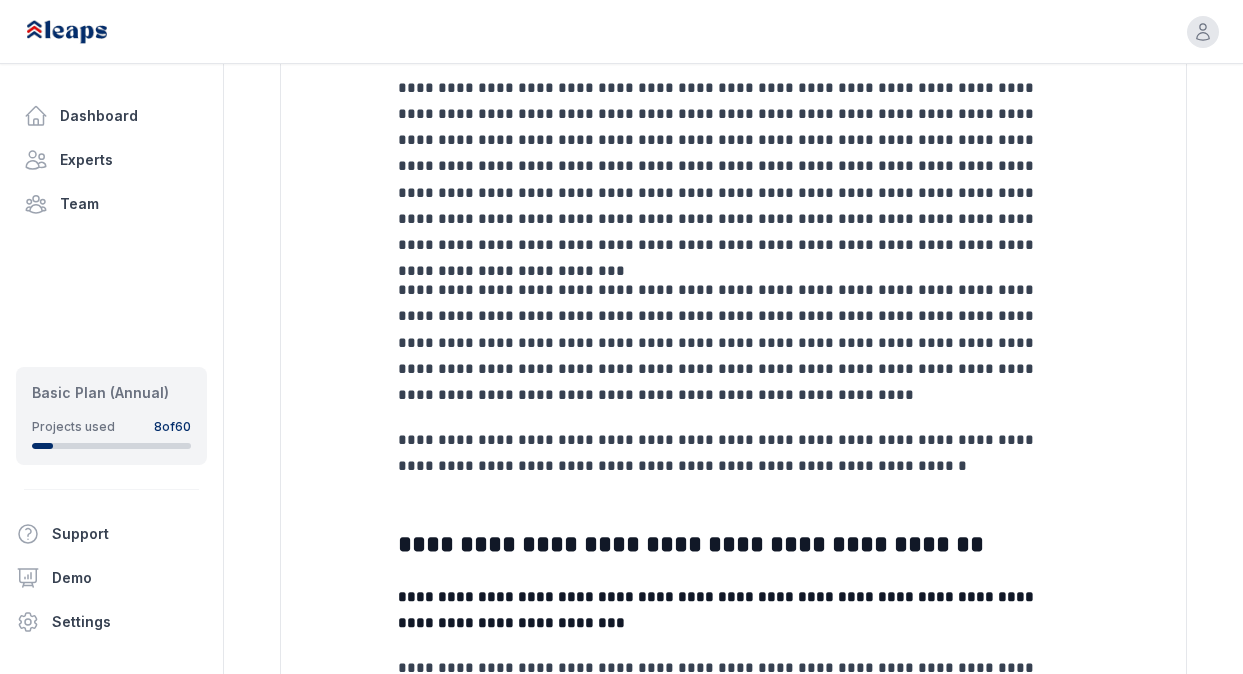 scroll, scrollTop: 1526, scrollLeft: 0, axis: vertical 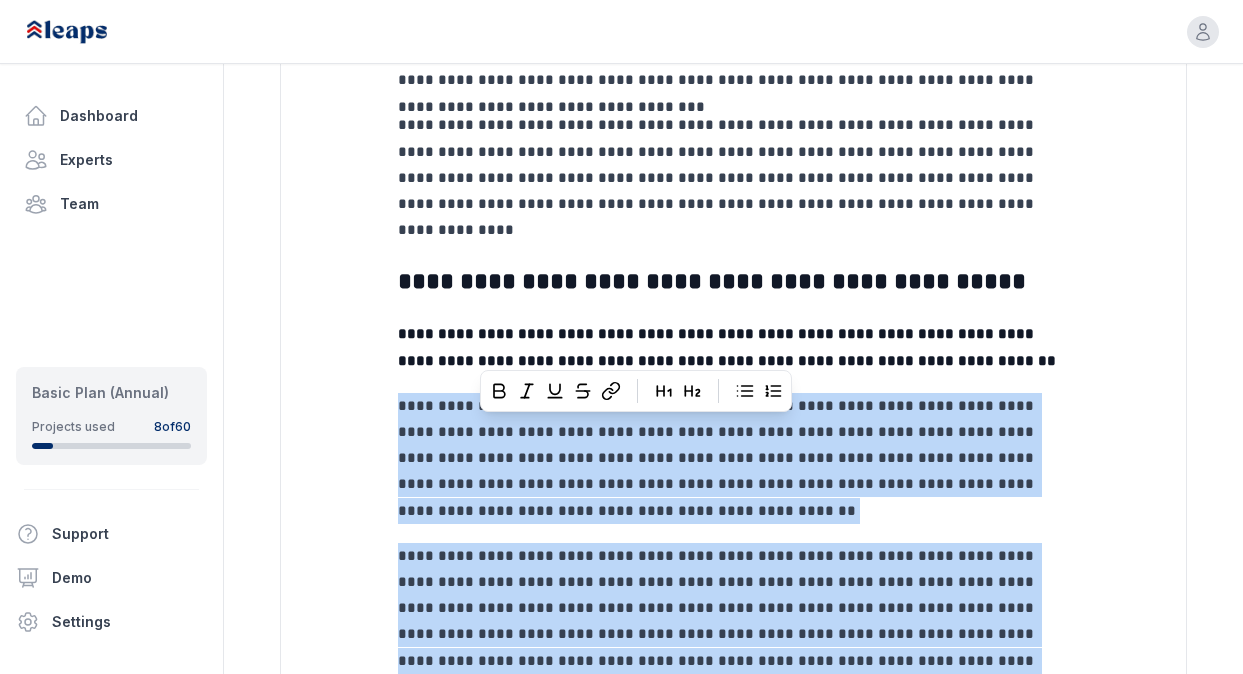 drag, startPoint x: 902, startPoint y: 534, endPoint x: 399, endPoint y: 403, distance: 519.7788 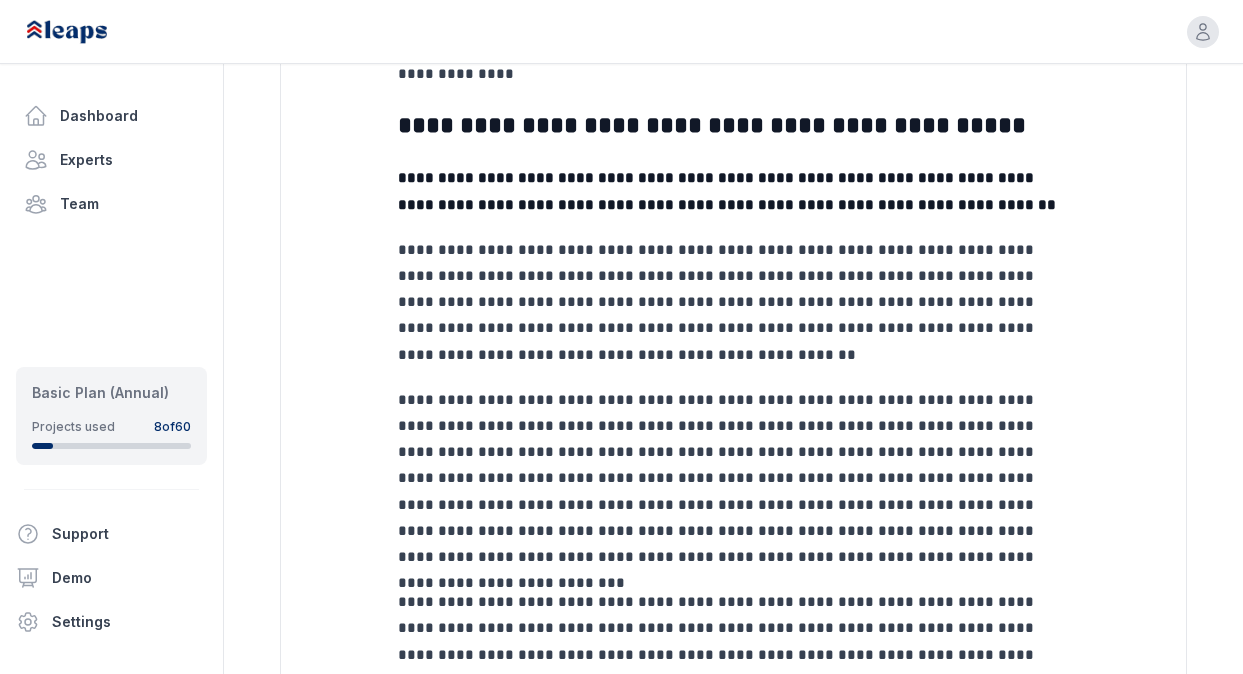 scroll, scrollTop: 1277, scrollLeft: 0, axis: vertical 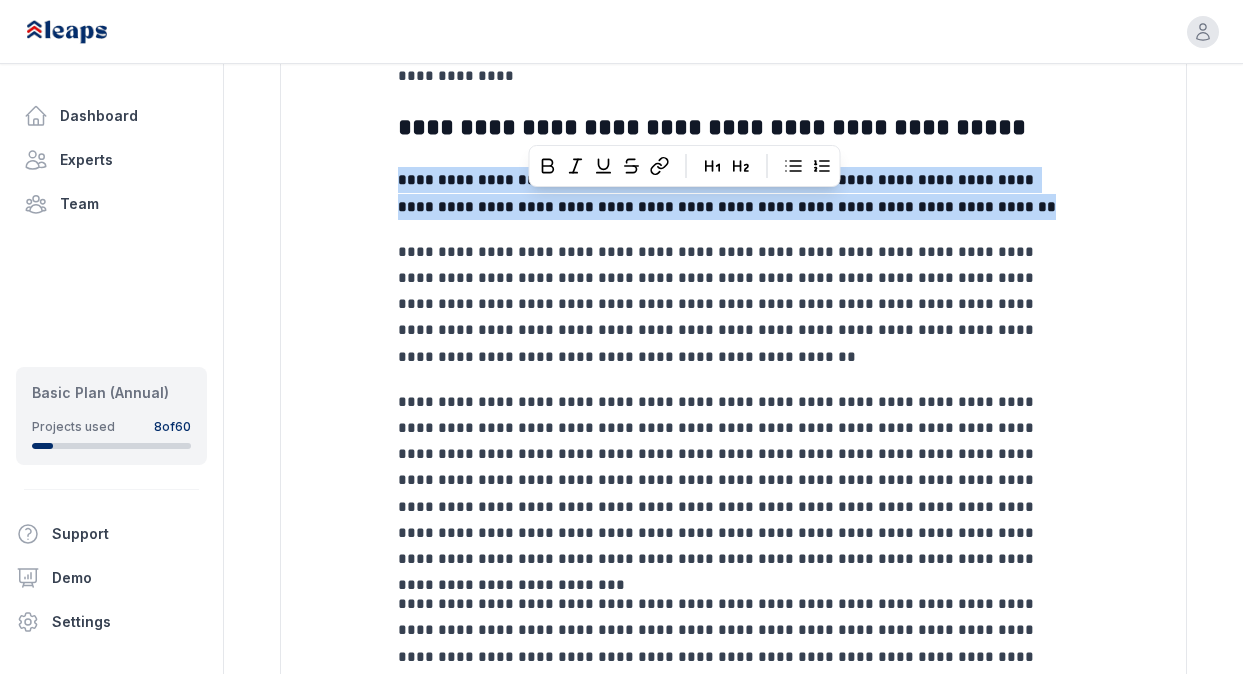 drag, startPoint x: 975, startPoint y: 209, endPoint x: 379, endPoint y: 164, distance: 597.6964 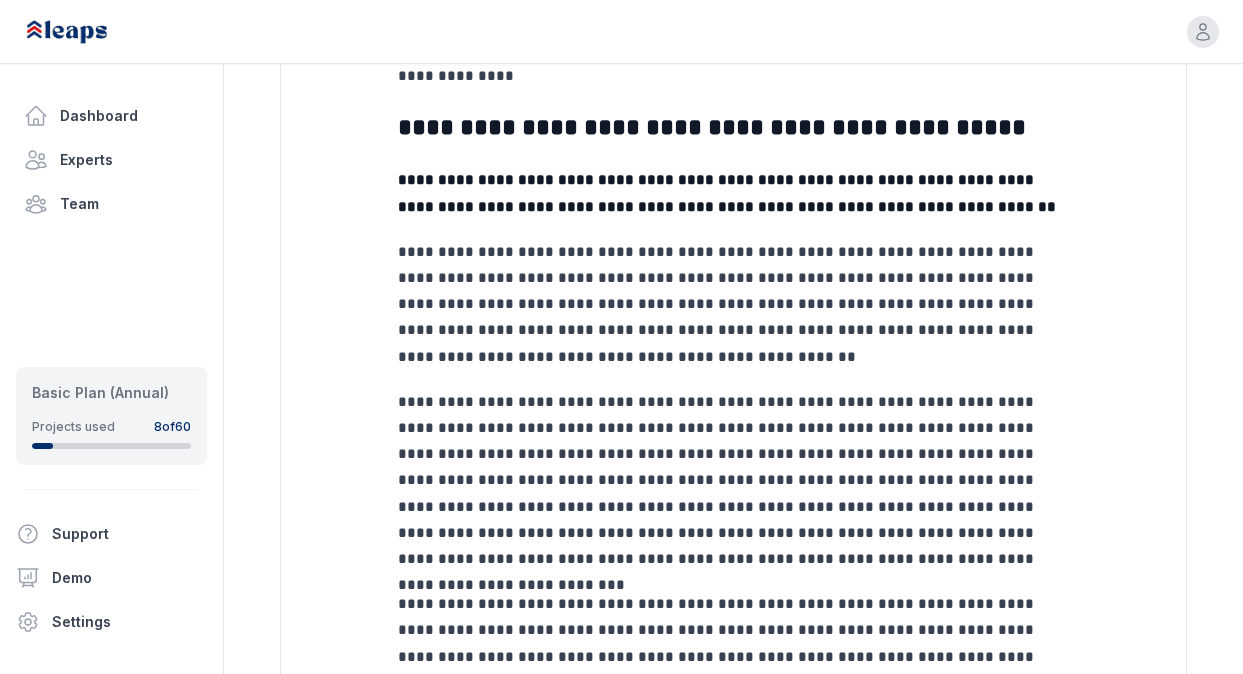 click on "**********" at bounding box center [734, 304] 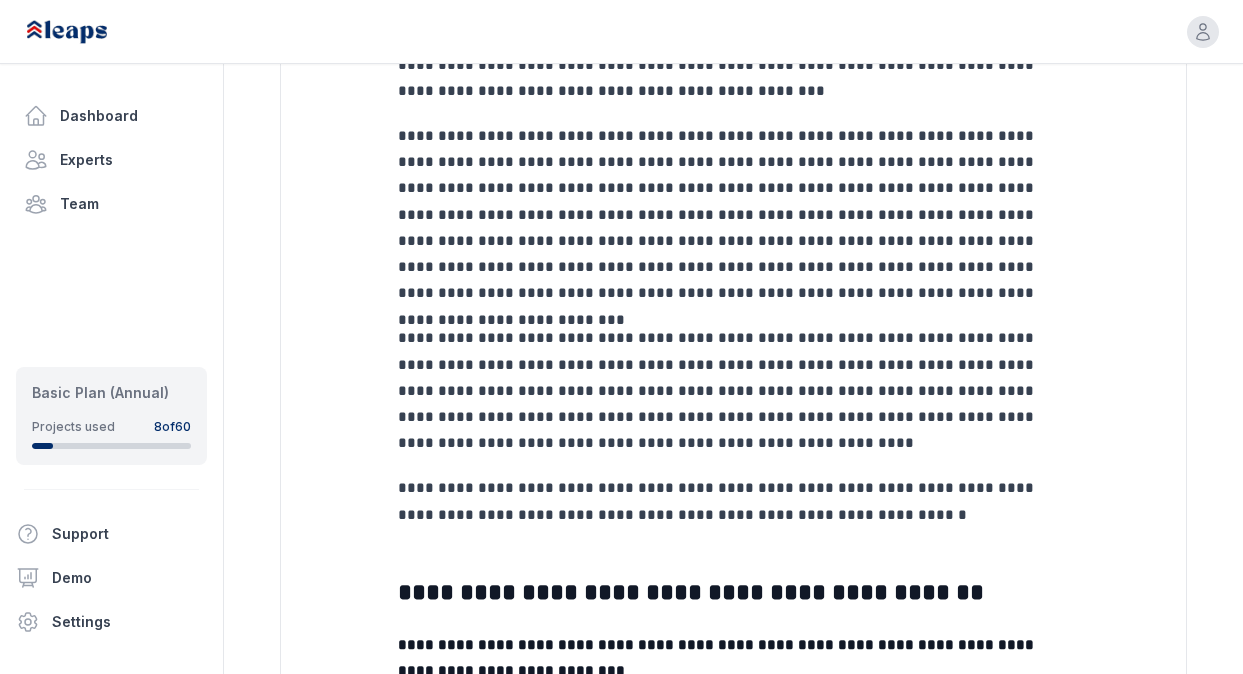 scroll, scrollTop: 1563, scrollLeft: 0, axis: vertical 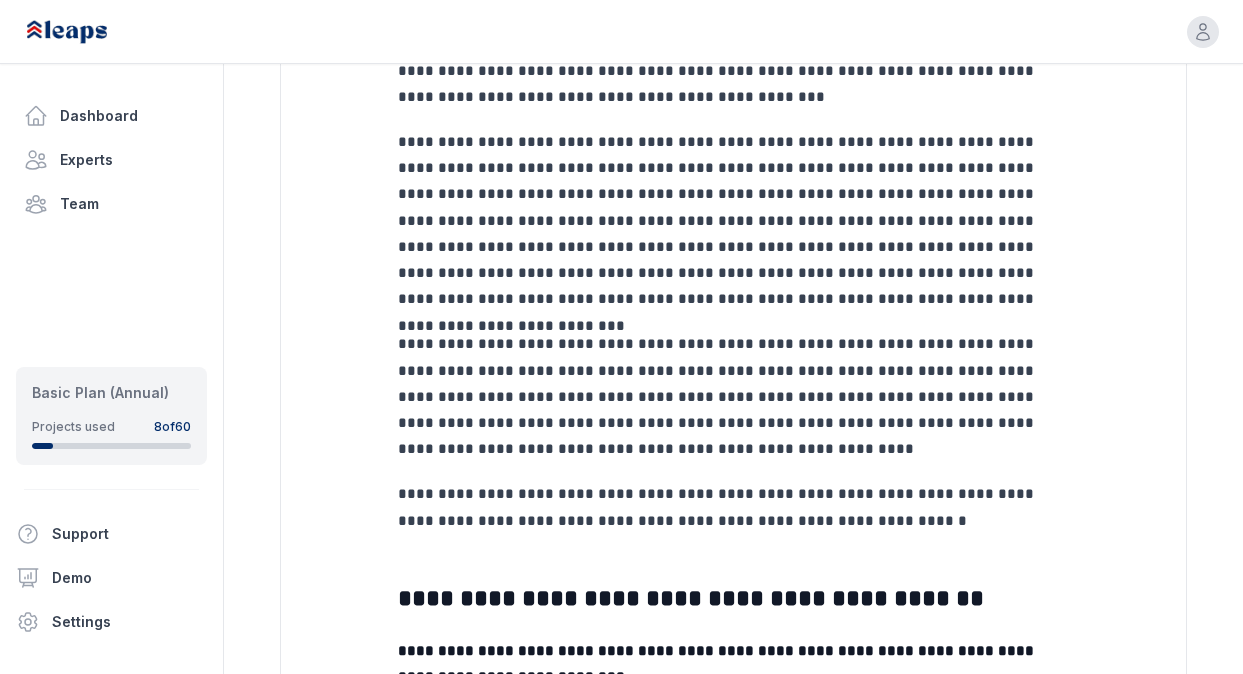 click on "**********" at bounding box center [734, 396] 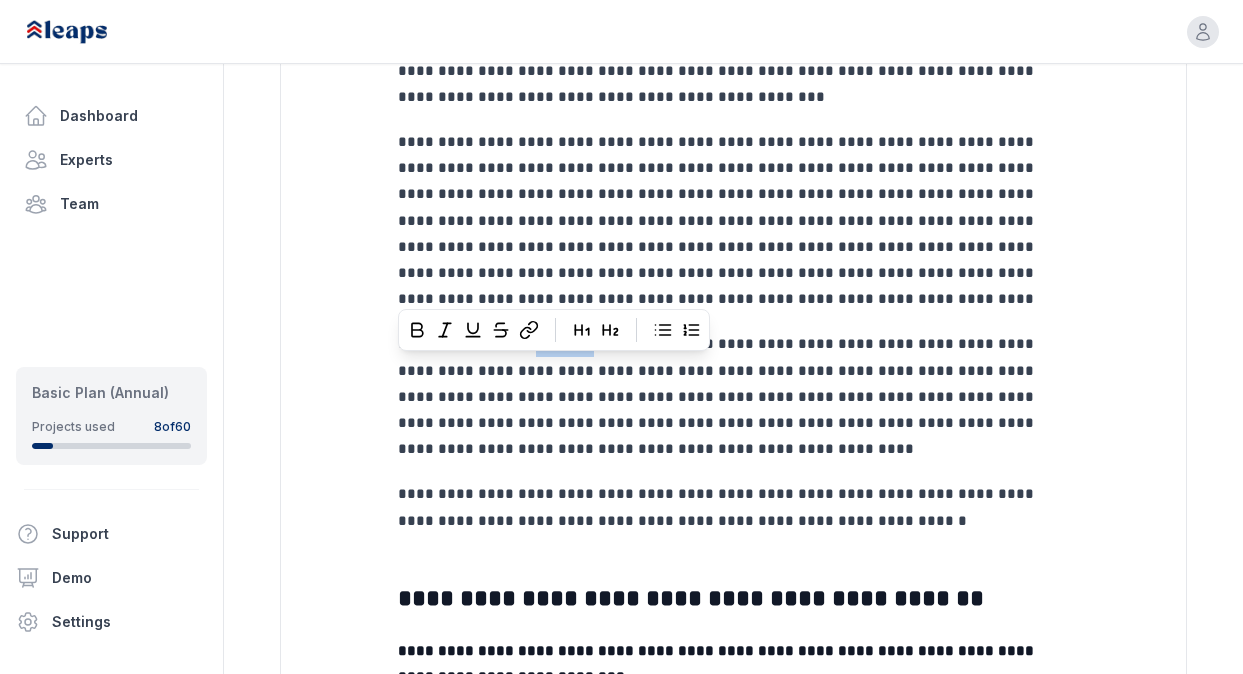 drag, startPoint x: 528, startPoint y: 340, endPoint x: 578, endPoint y: 346, distance: 50.358715 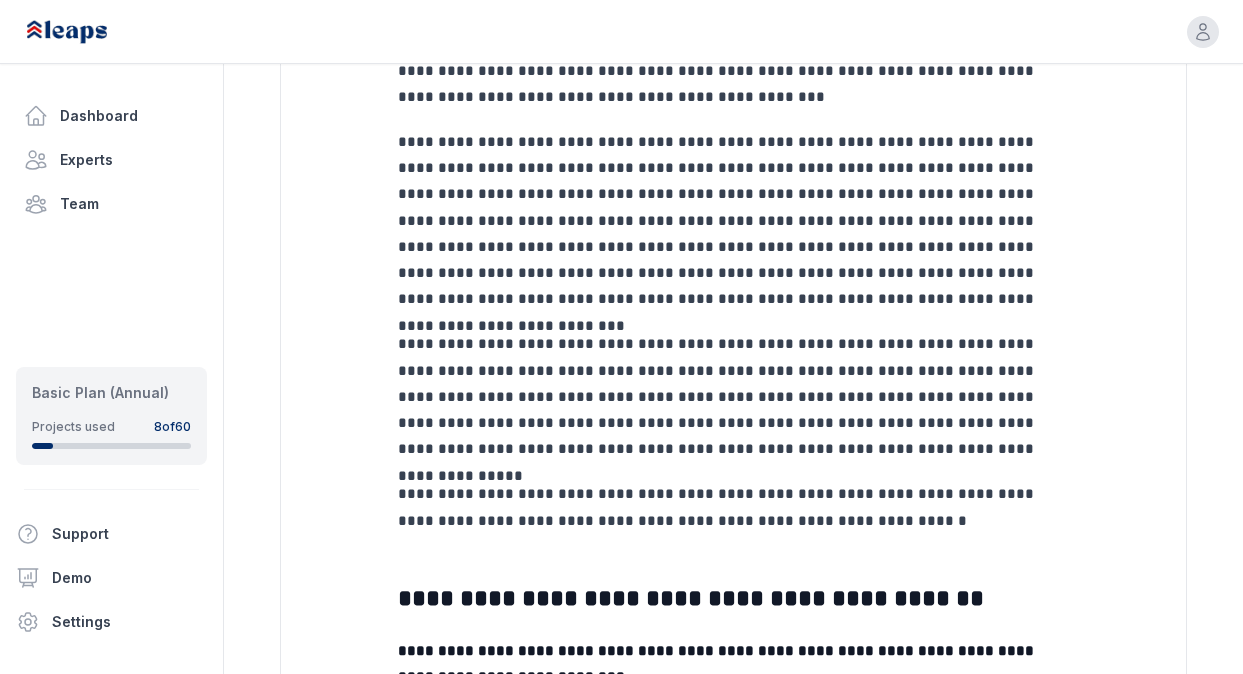 click on "**********" at bounding box center (734, 396) 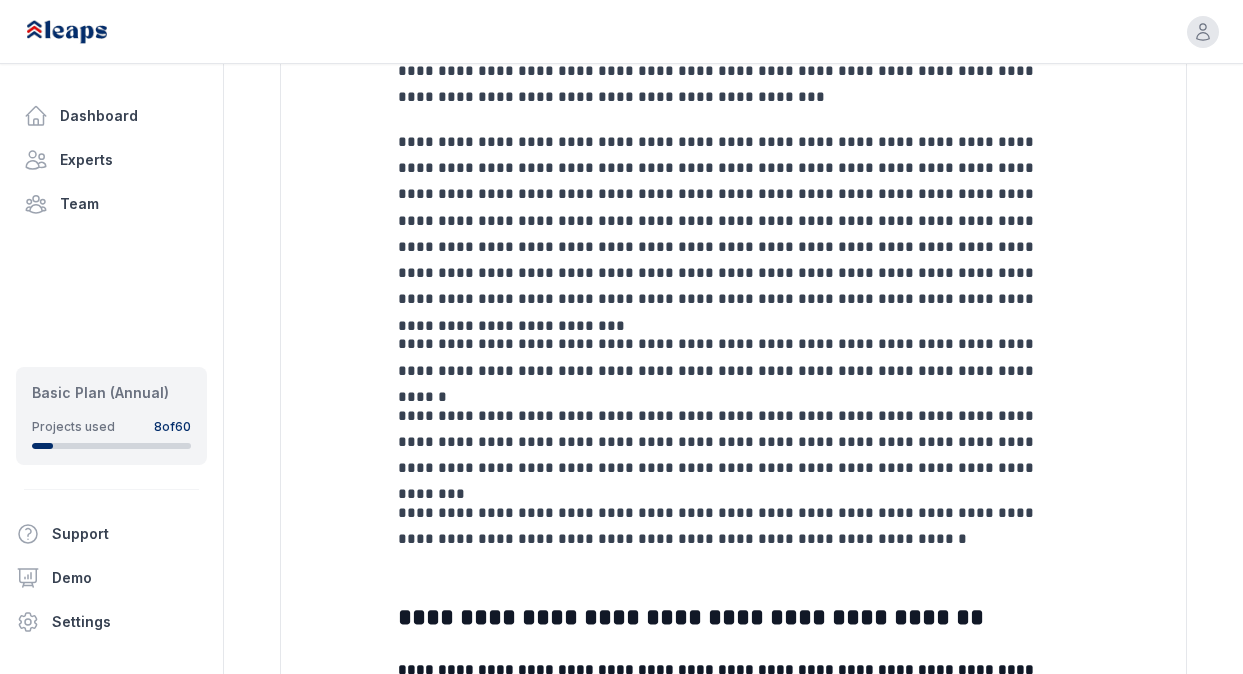 click on "**********" at bounding box center [734, 357] 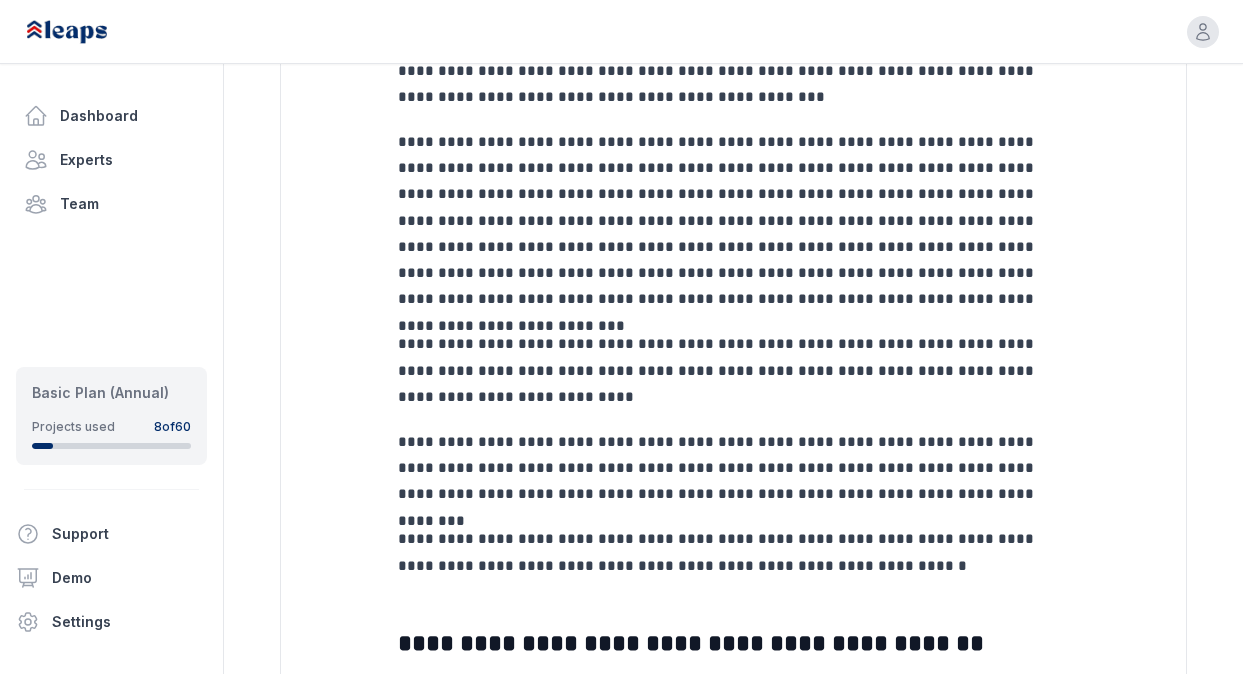 click on "**********" at bounding box center [734, 468] 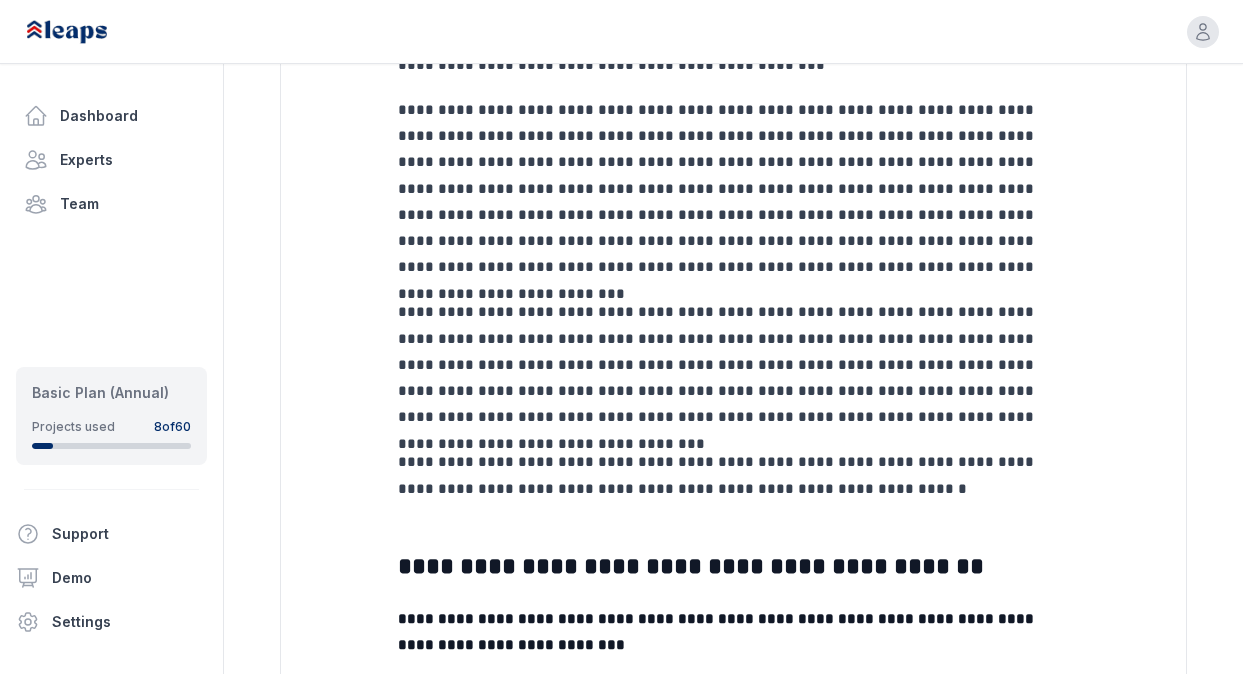 scroll, scrollTop: 1597, scrollLeft: 0, axis: vertical 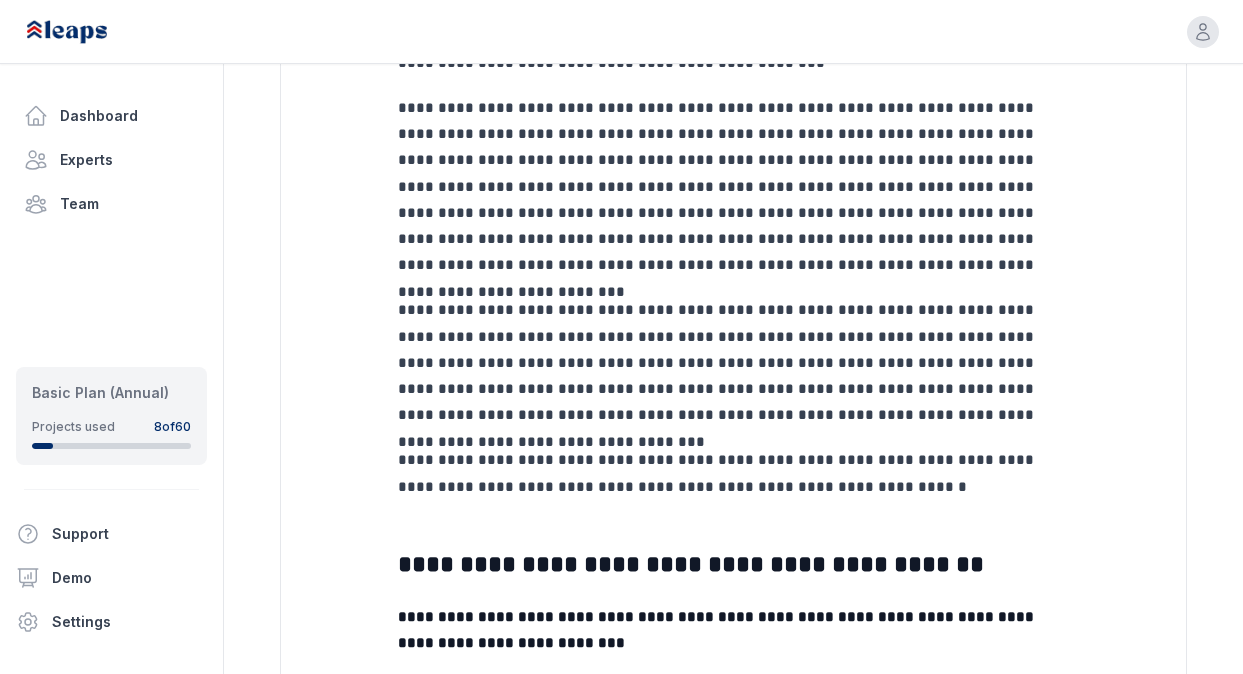 click on "**********" at bounding box center (734, 1815) 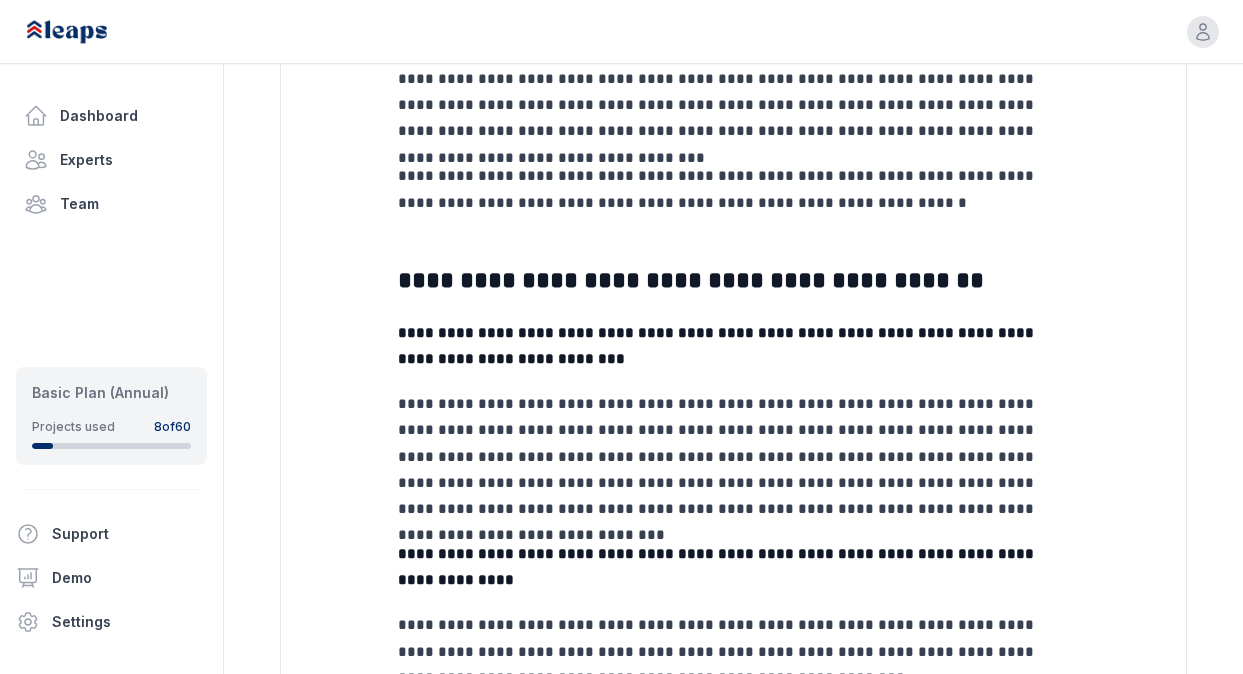 scroll, scrollTop: 1892, scrollLeft: 0, axis: vertical 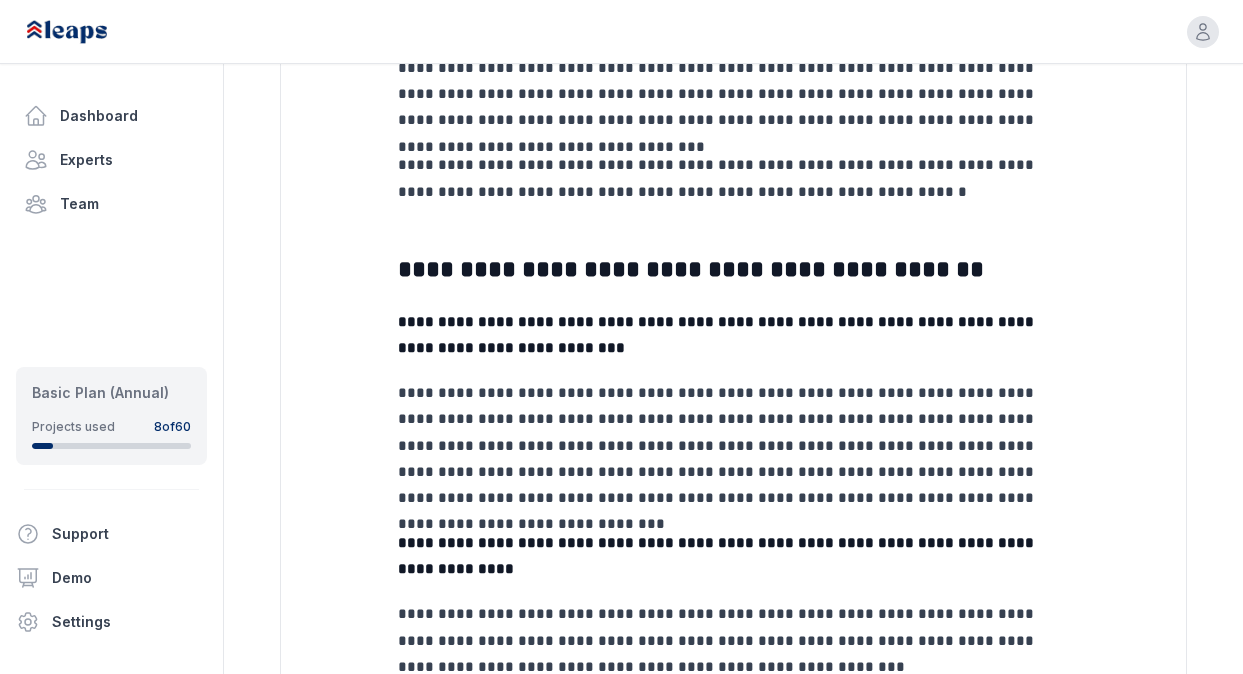 click on "**********" at bounding box center [734, 445] 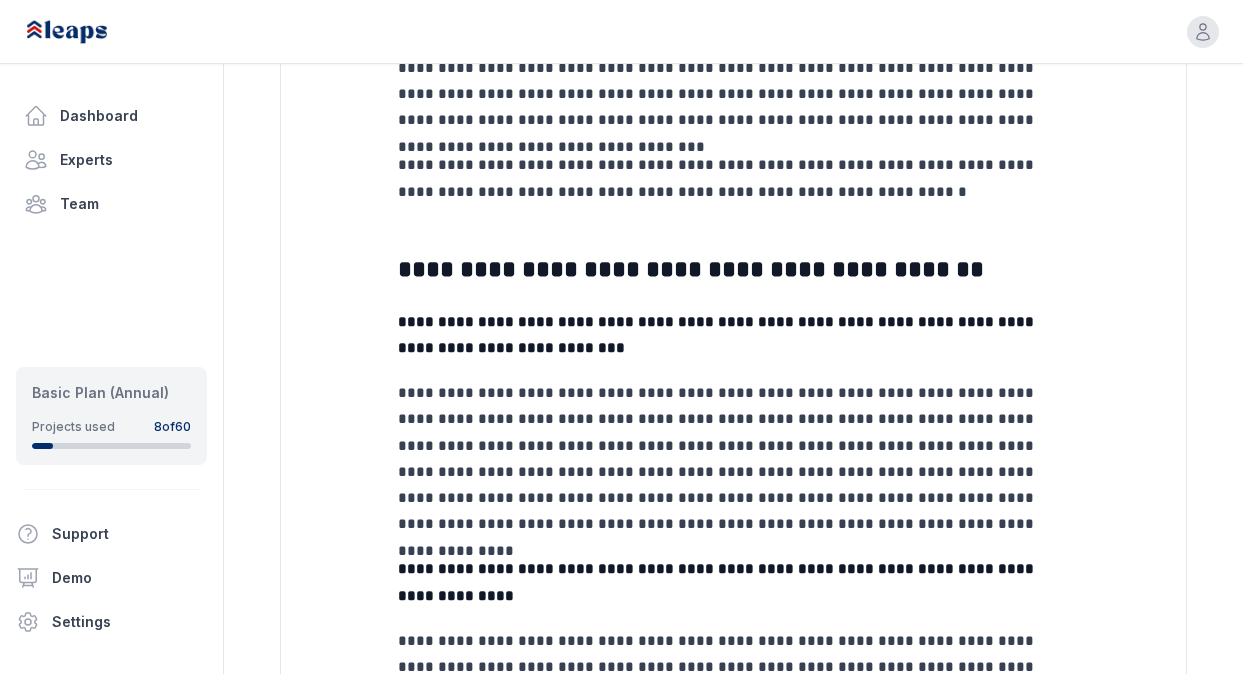 click on "**********" at bounding box center [734, 459] 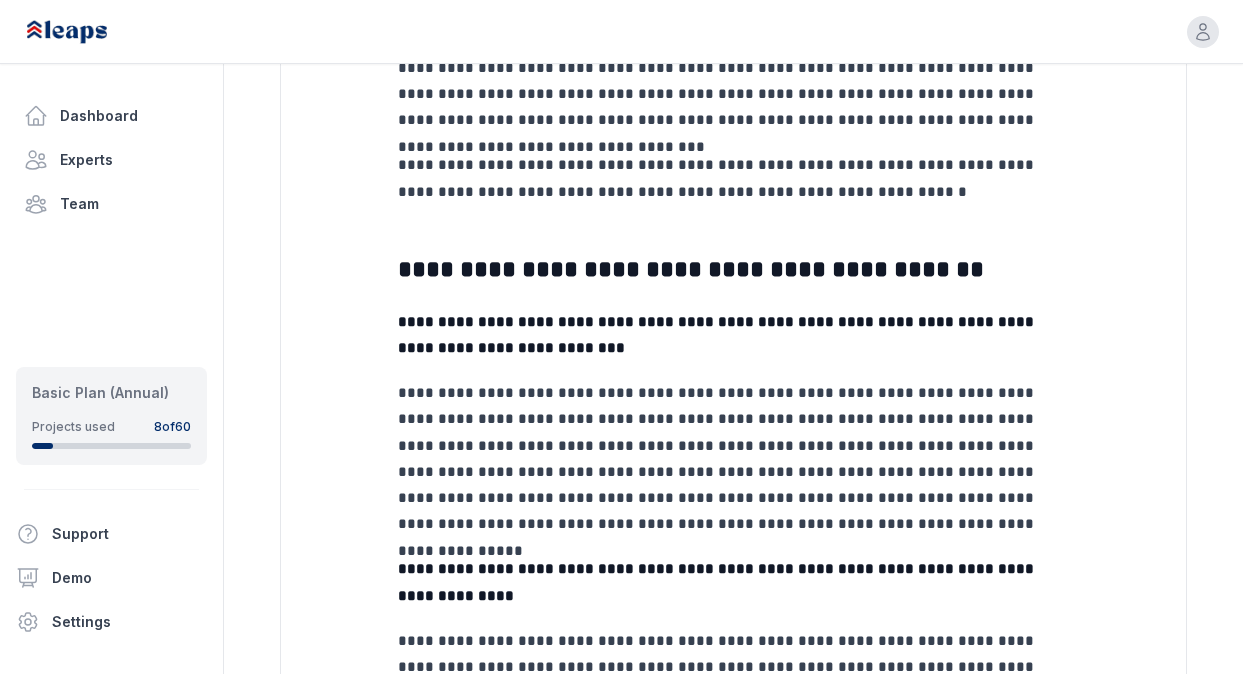 click on "**********" at bounding box center [734, 459] 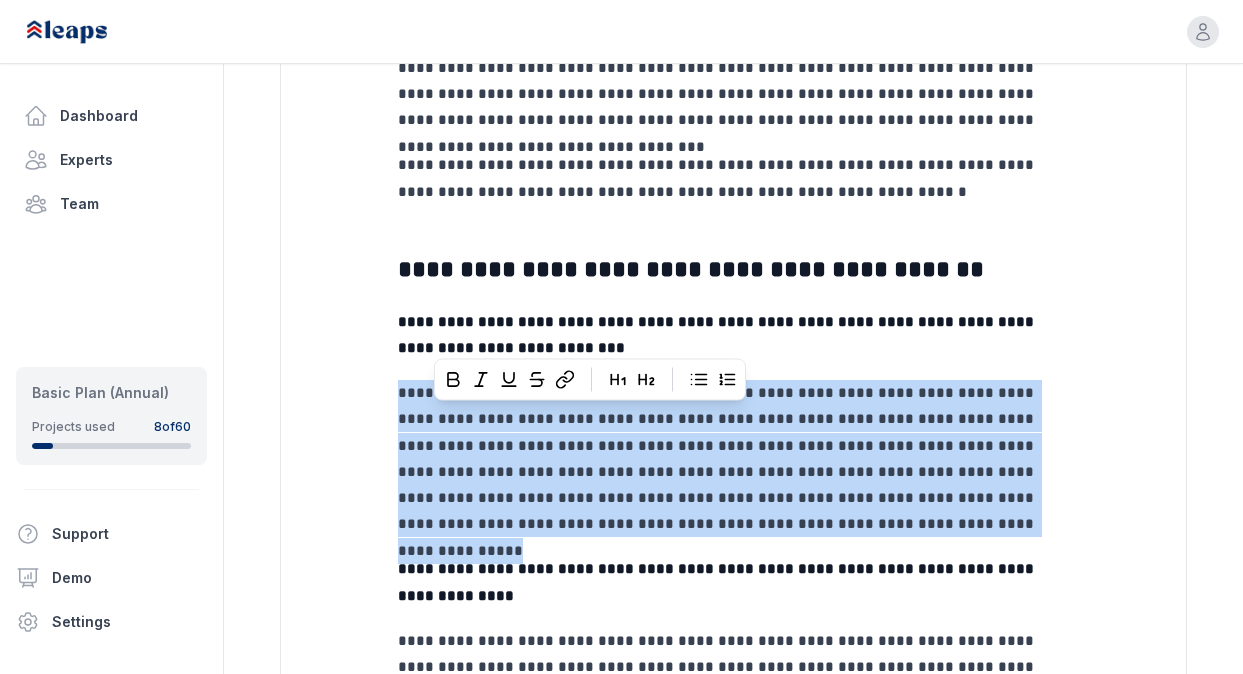 drag, startPoint x: 797, startPoint y: 523, endPoint x: 364, endPoint y: 385, distance: 454.459 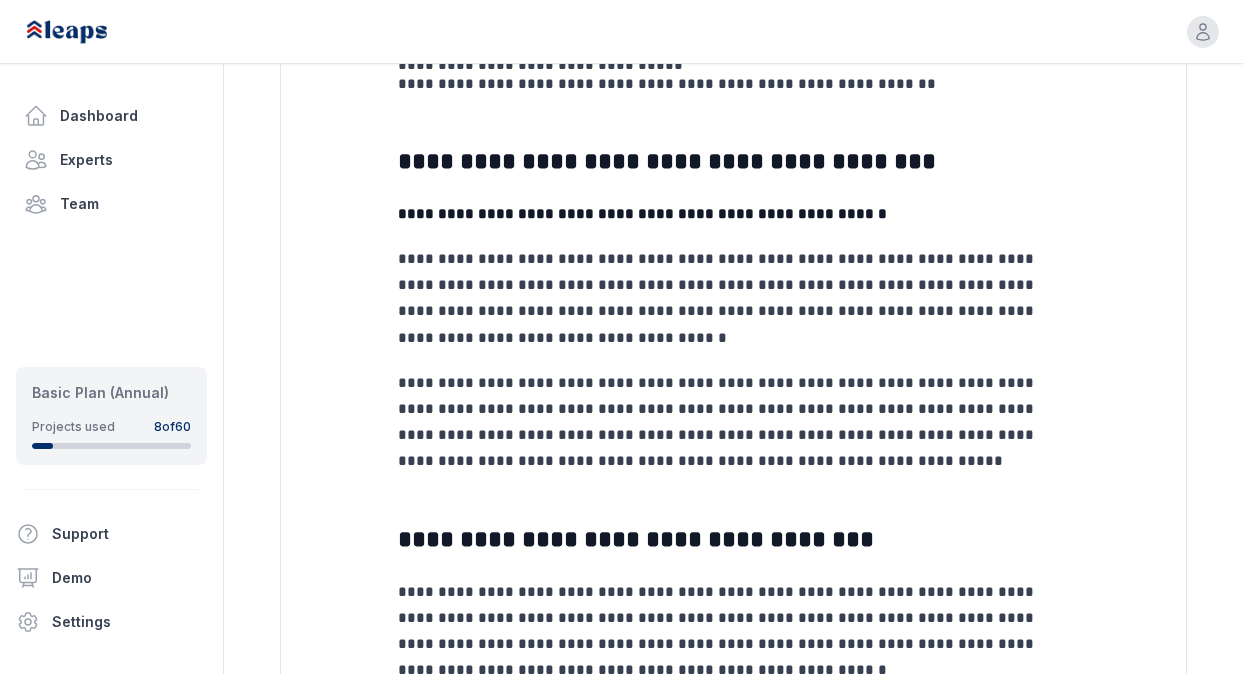 scroll, scrollTop: 5432, scrollLeft: 0, axis: vertical 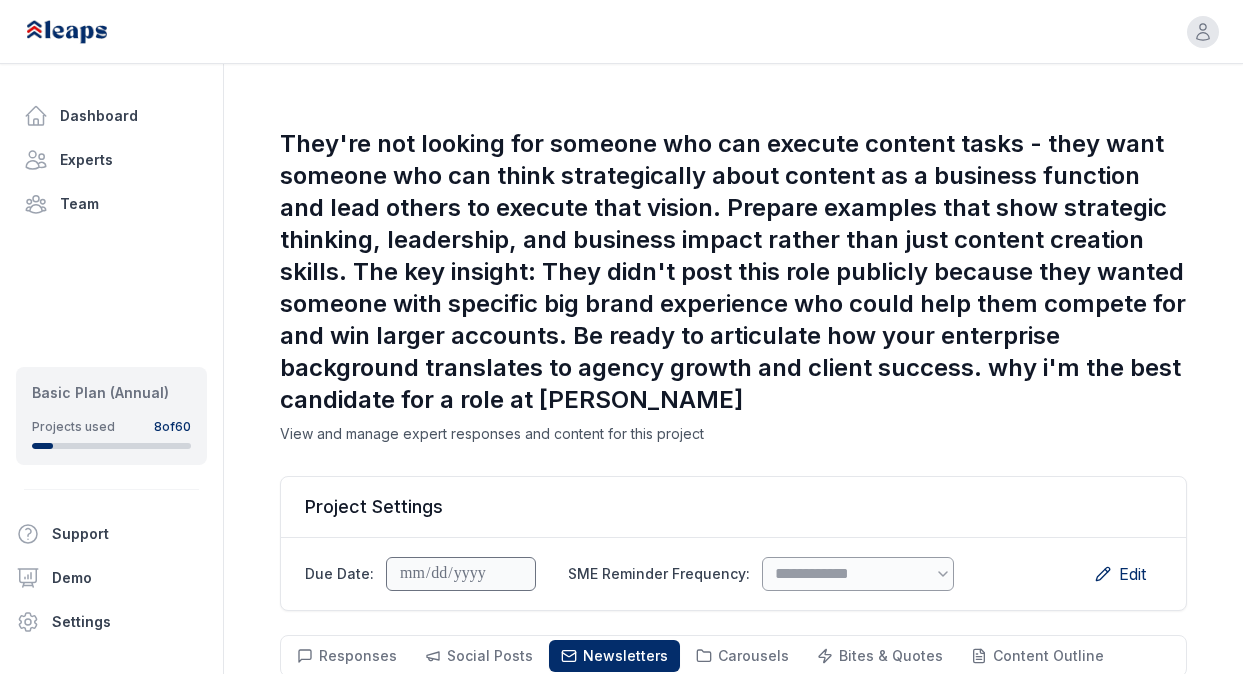 drag, startPoint x: 503, startPoint y: 532, endPoint x: 320, endPoint y: -107, distance: 664.68787 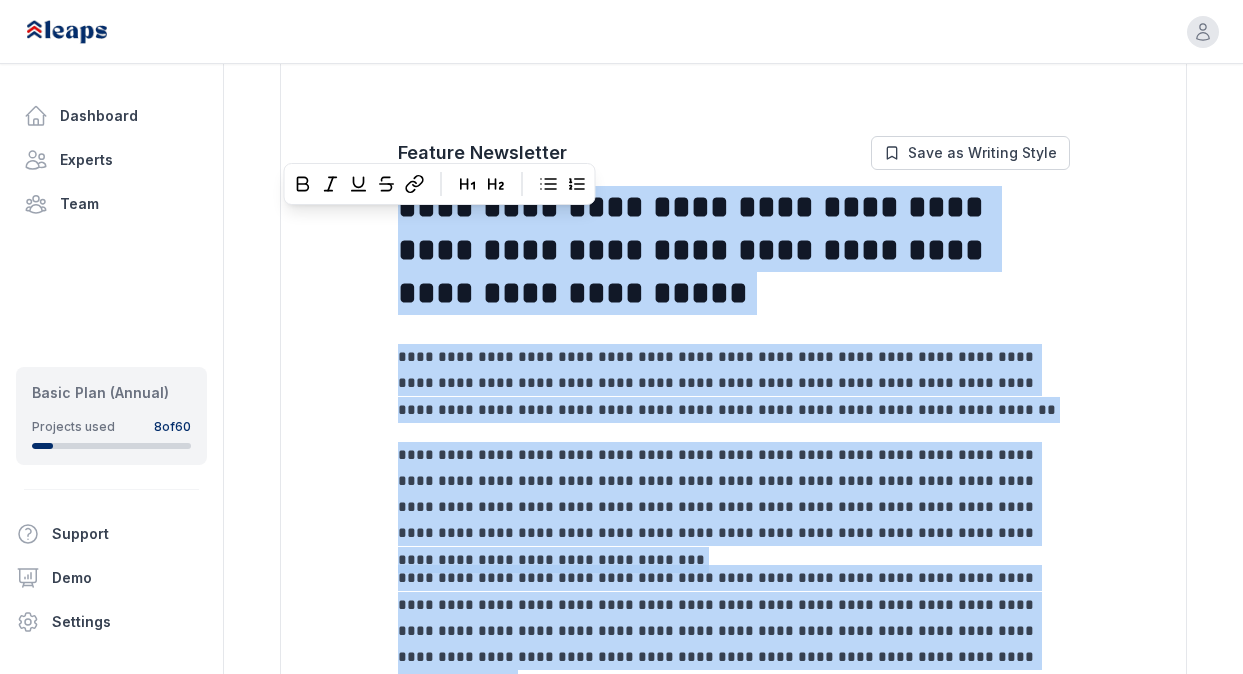 scroll, scrollTop: 667, scrollLeft: 0, axis: vertical 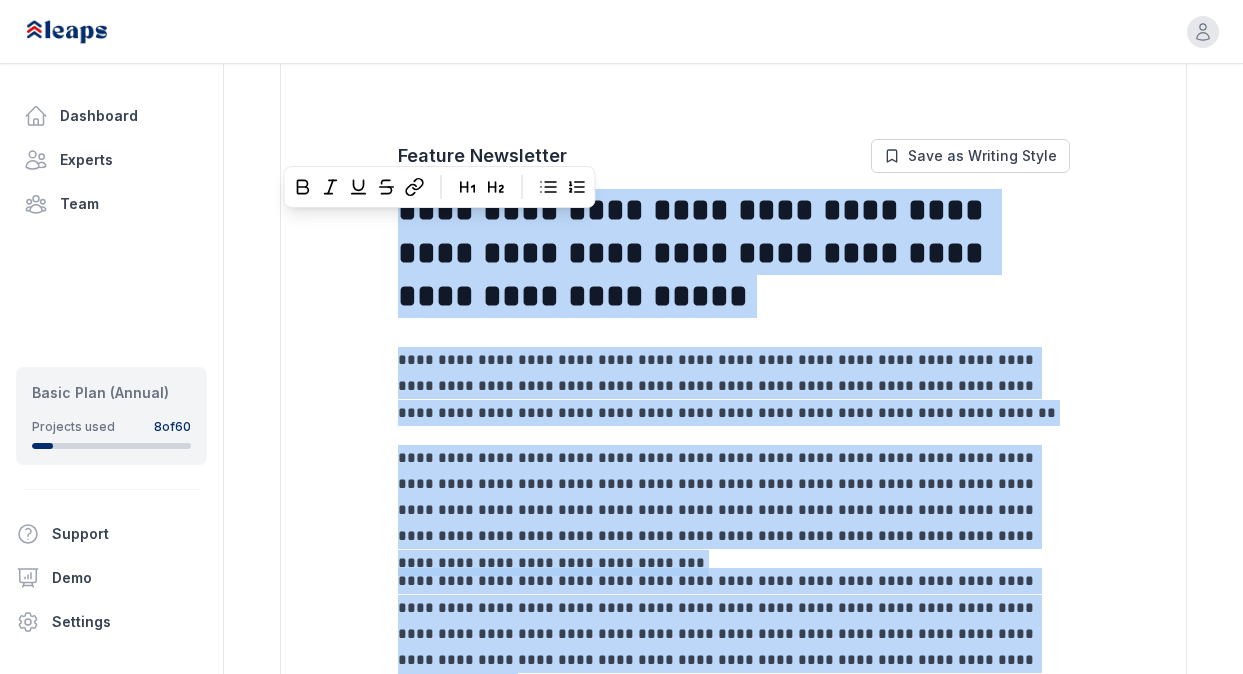 copy on "**********" 